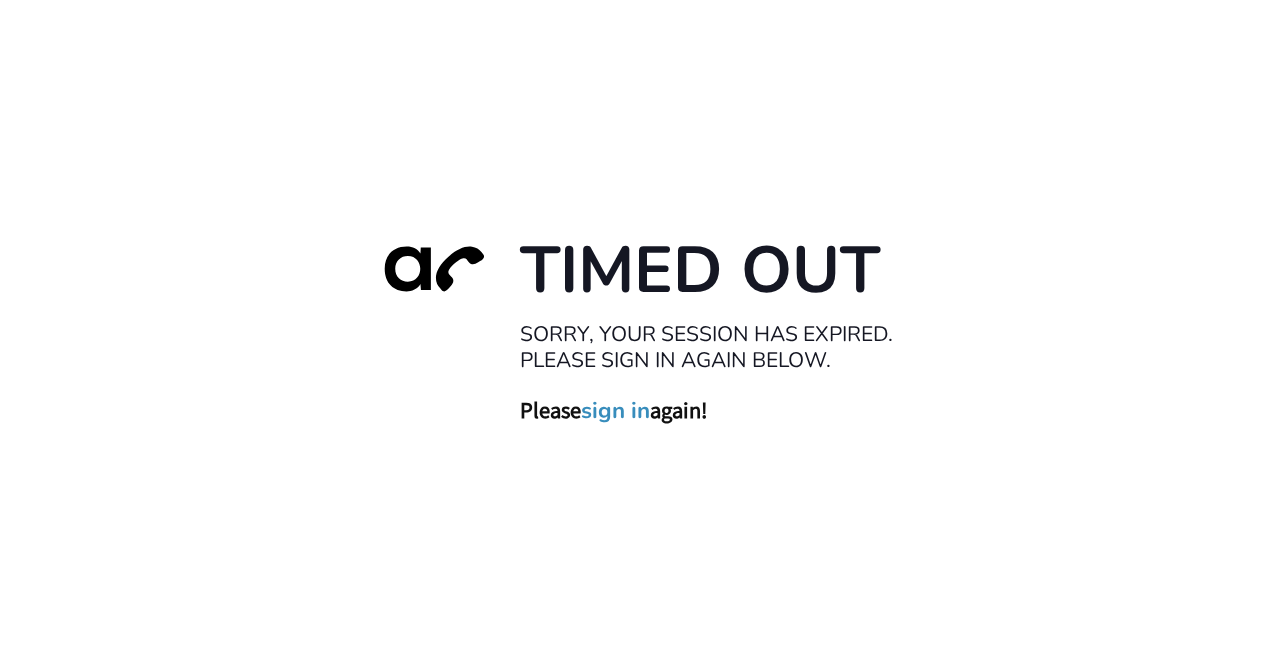scroll, scrollTop: 0, scrollLeft: 0, axis: both 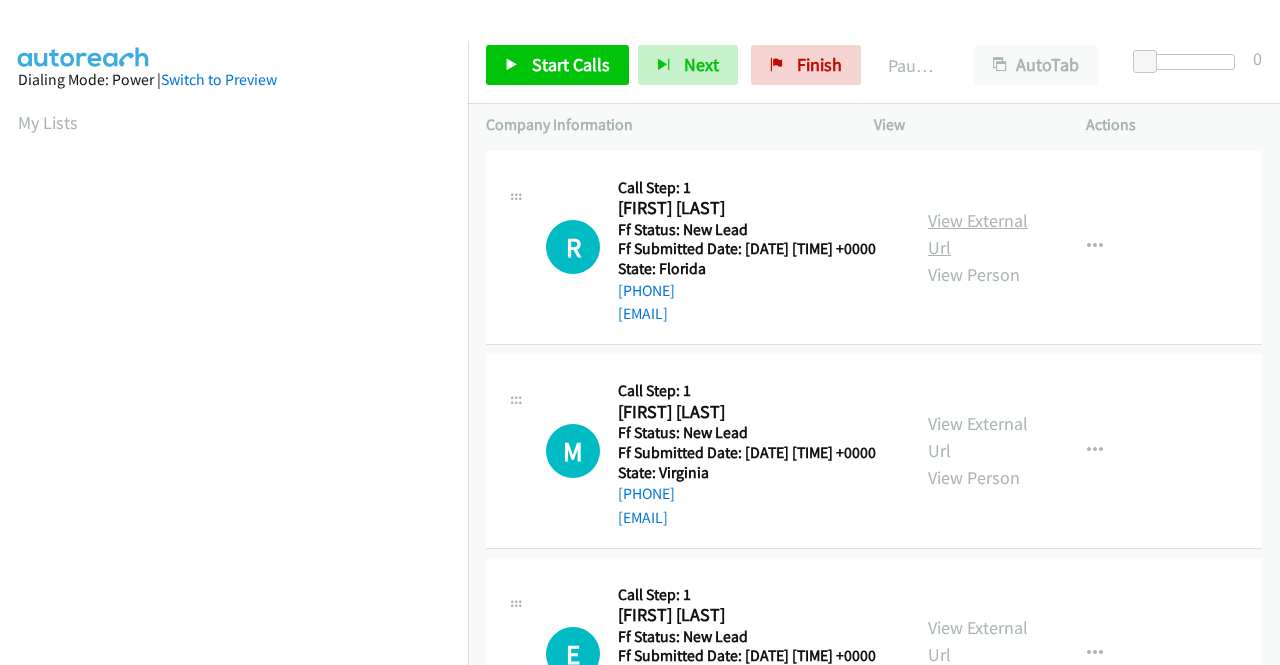 click on "View External Url" at bounding box center [978, 234] 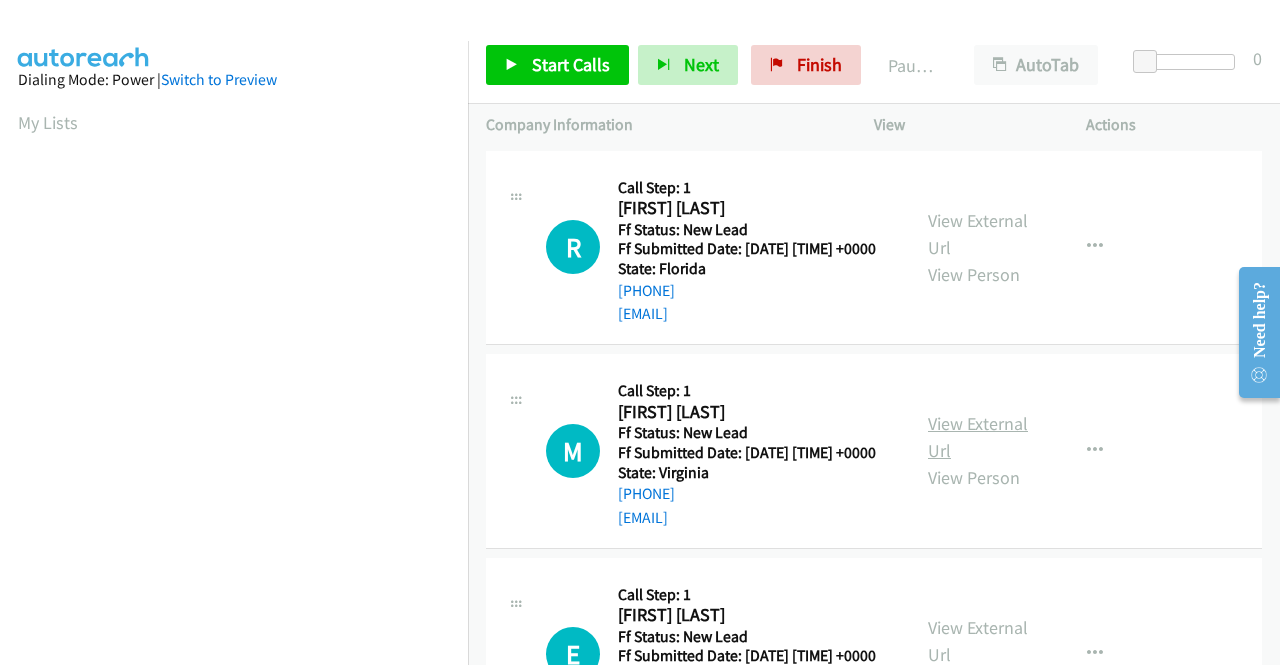 click on "View External Url" at bounding box center (978, 437) 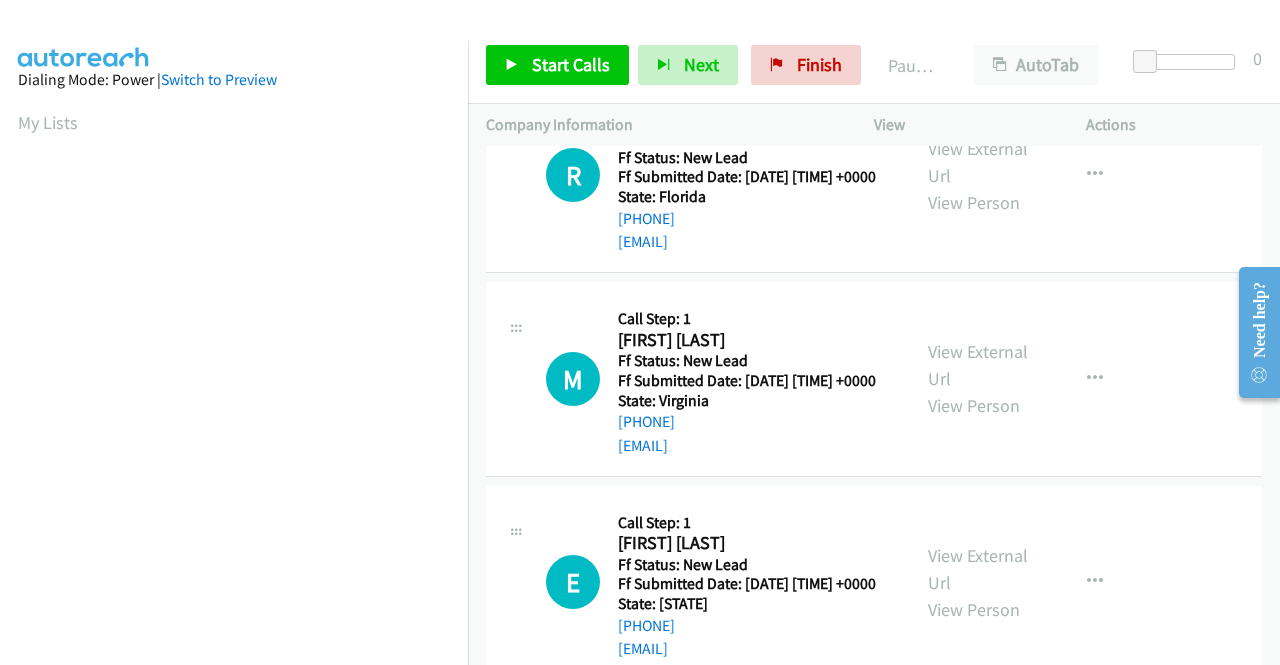 scroll, scrollTop: 100, scrollLeft: 0, axis: vertical 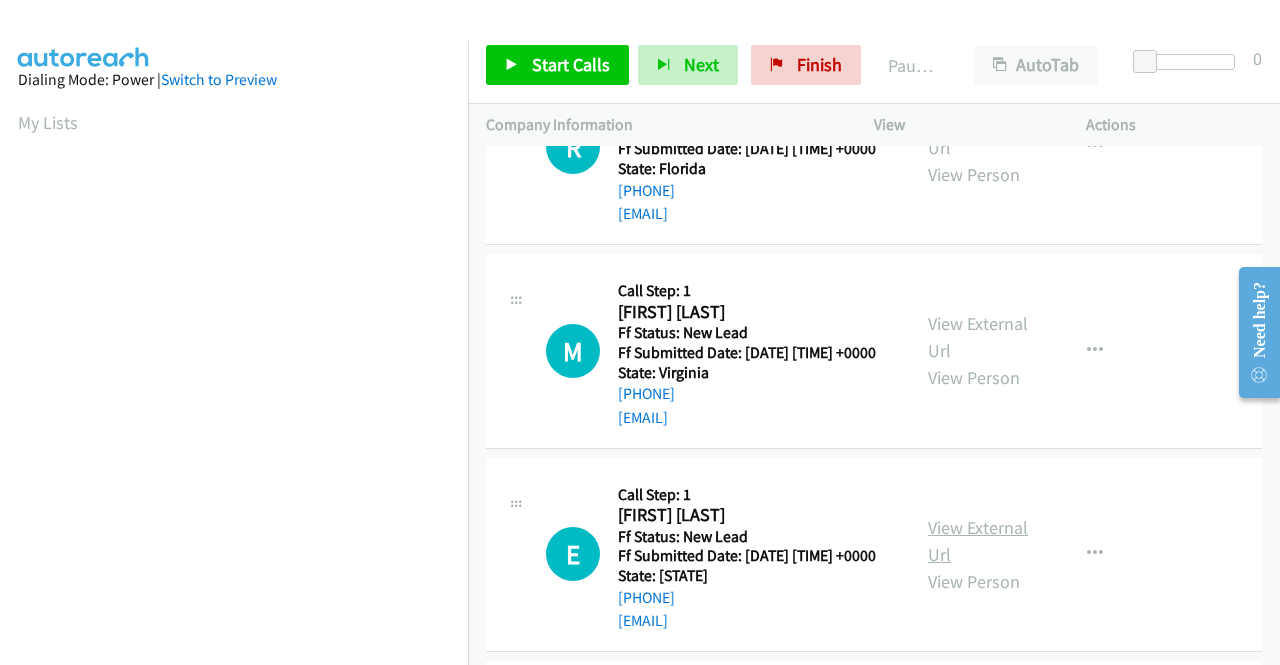 click on "View External Url" at bounding box center (978, 541) 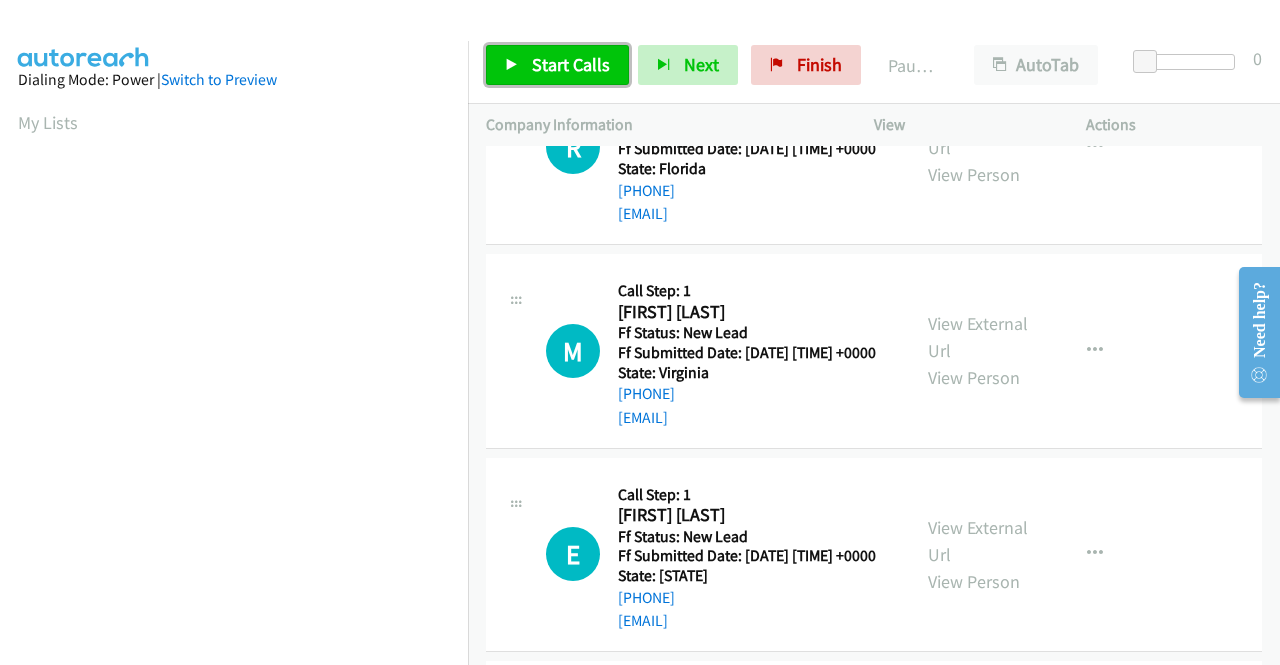 click on "Start Calls" at bounding box center [571, 64] 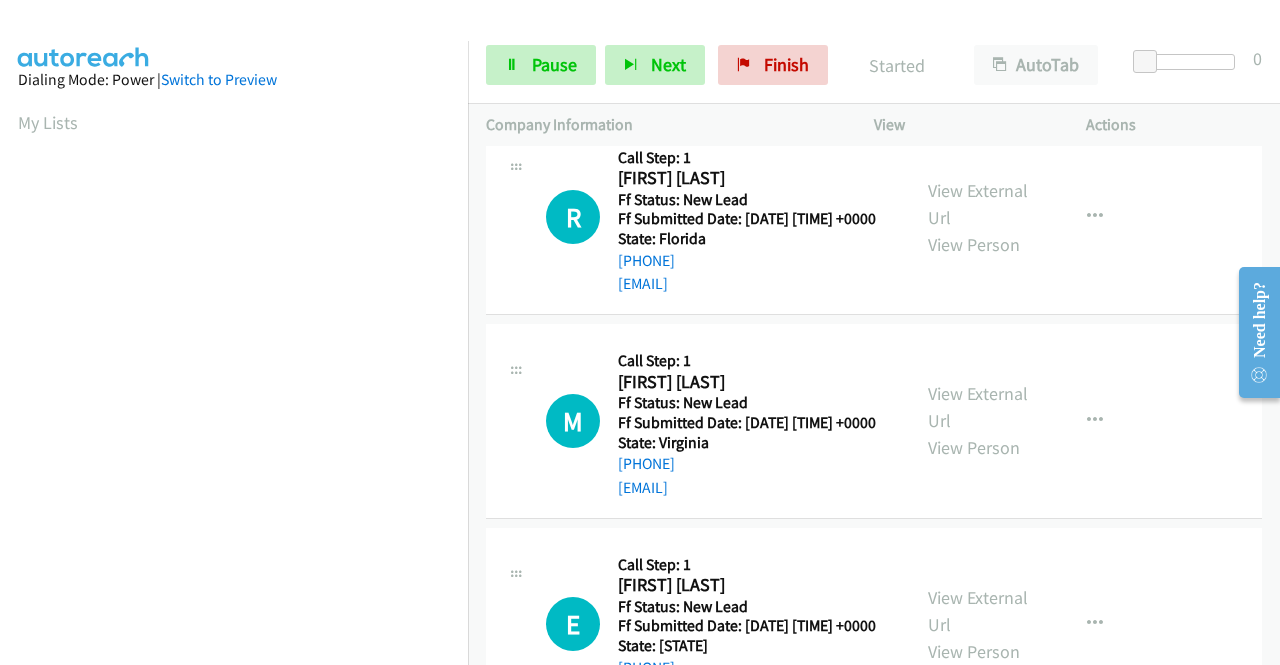 scroll, scrollTop: 0, scrollLeft: 0, axis: both 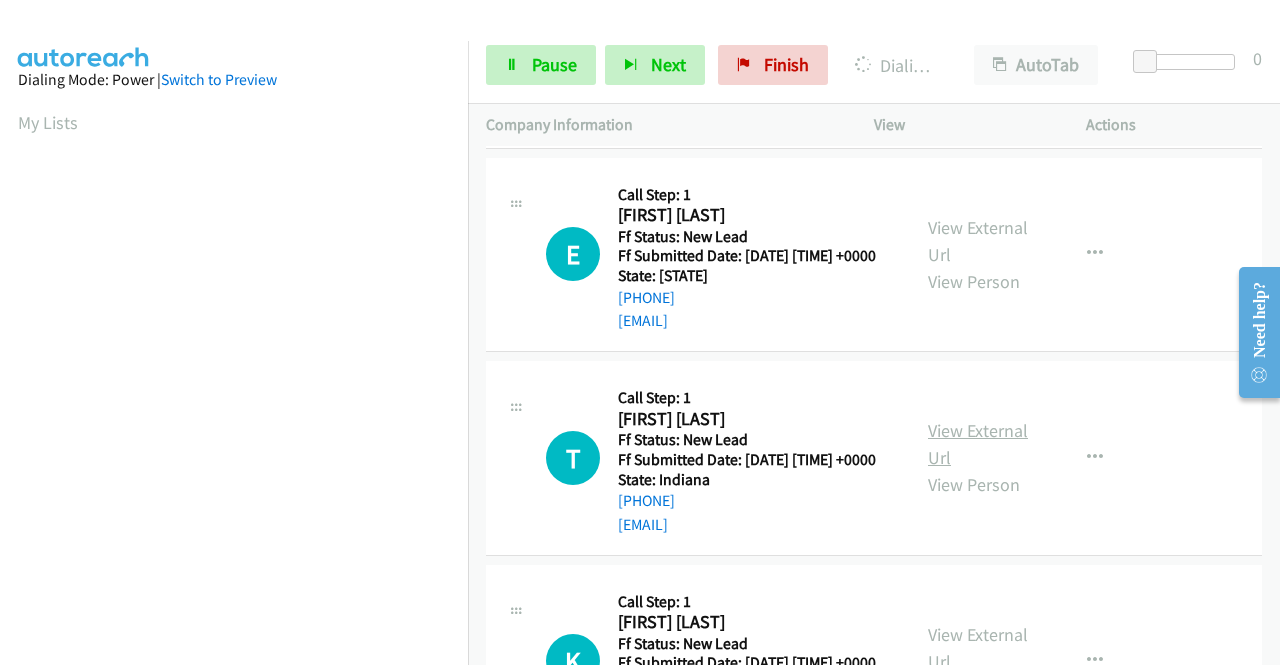 click on "View External Url" at bounding box center [978, 444] 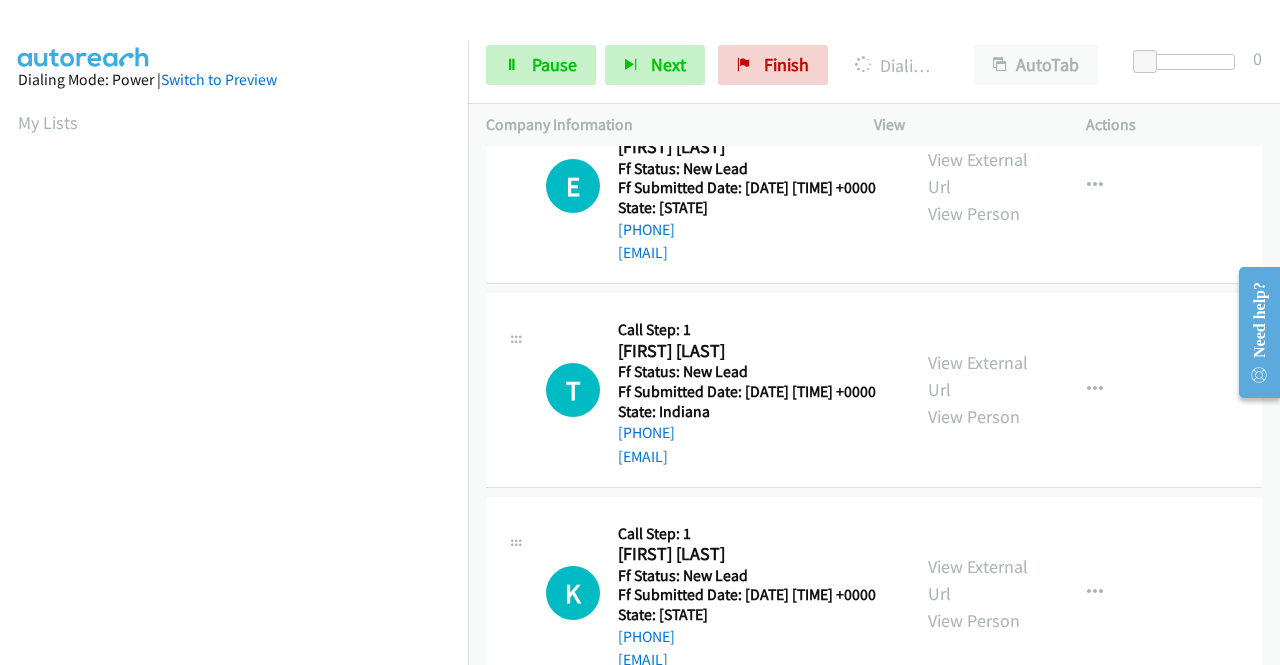 scroll, scrollTop: 500, scrollLeft: 0, axis: vertical 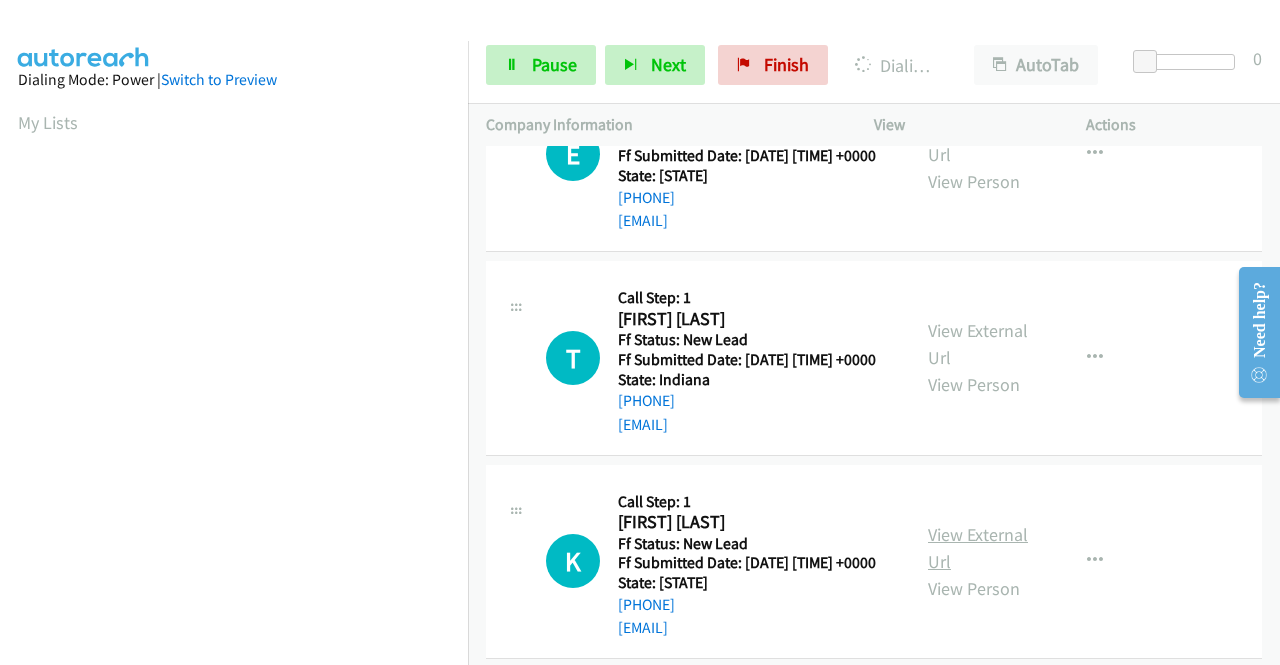 click on "View External Url" at bounding box center (978, 548) 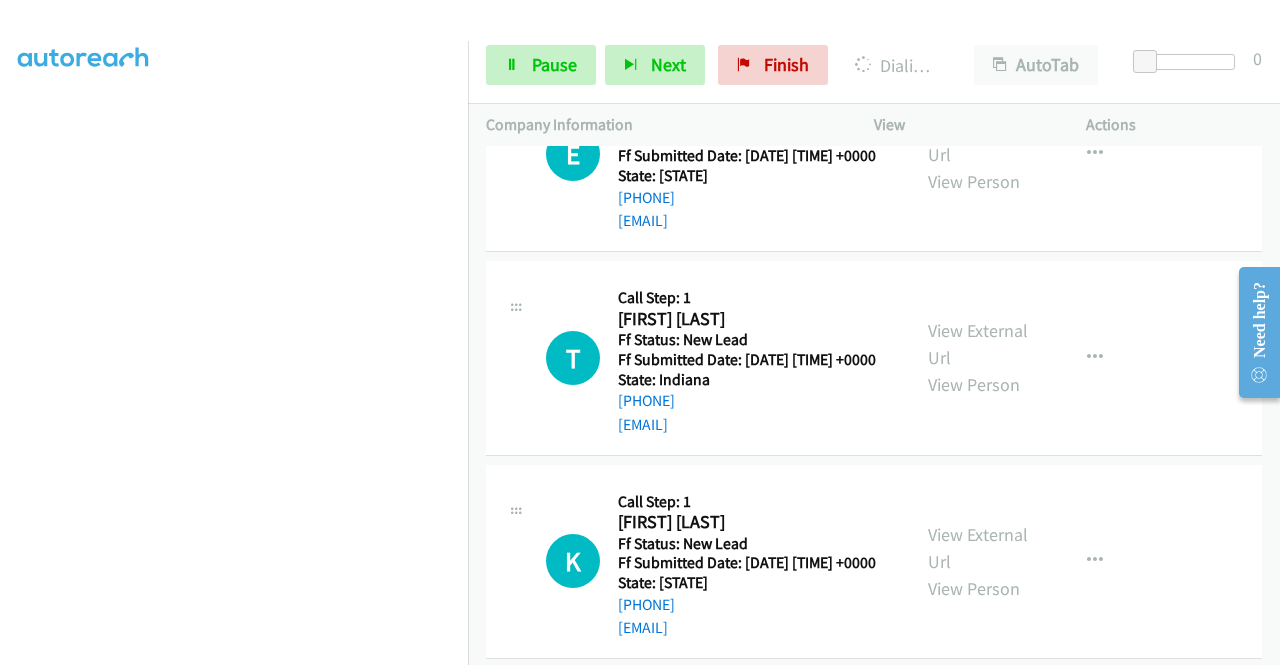 scroll, scrollTop: 200, scrollLeft: 0, axis: vertical 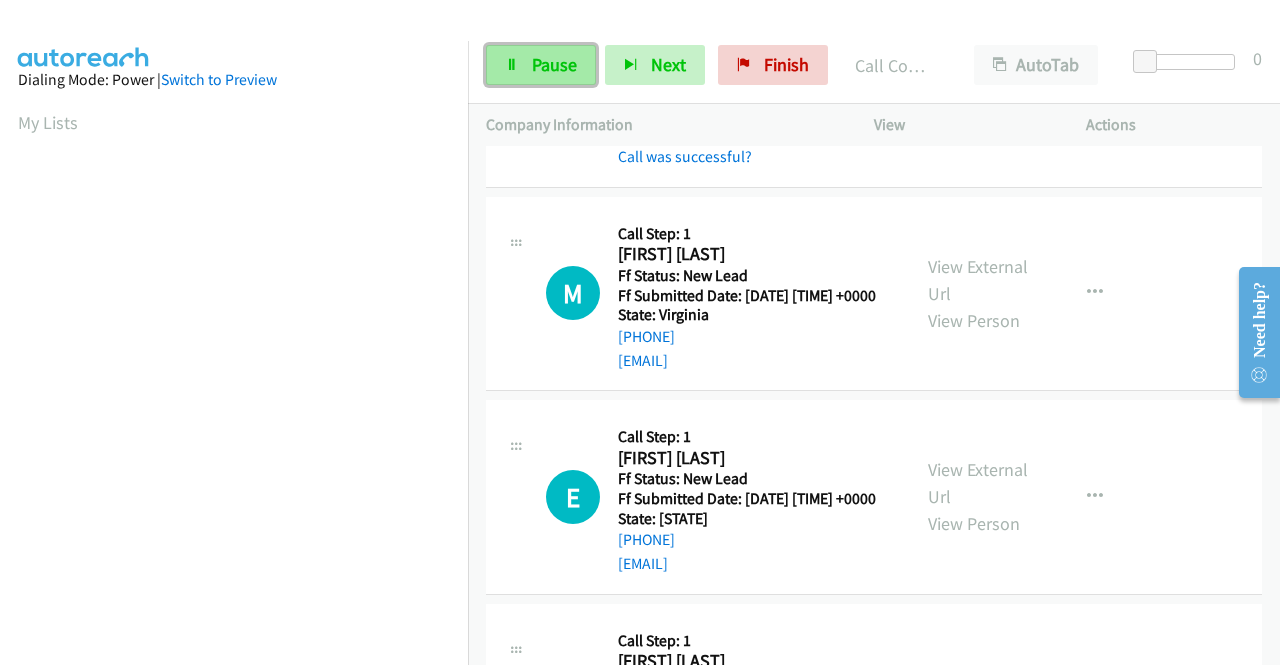 click on "Pause" at bounding box center (554, 64) 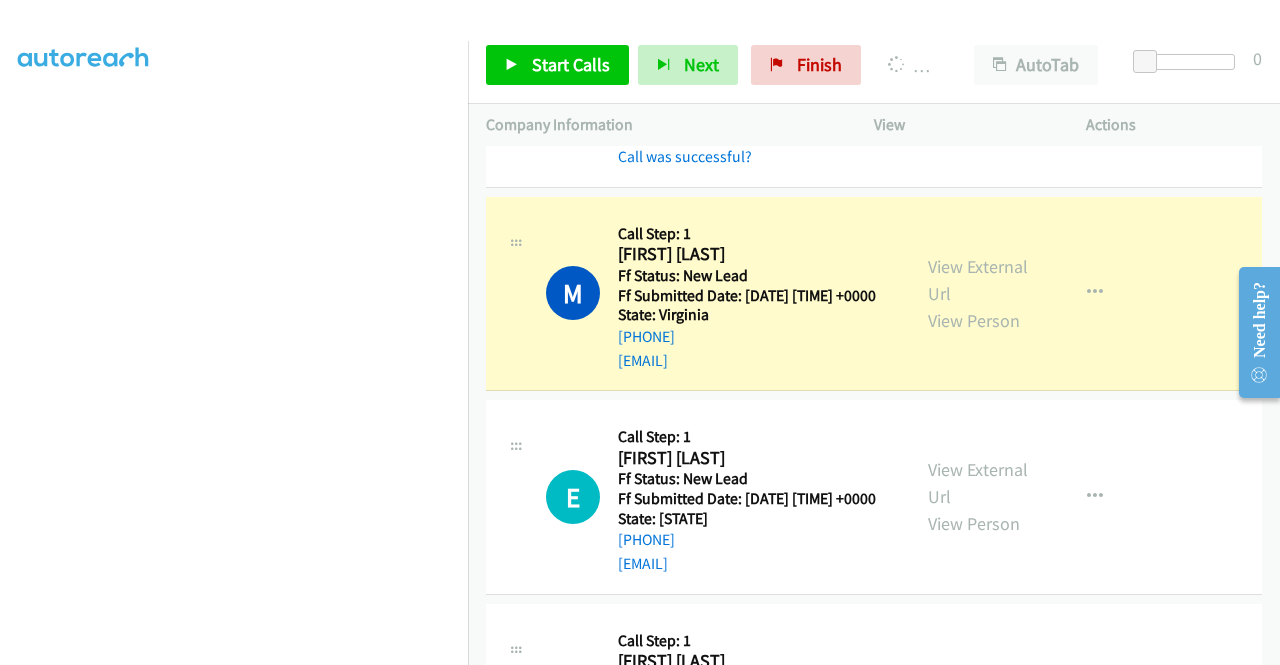 scroll, scrollTop: 448, scrollLeft: 0, axis: vertical 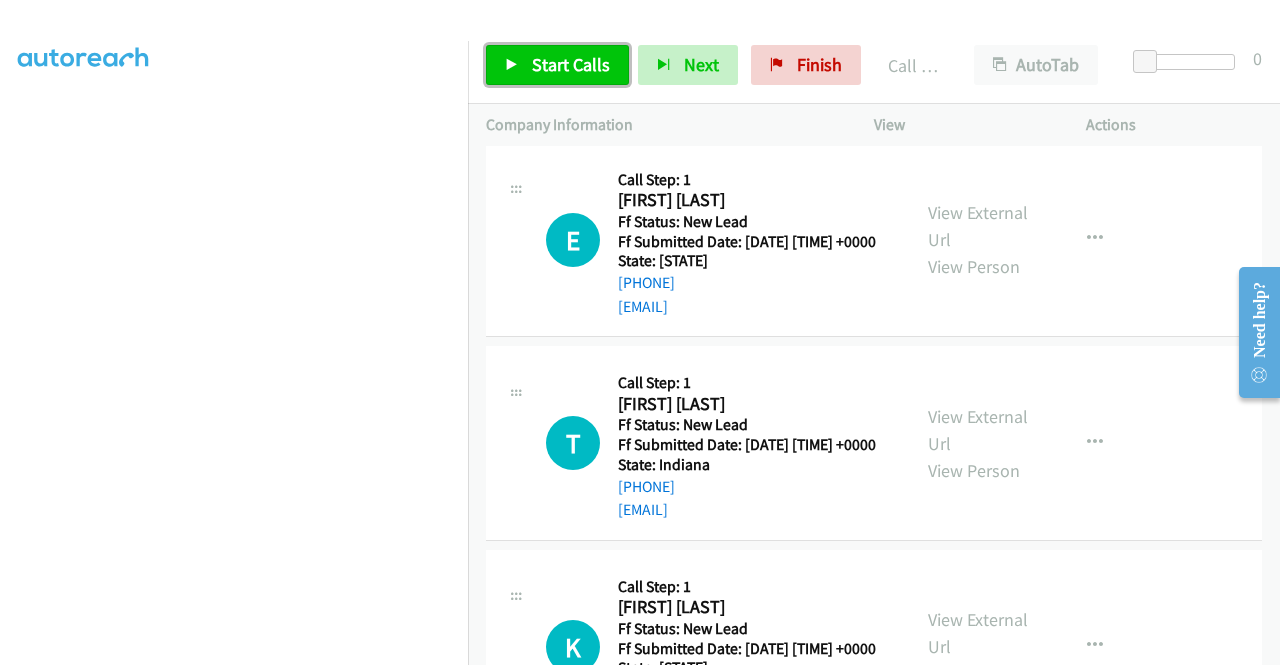 click on "Start Calls" at bounding box center [557, 65] 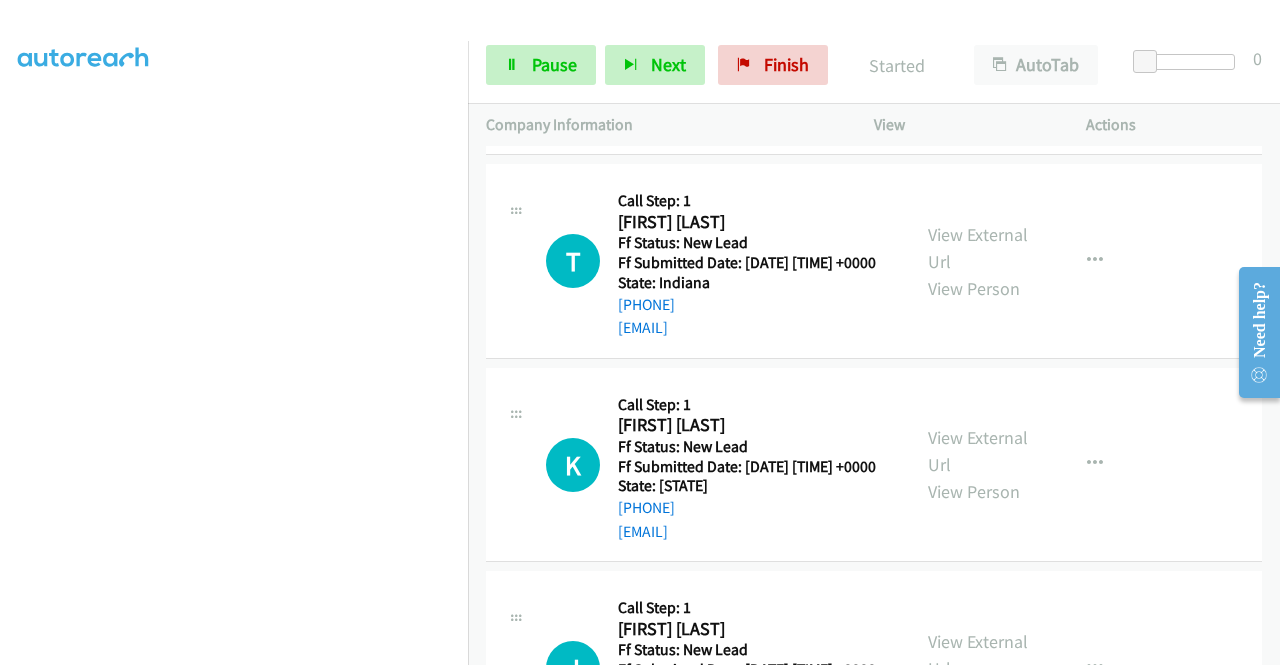 scroll, scrollTop: 1000, scrollLeft: 0, axis: vertical 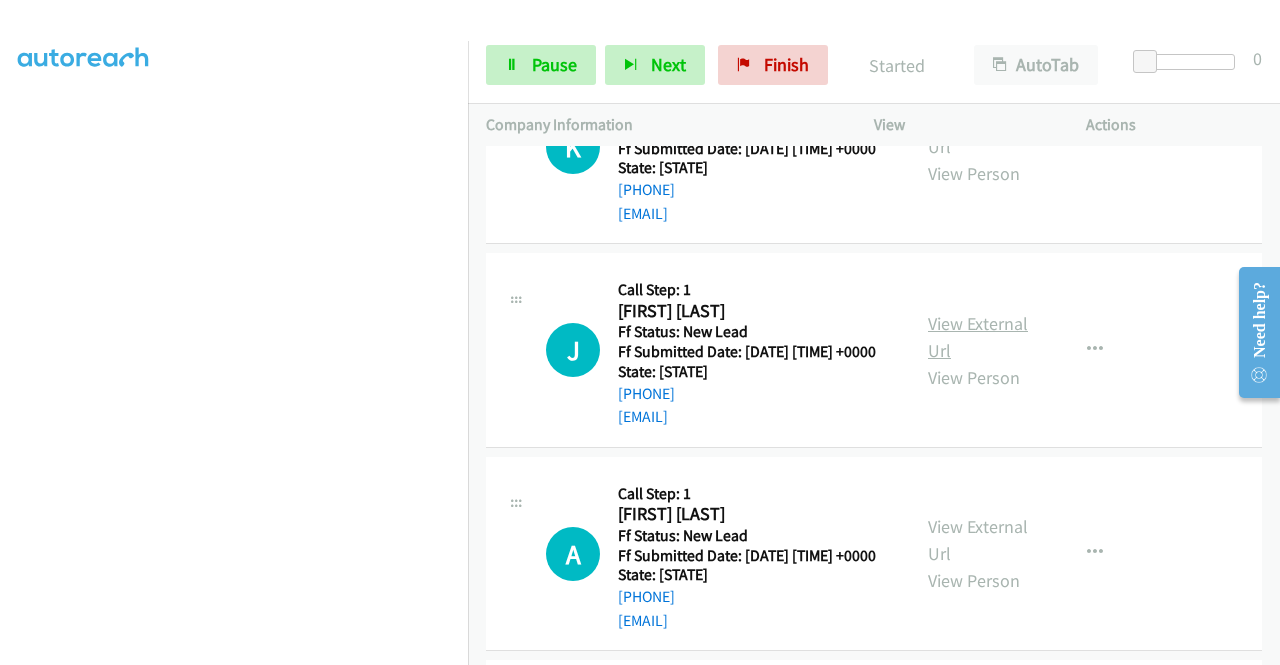 click on "View External Url" at bounding box center (978, 337) 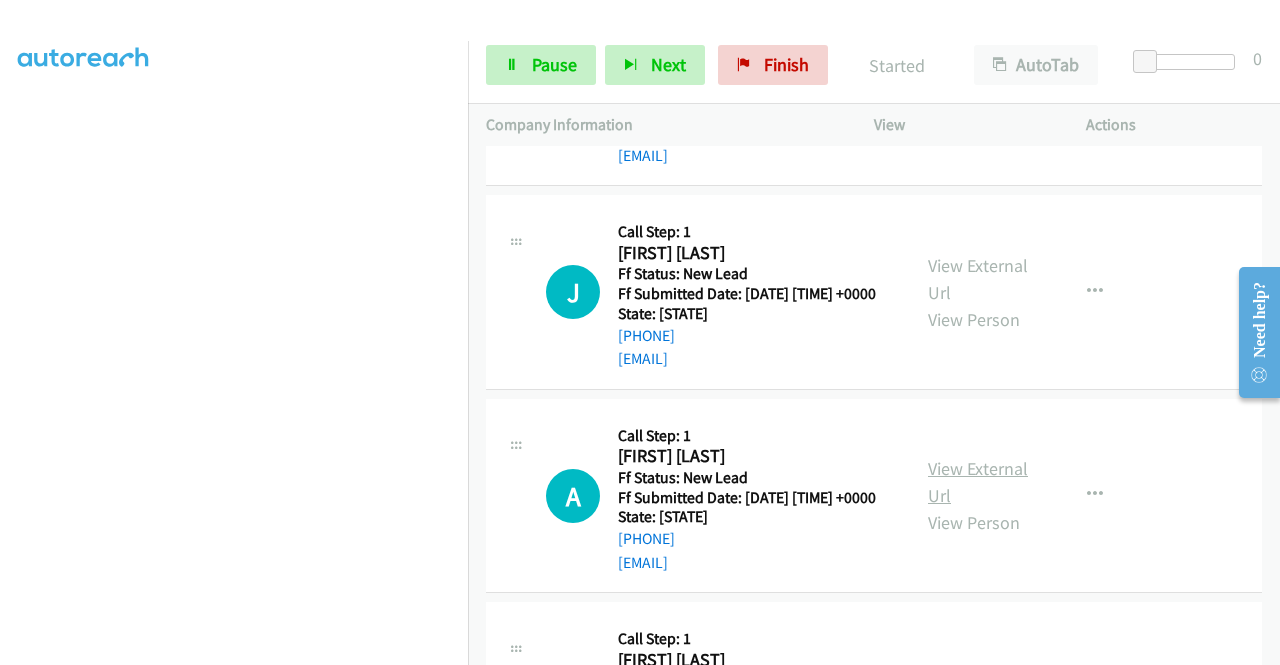 scroll, scrollTop: 1100, scrollLeft: 0, axis: vertical 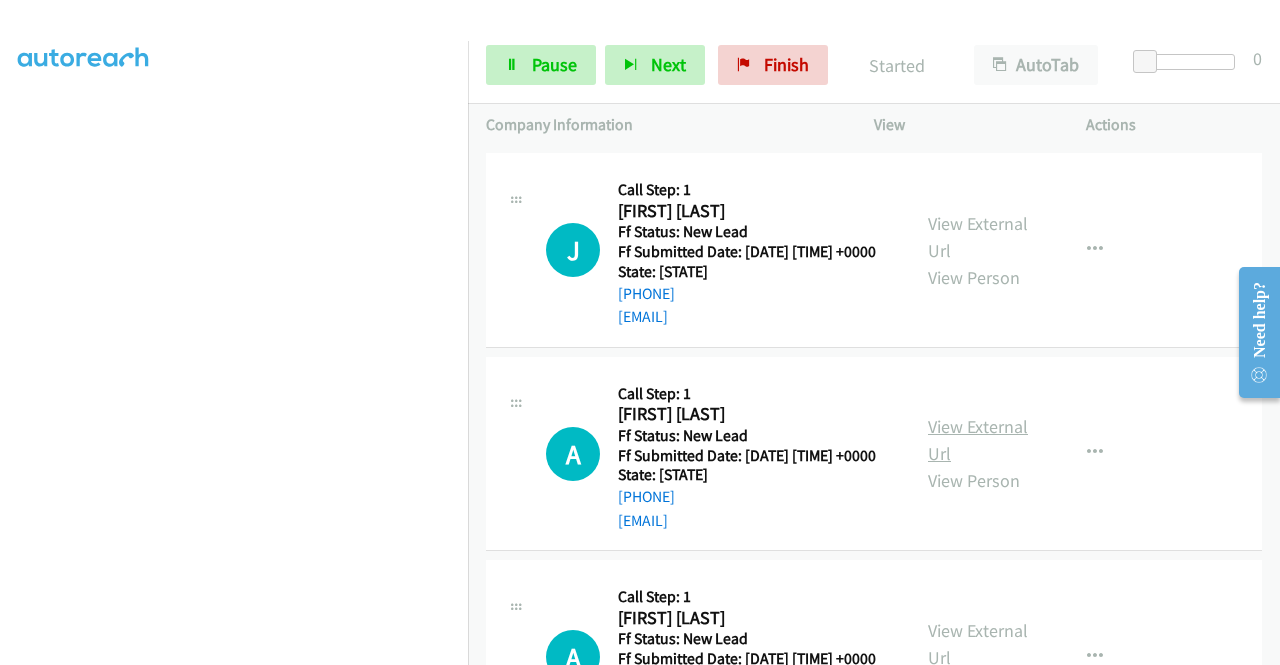 click on "View External Url" at bounding box center [978, 440] 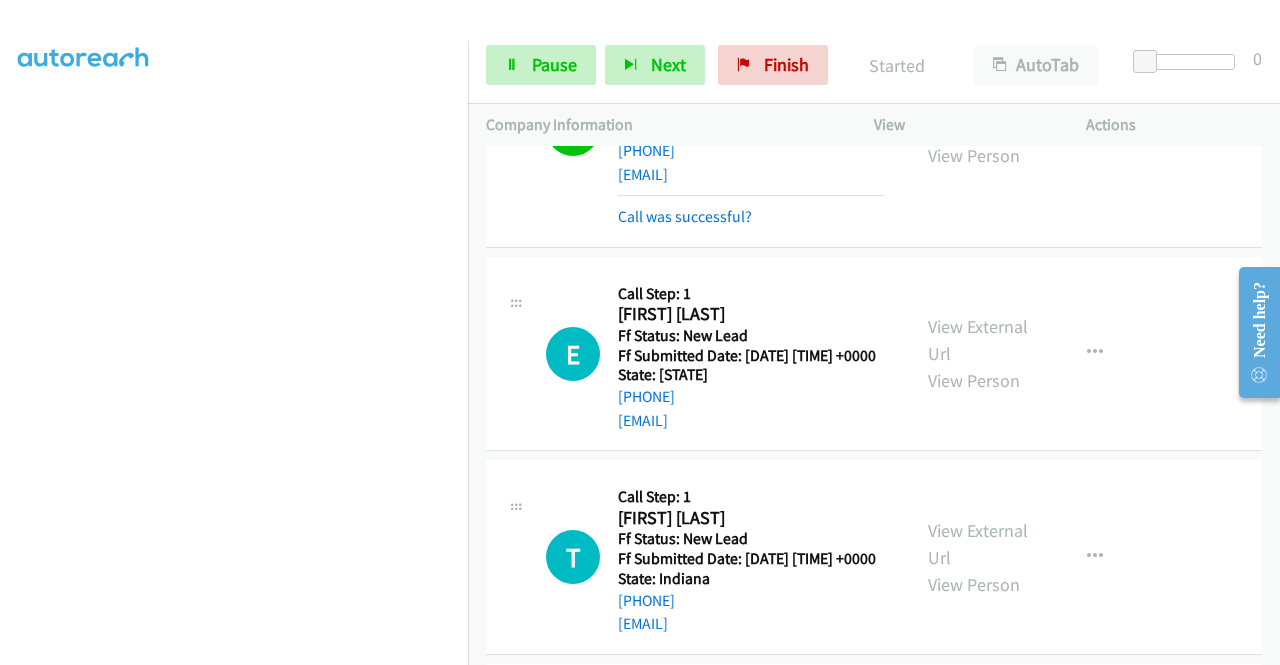 scroll, scrollTop: 400, scrollLeft: 0, axis: vertical 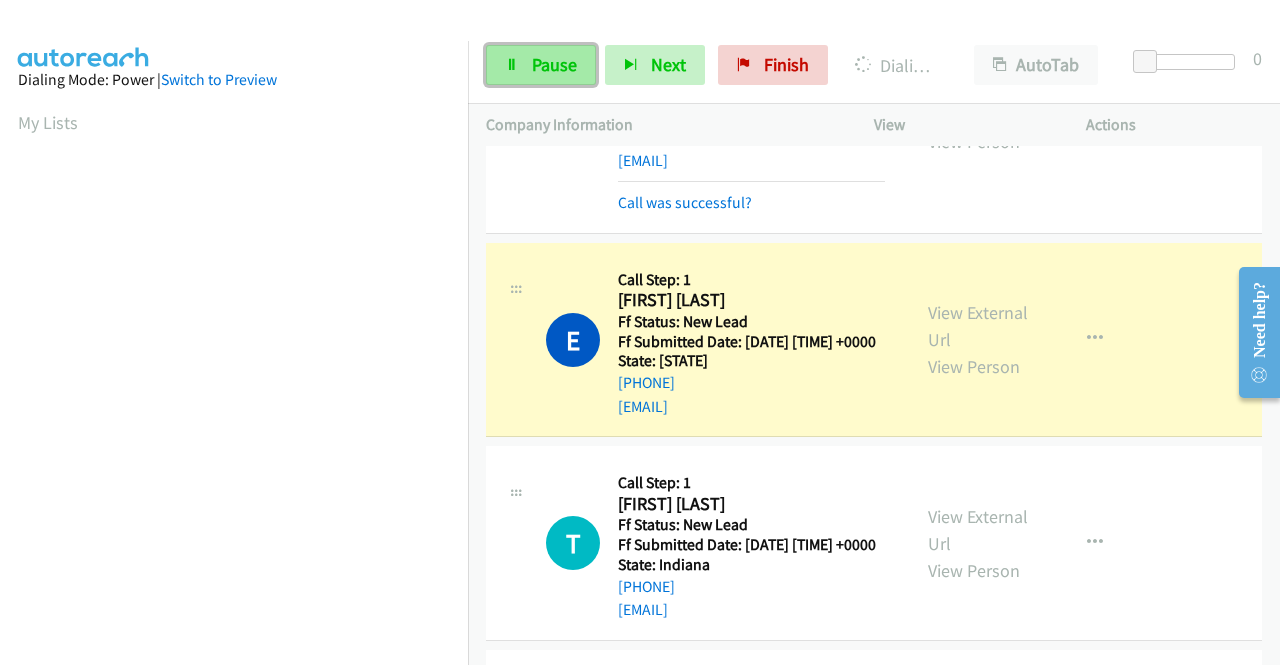 click on "Pause" at bounding box center (554, 64) 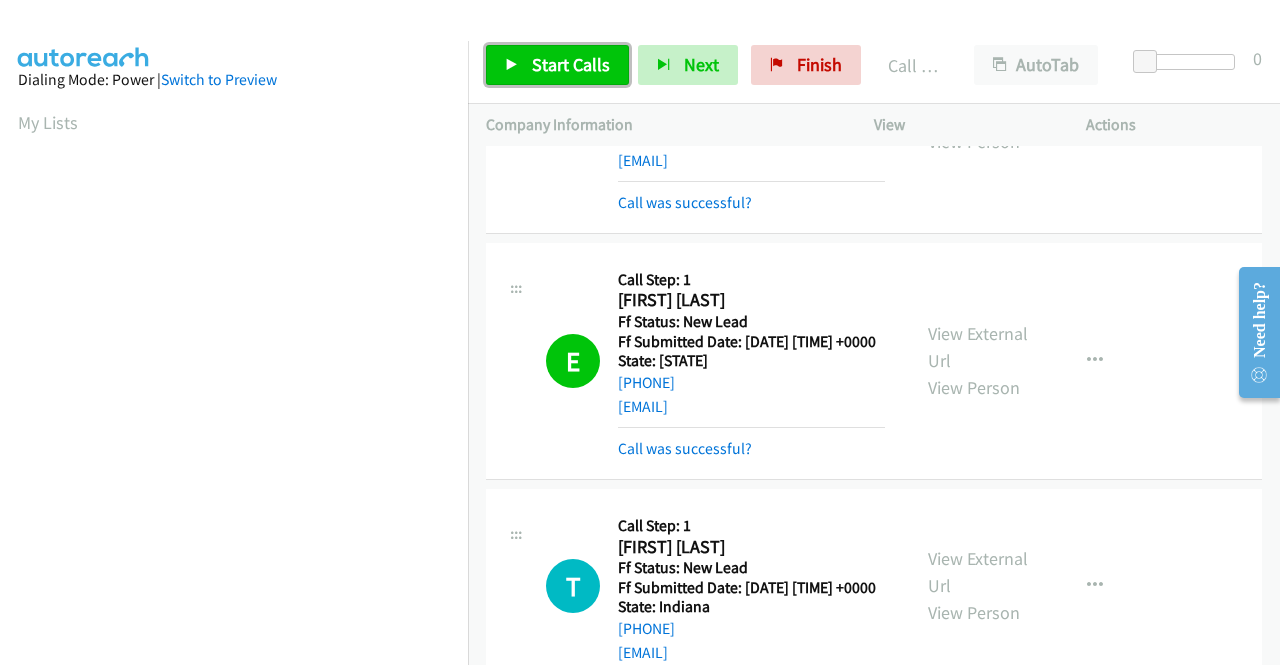 click on "Start Calls" at bounding box center [571, 64] 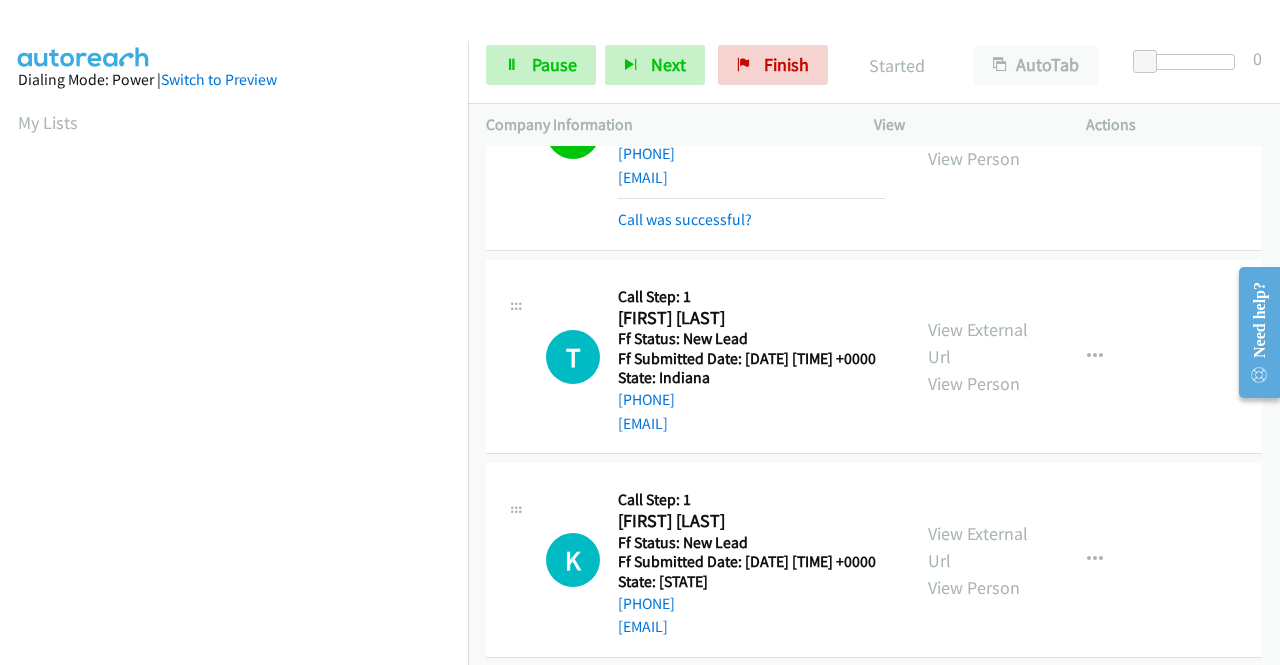 scroll, scrollTop: 700, scrollLeft: 0, axis: vertical 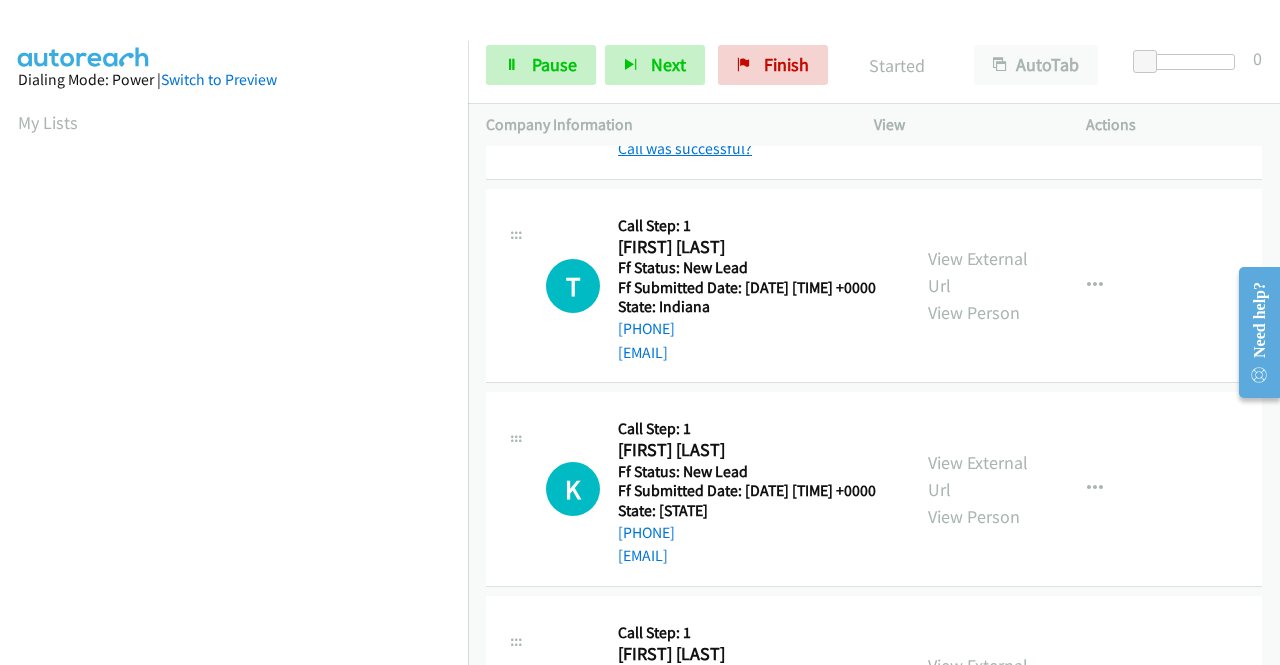 click on "Call was successful?" at bounding box center (685, 148) 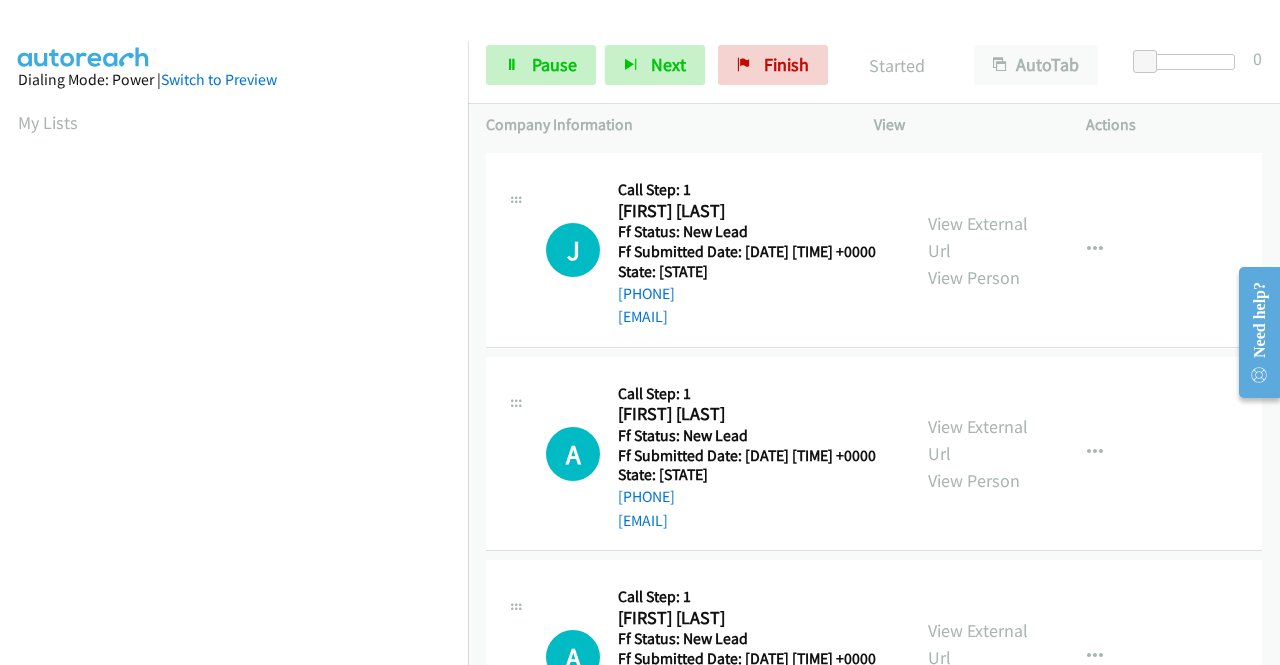 scroll, scrollTop: 1400, scrollLeft: 0, axis: vertical 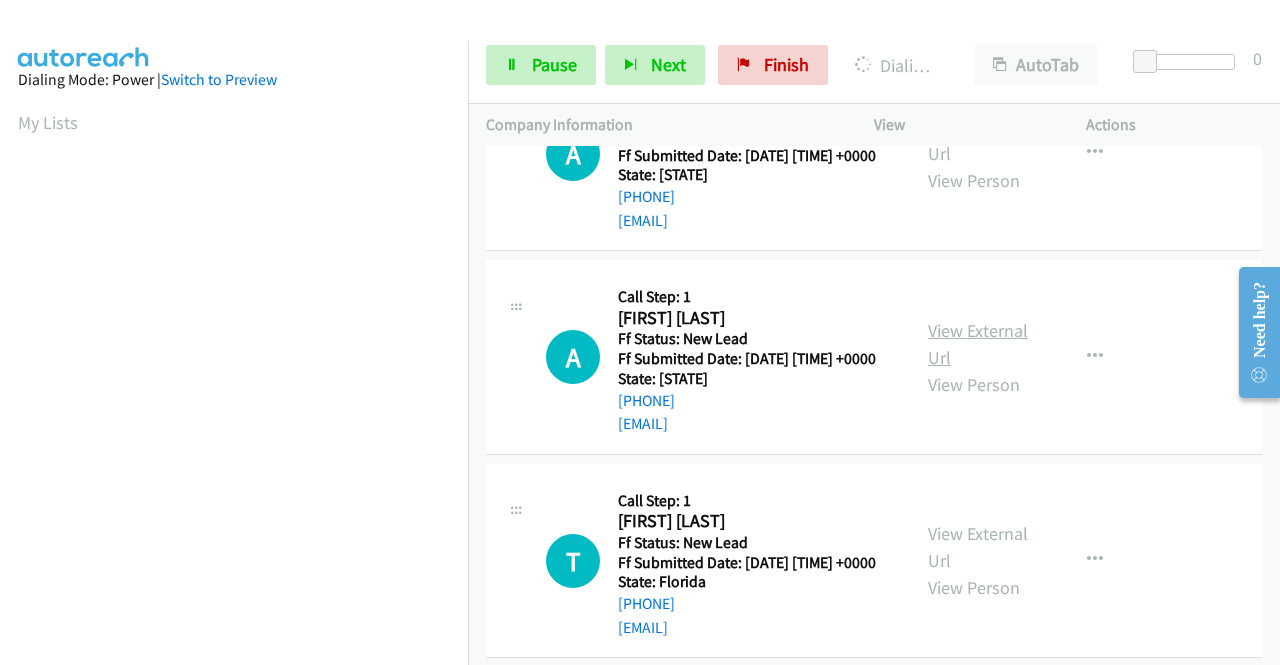 click on "View External Url" at bounding box center [978, 344] 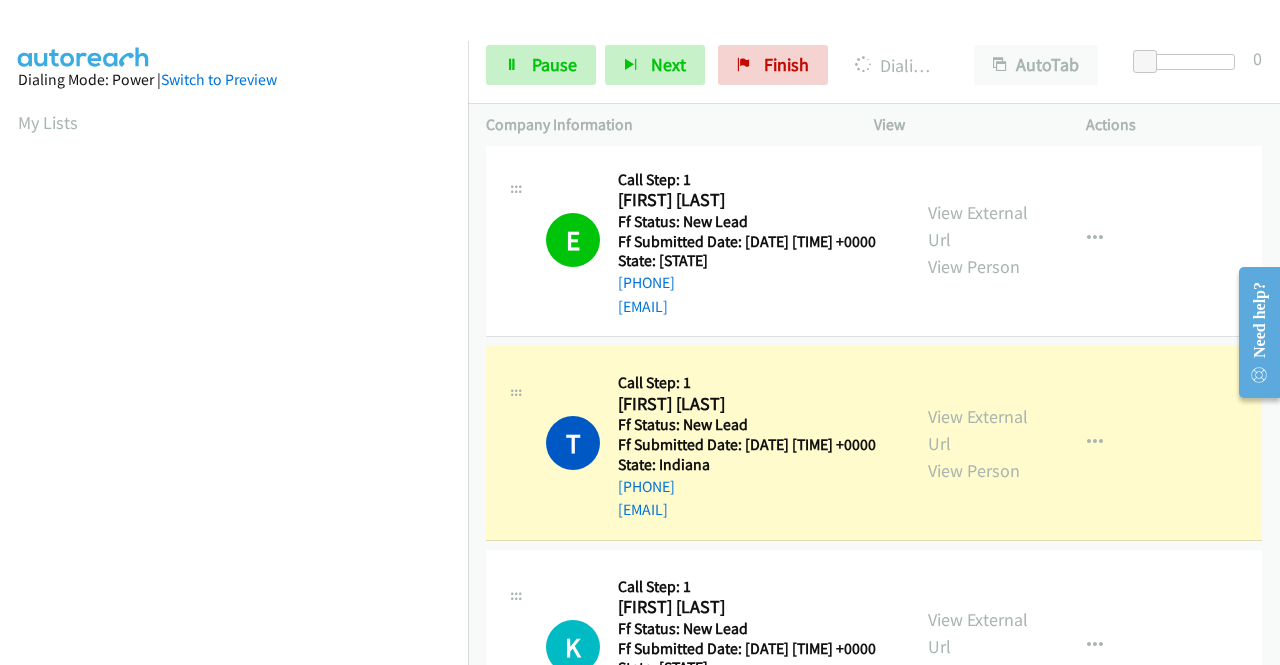scroll, scrollTop: 700, scrollLeft: 0, axis: vertical 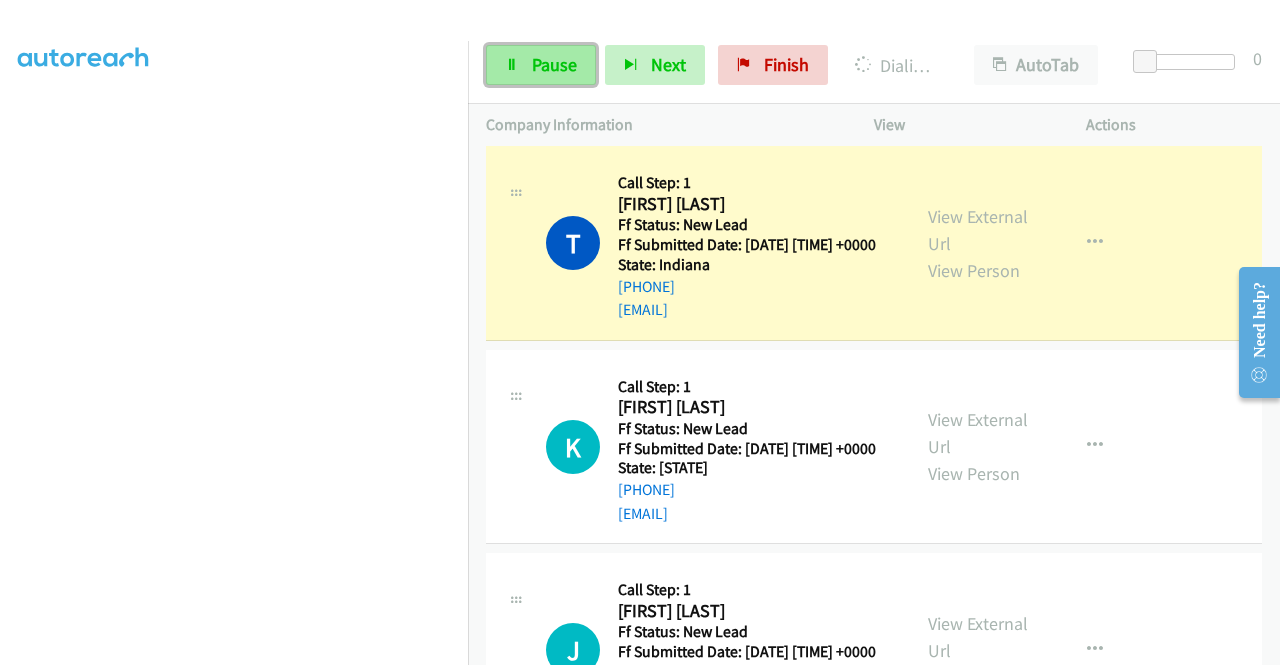 click on "Pause" at bounding box center [554, 64] 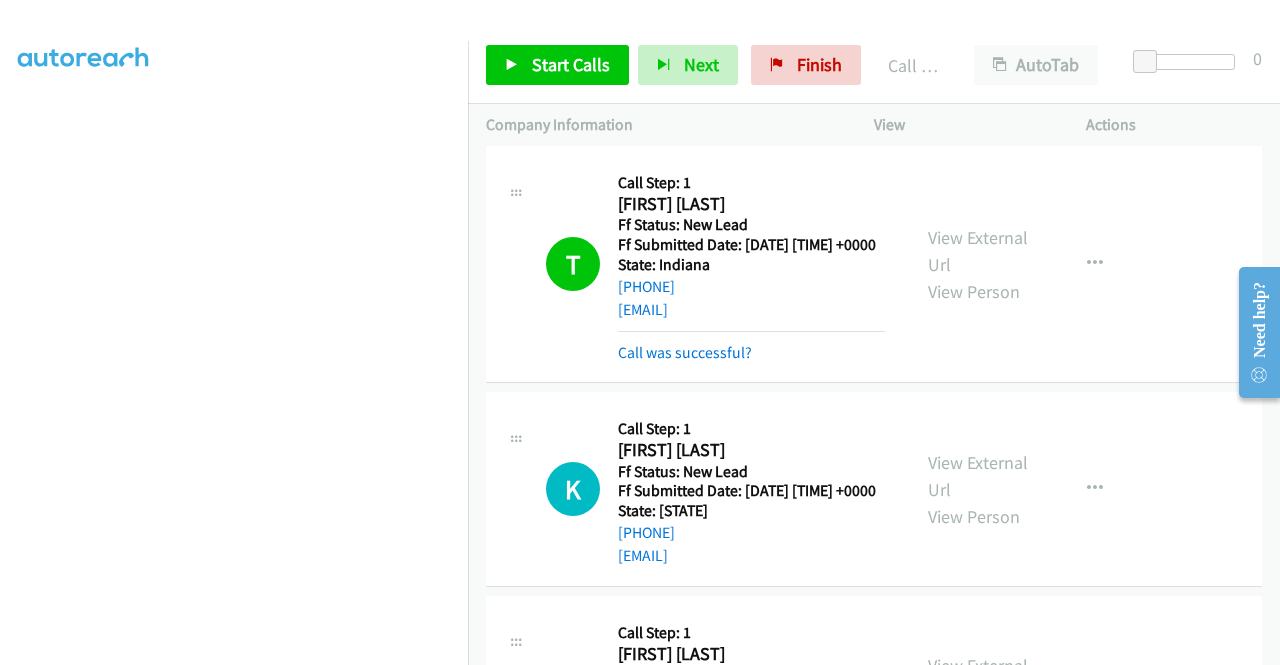 scroll, scrollTop: 156, scrollLeft: 0, axis: vertical 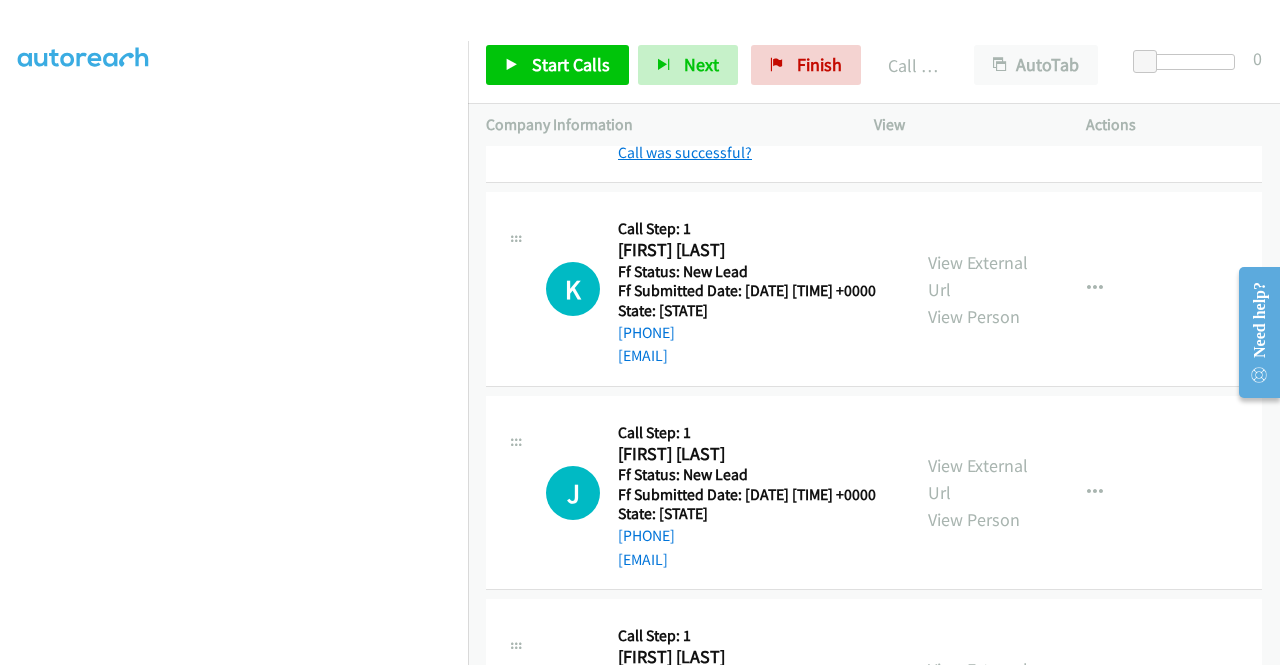click on "Call was successful?" at bounding box center [685, 152] 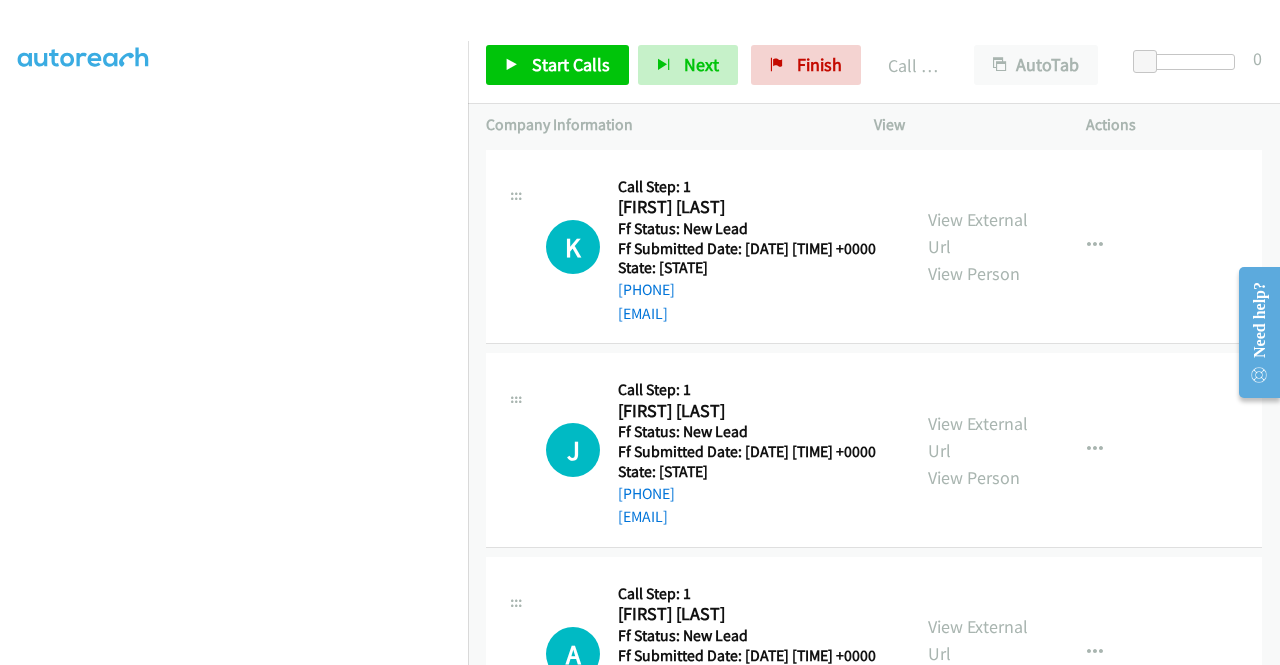 scroll, scrollTop: 878, scrollLeft: 0, axis: vertical 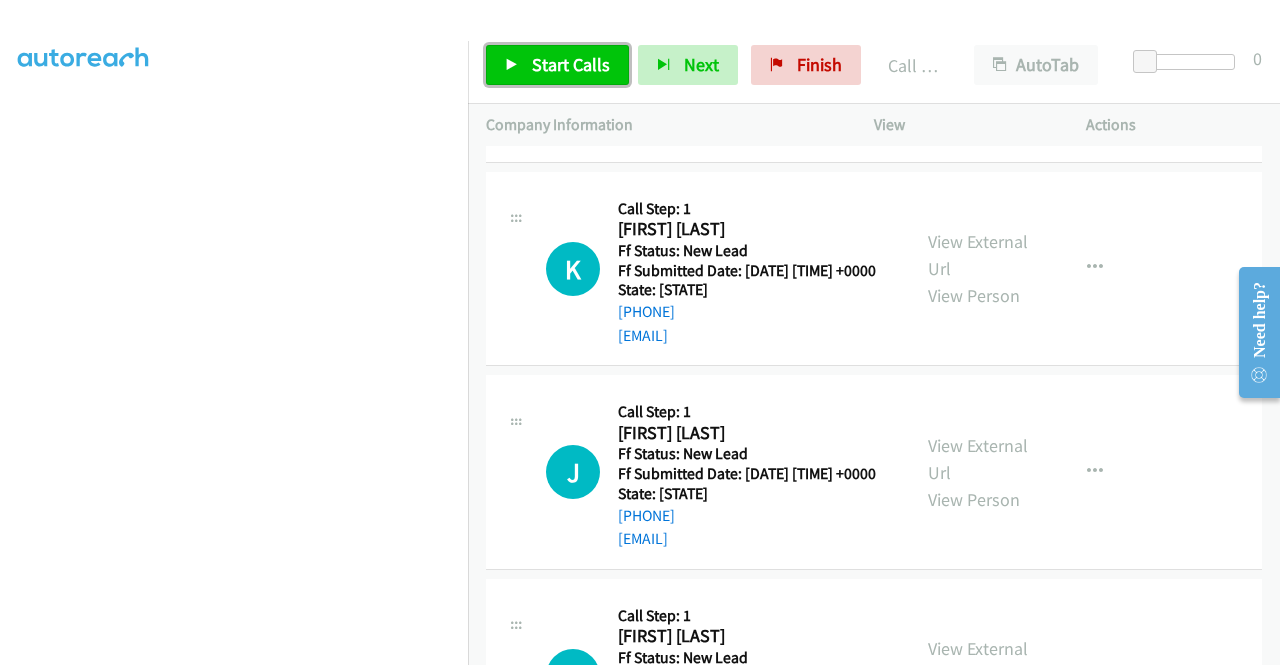 click on "Start Calls" at bounding box center (571, 64) 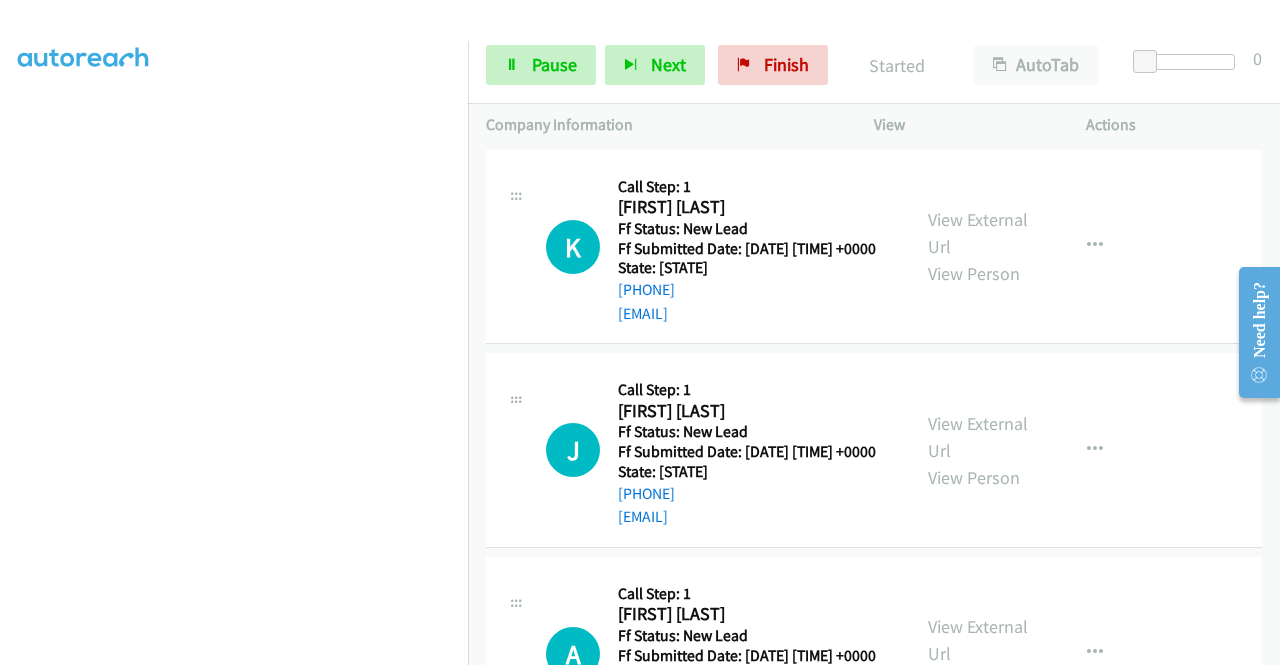 scroll, scrollTop: 1200, scrollLeft: 0, axis: vertical 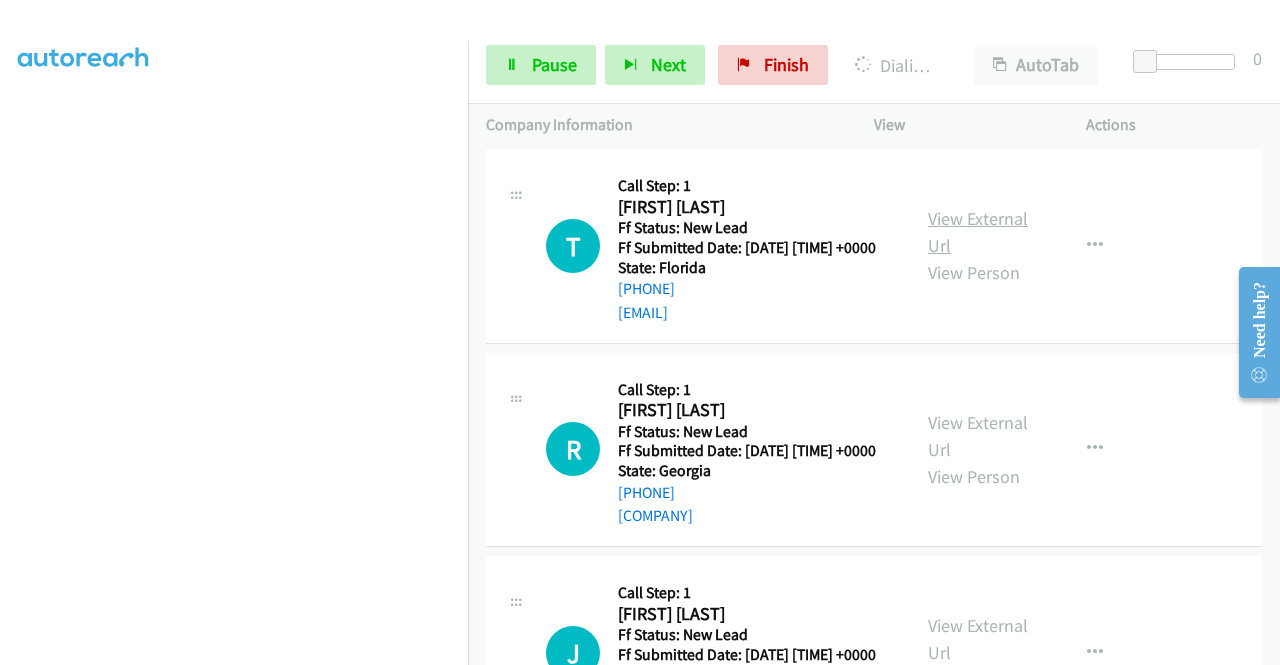 click on "View External Url" at bounding box center (978, 232) 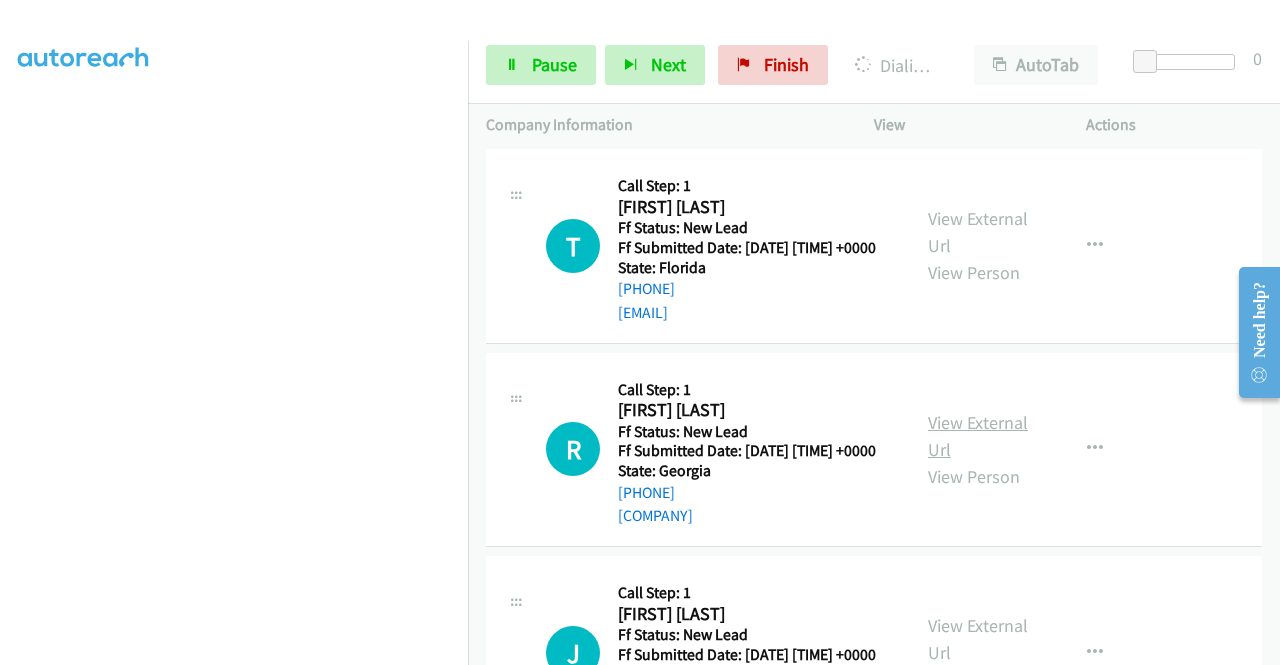 click on "View External Url" at bounding box center (978, 436) 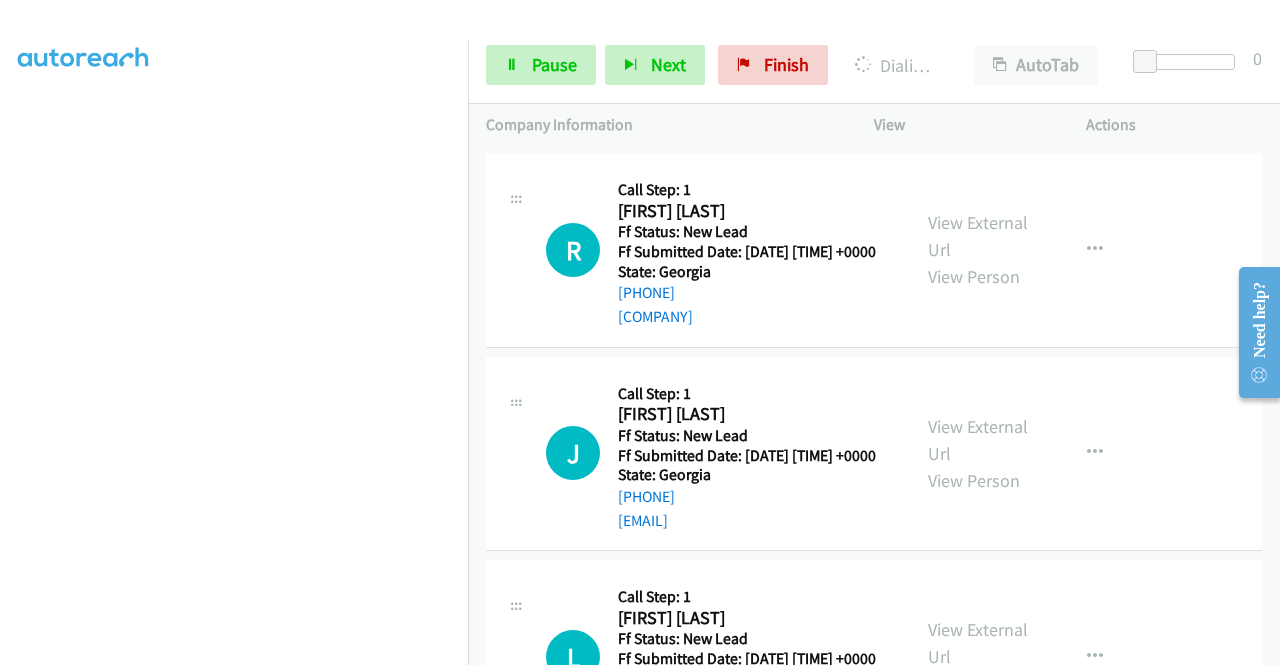 scroll, scrollTop: 2142, scrollLeft: 0, axis: vertical 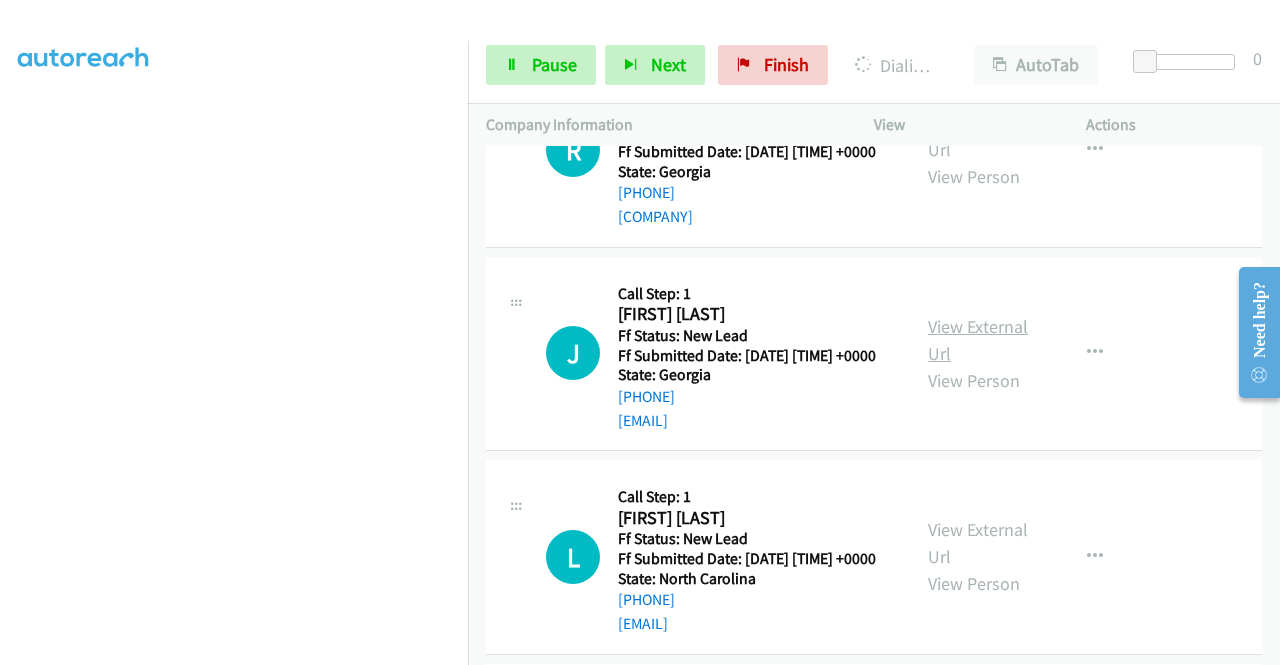 click on "View External Url" at bounding box center (978, 340) 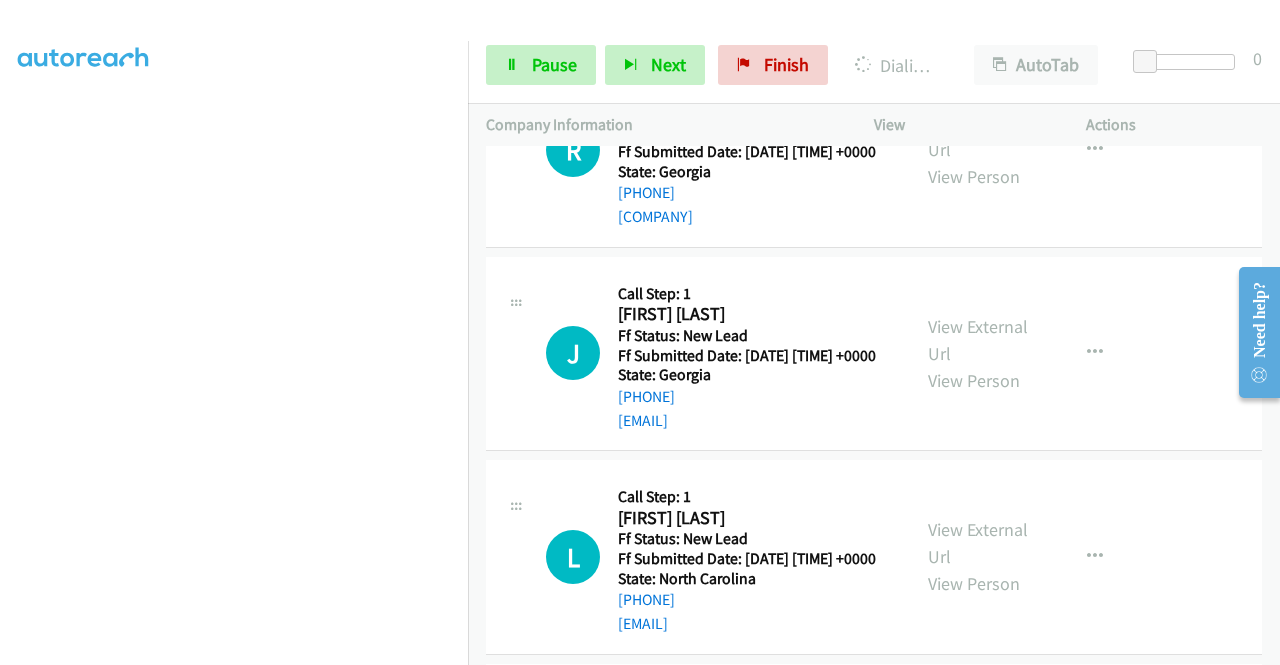 scroll, scrollTop: 400, scrollLeft: 0, axis: vertical 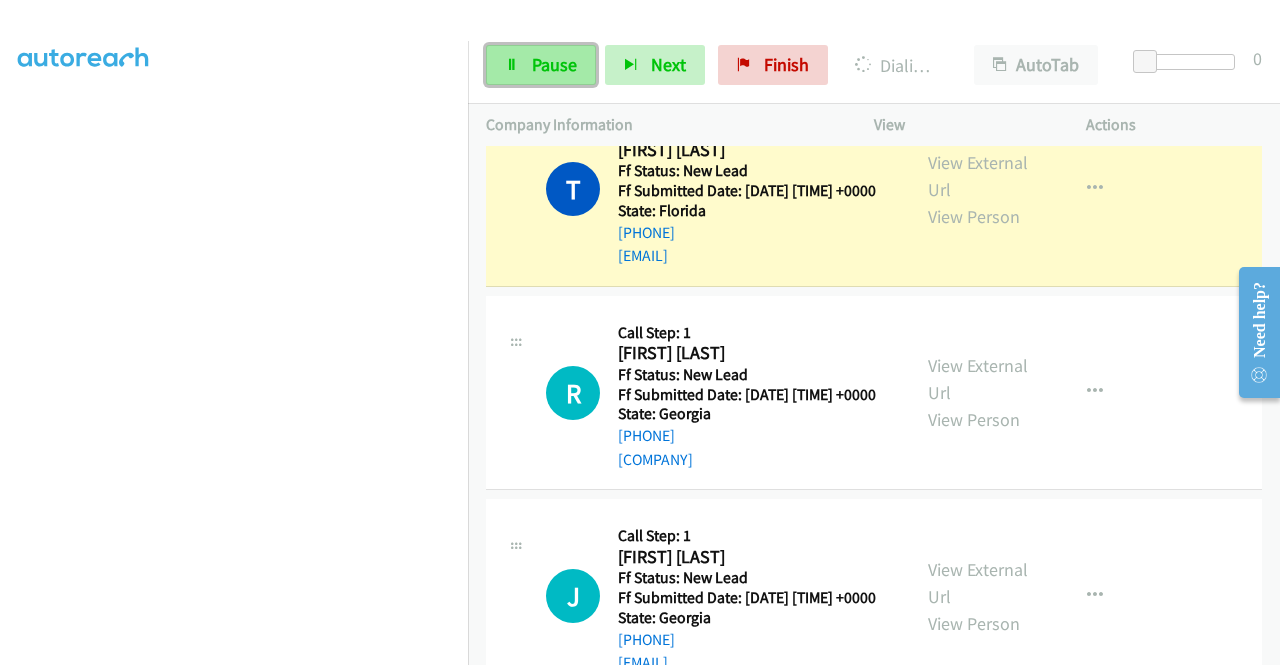 click on "Pause" at bounding box center [554, 64] 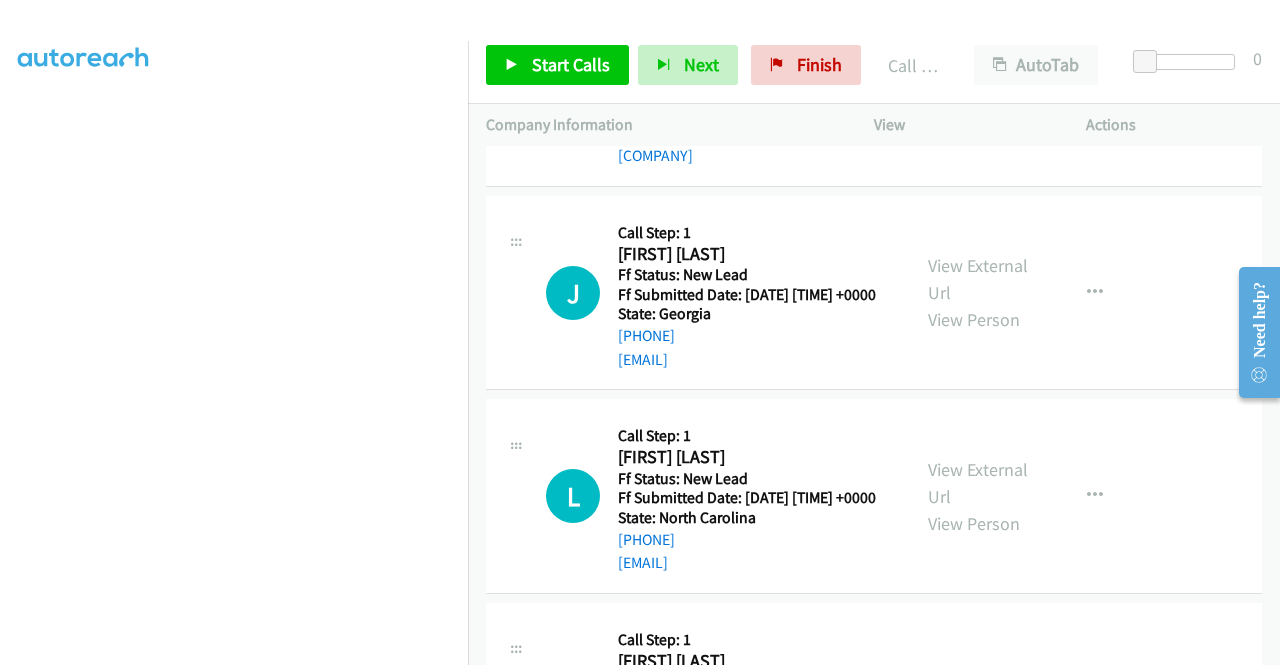 scroll, scrollTop: 2342, scrollLeft: 0, axis: vertical 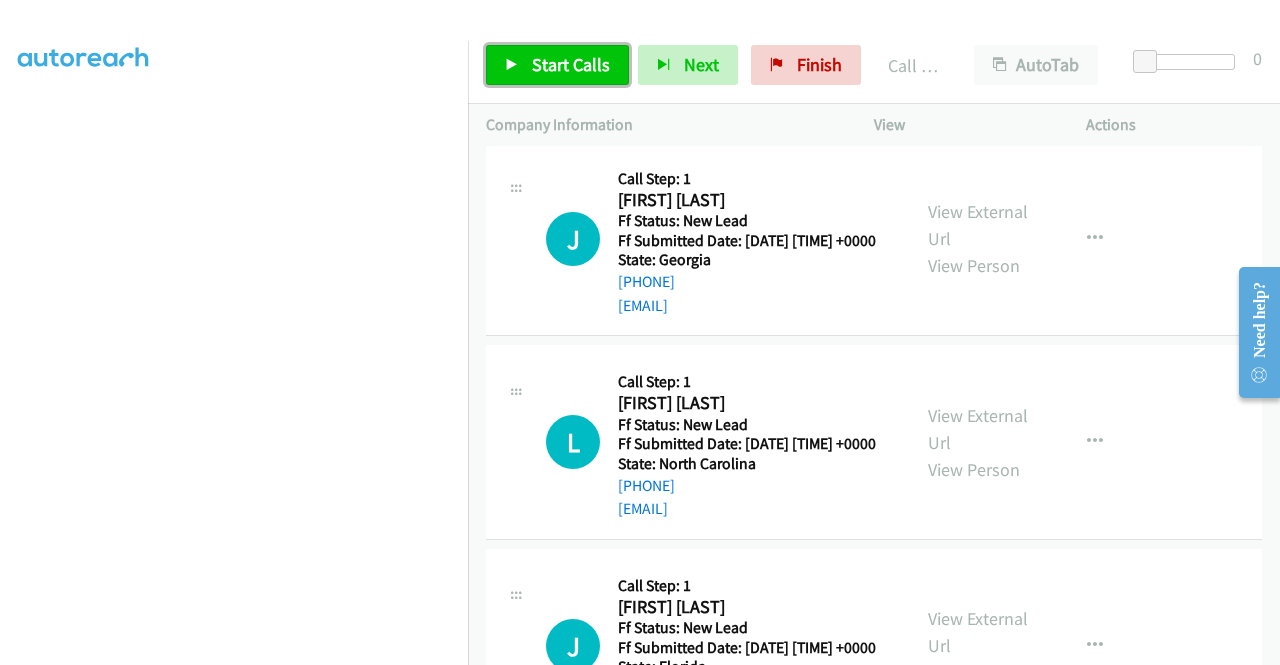 click on "Start Calls" at bounding box center [571, 64] 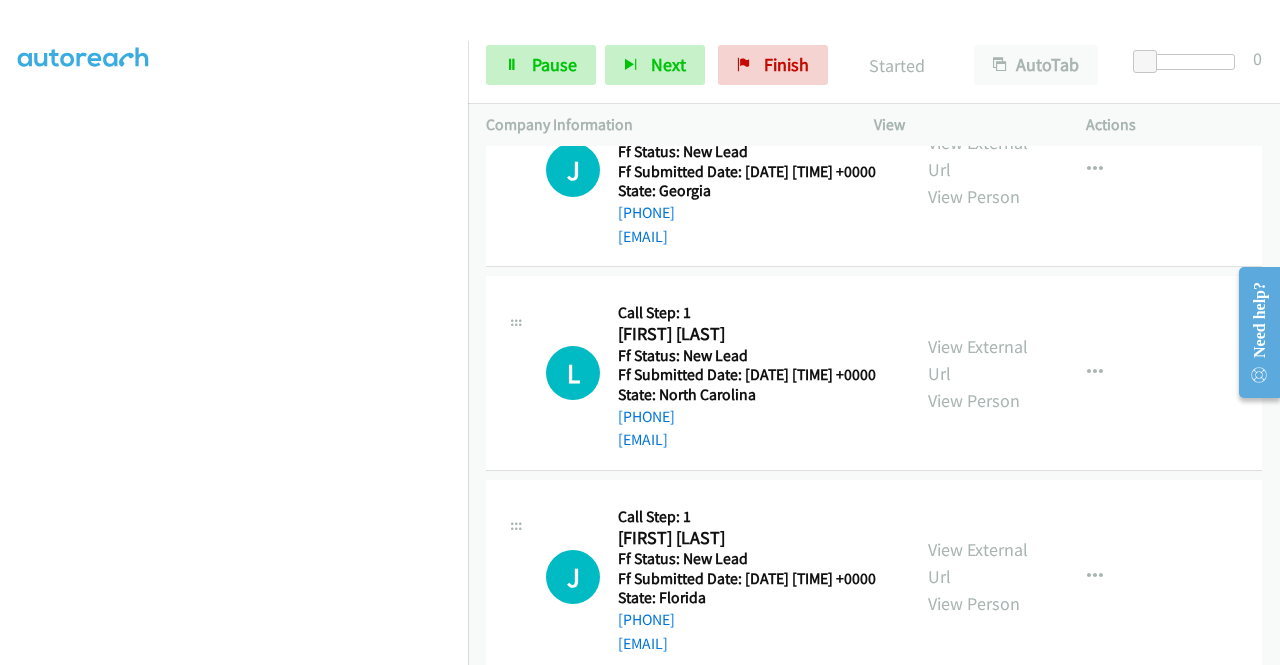scroll, scrollTop: 2442, scrollLeft: 0, axis: vertical 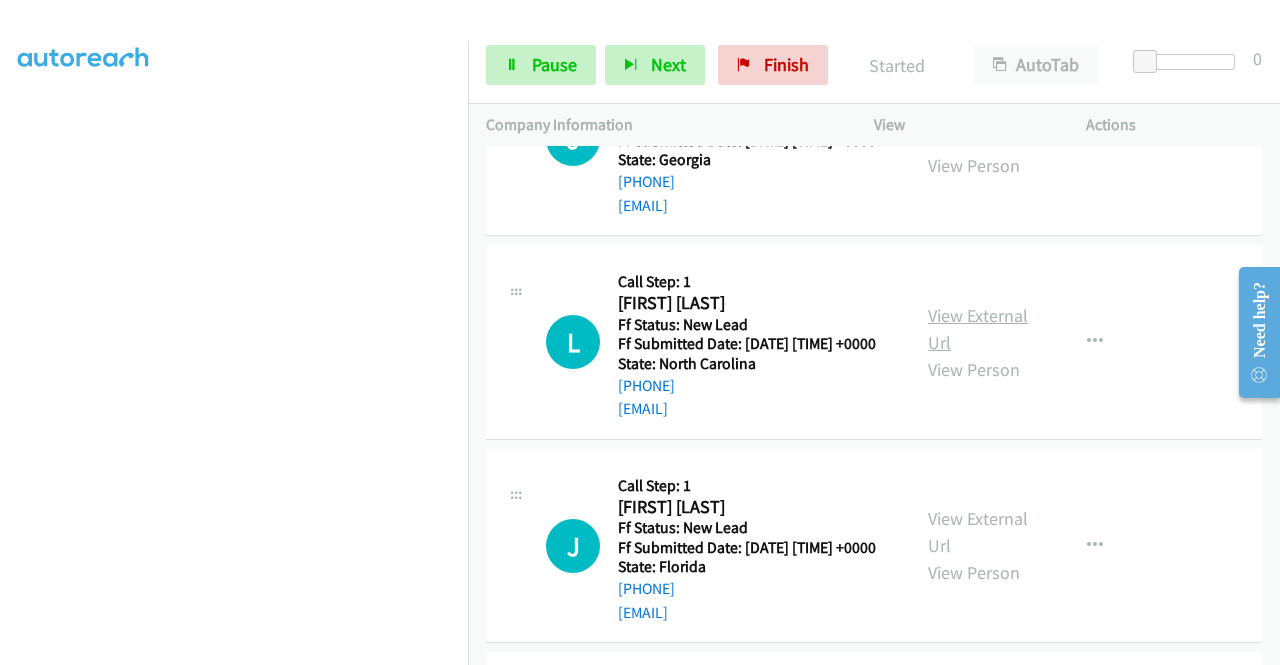 click on "View External Url" at bounding box center [978, 329] 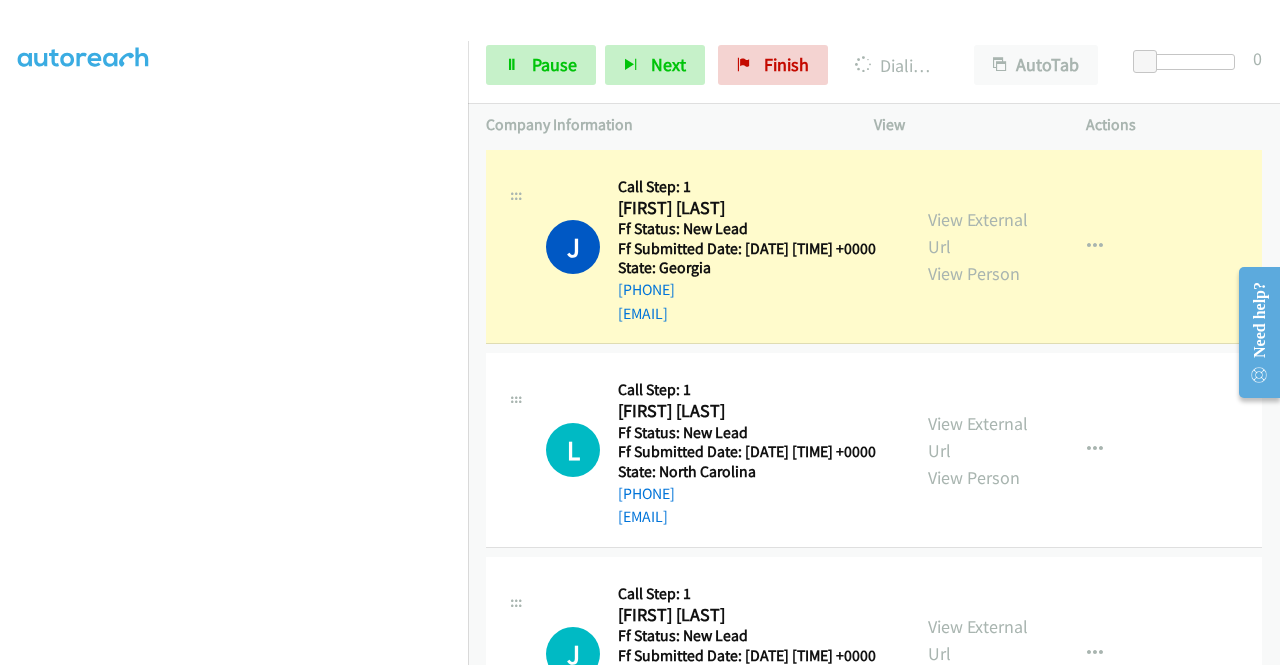 scroll, scrollTop: 2342, scrollLeft: 0, axis: vertical 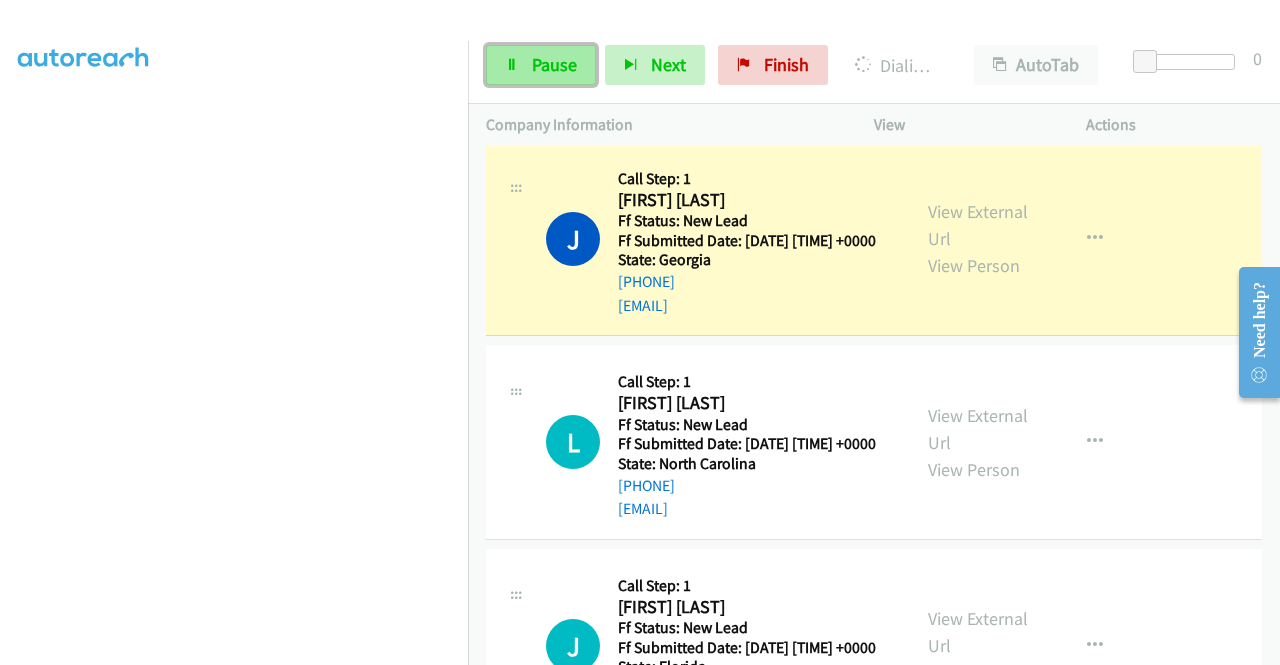 click on "Pause" at bounding box center (554, 64) 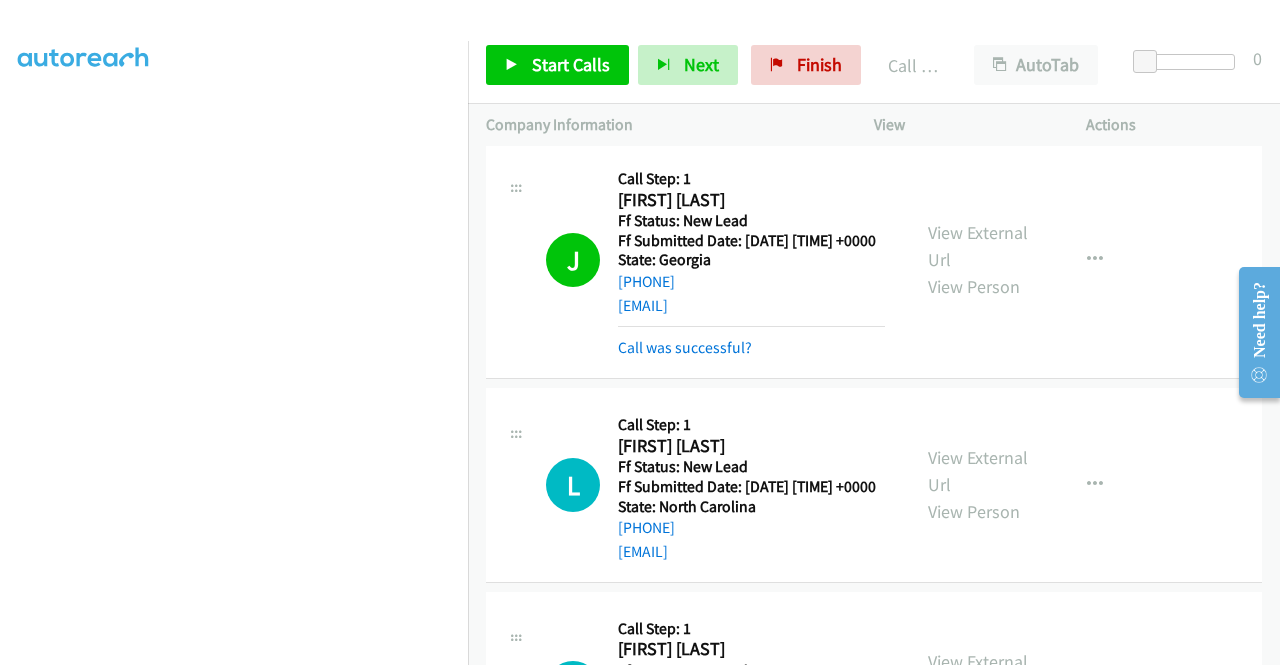 scroll, scrollTop: 156, scrollLeft: 0, axis: vertical 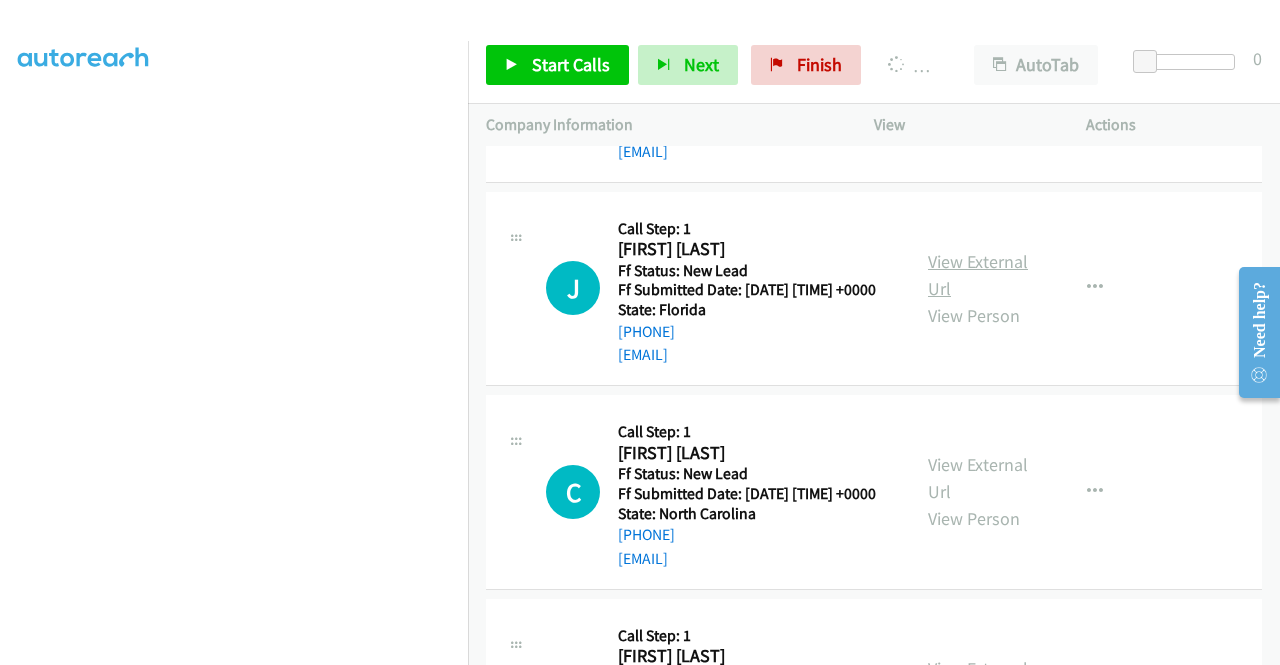 click on "View External Url" at bounding box center [978, 275] 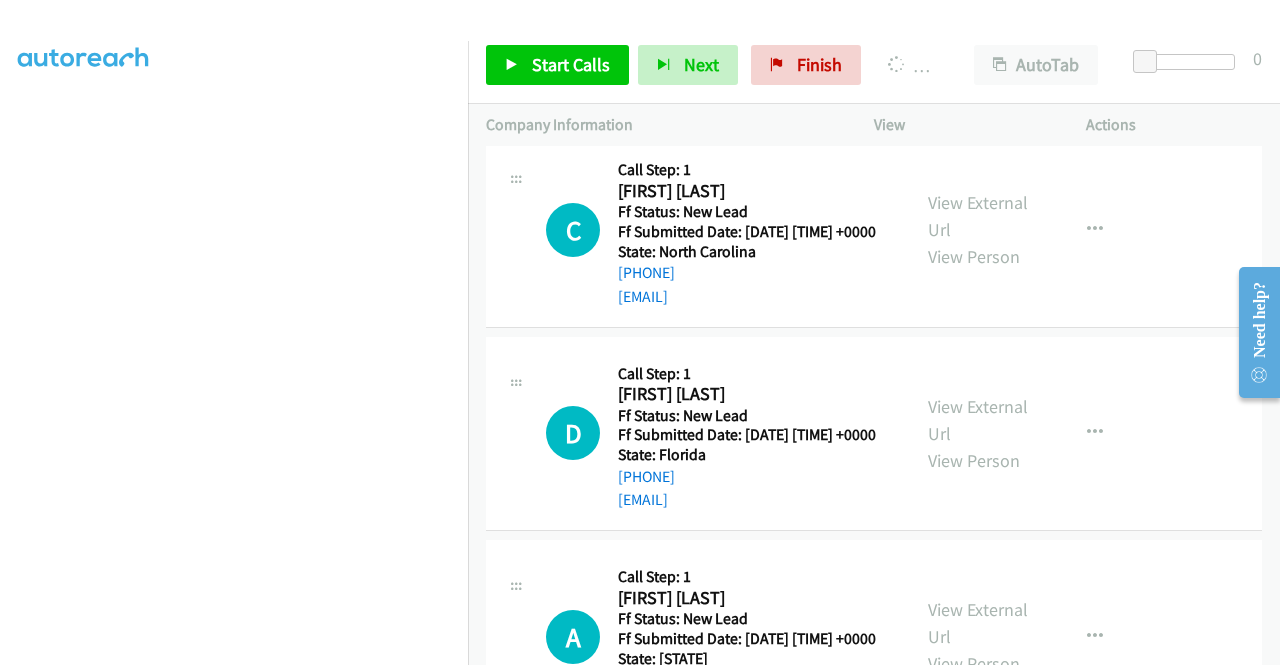scroll, scrollTop: 3042, scrollLeft: 0, axis: vertical 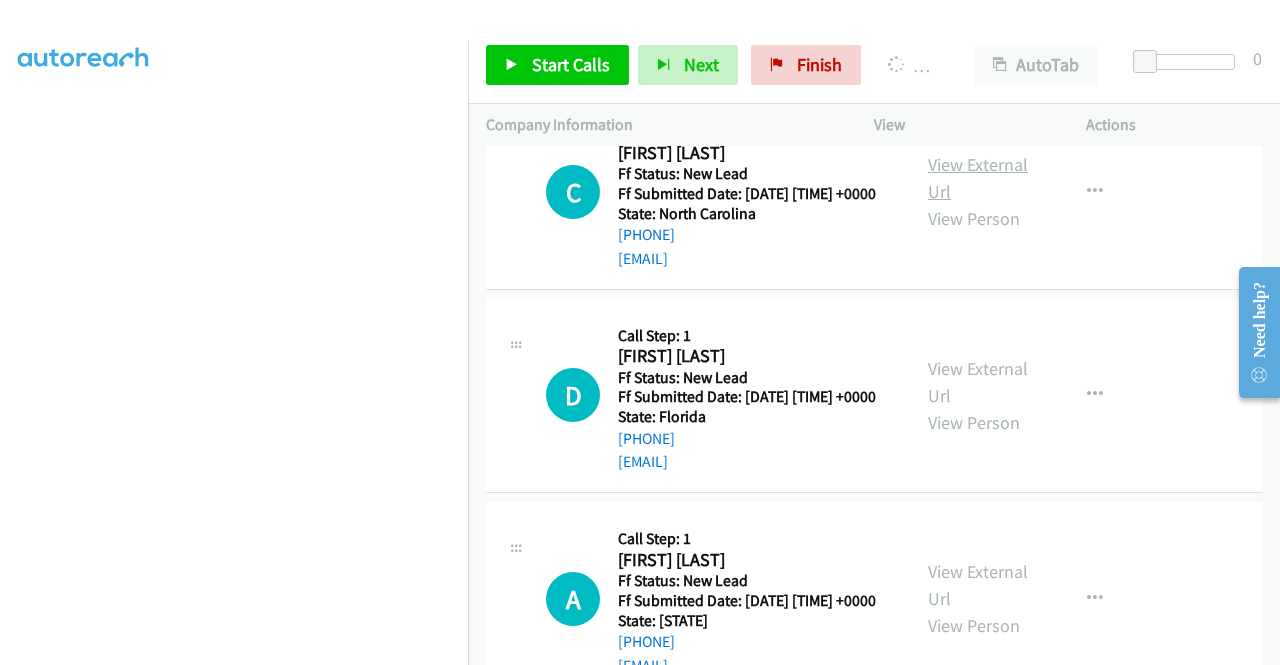 click on "View External Url" at bounding box center [978, 178] 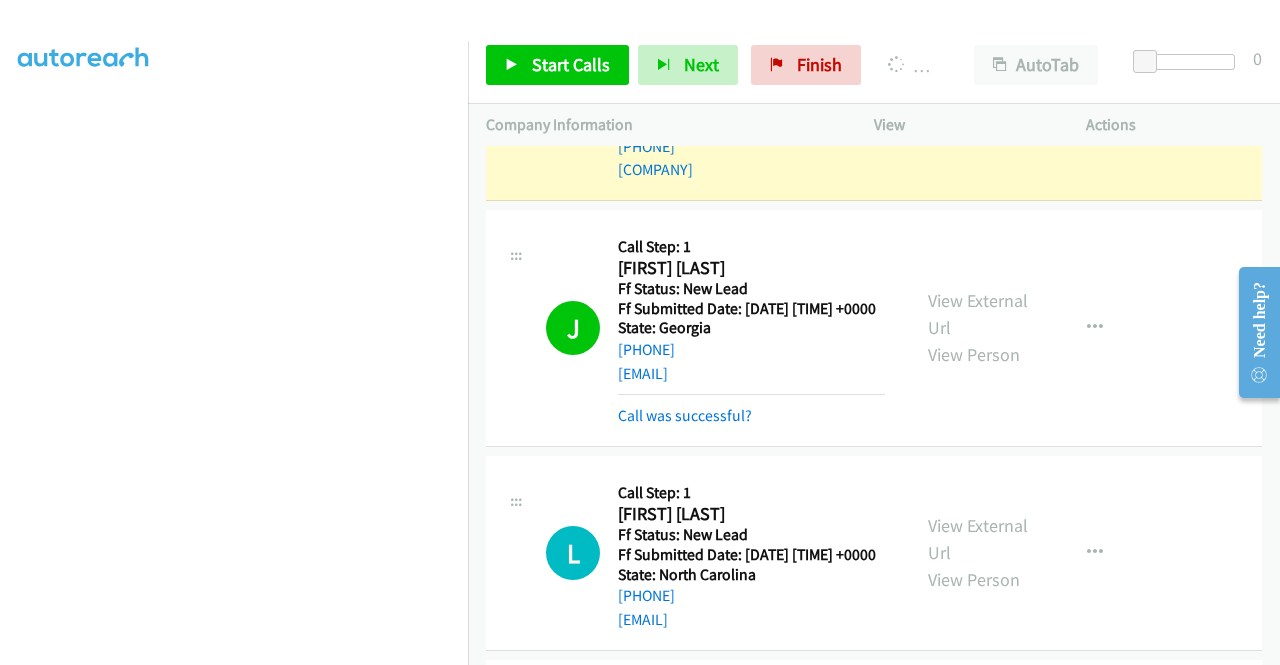 scroll, scrollTop: 2242, scrollLeft: 0, axis: vertical 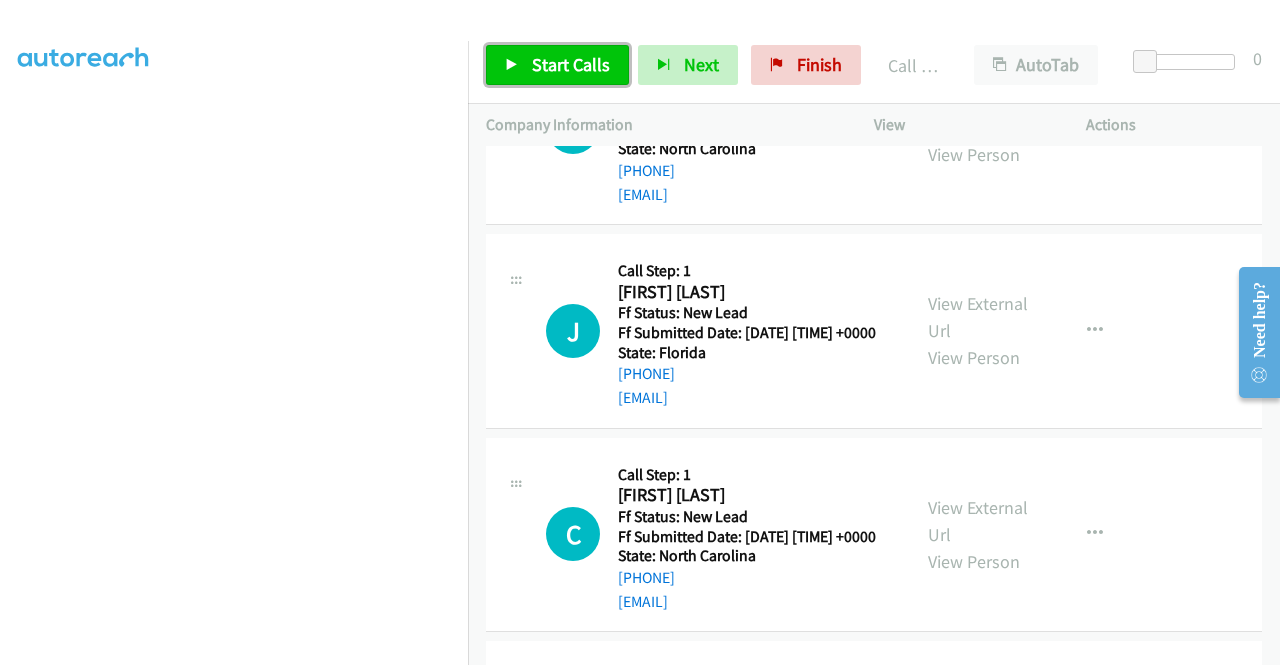 click on "Start Calls" at bounding box center (571, 64) 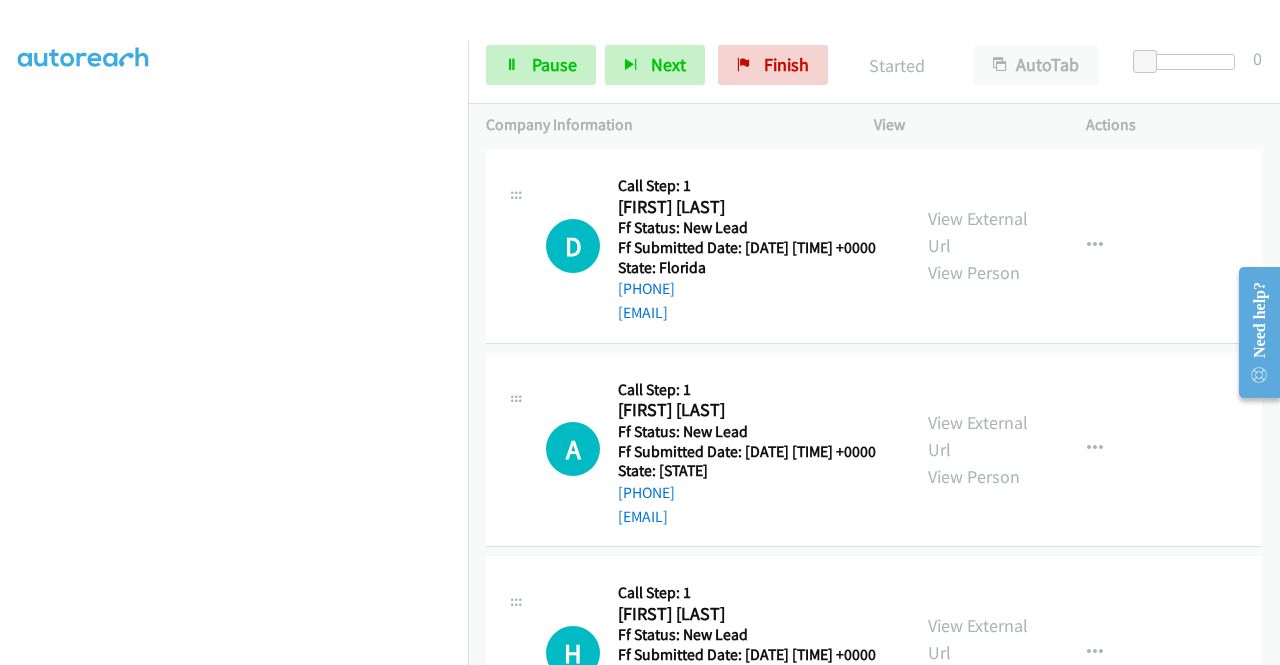 scroll, scrollTop: 3242, scrollLeft: 0, axis: vertical 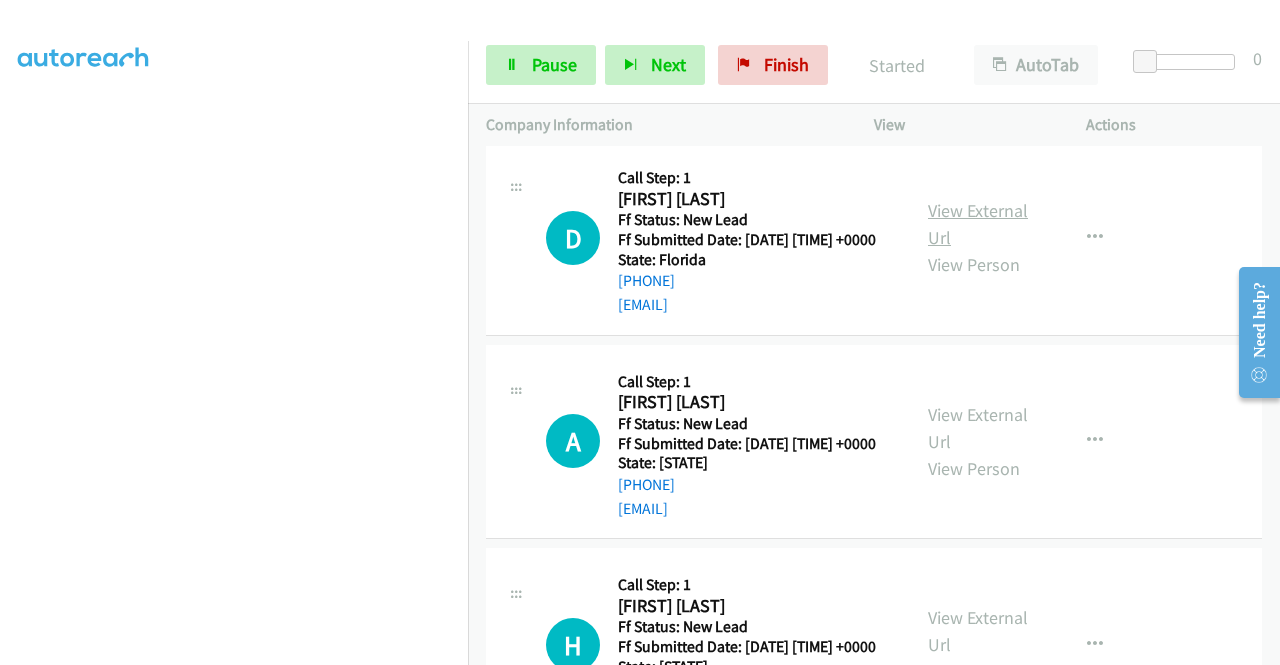 click on "View External Url" at bounding box center [978, 224] 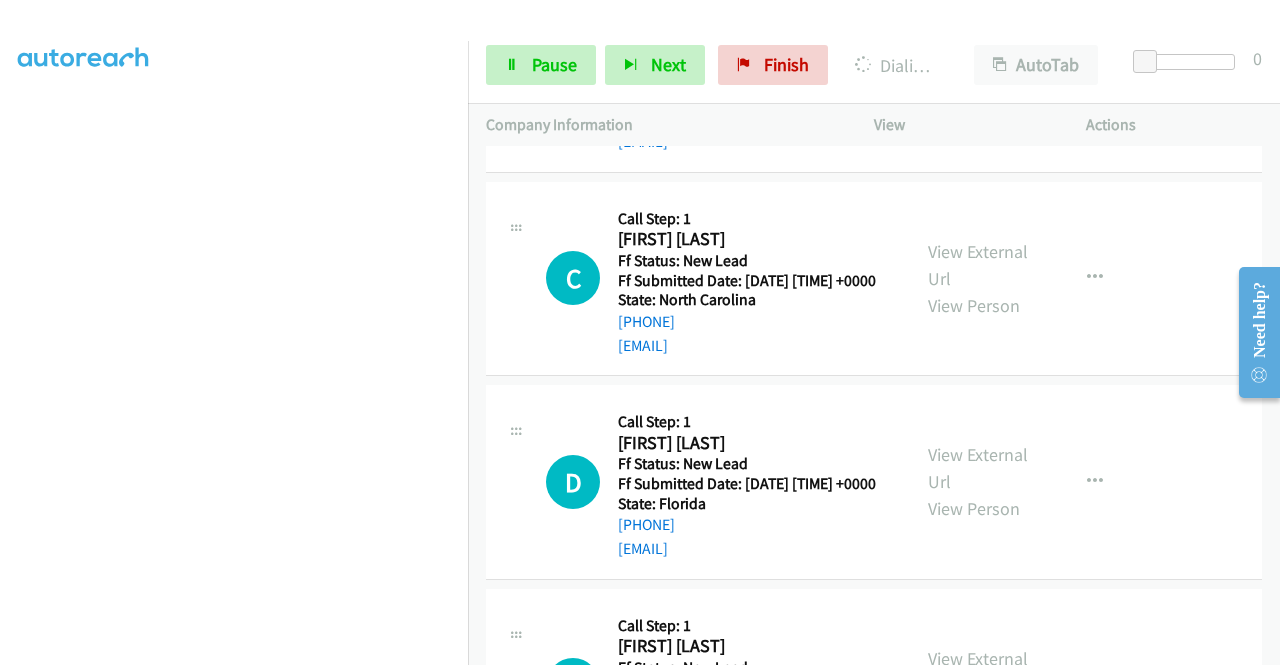 scroll, scrollTop: 2842, scrollLeft: 0, axis: vertical 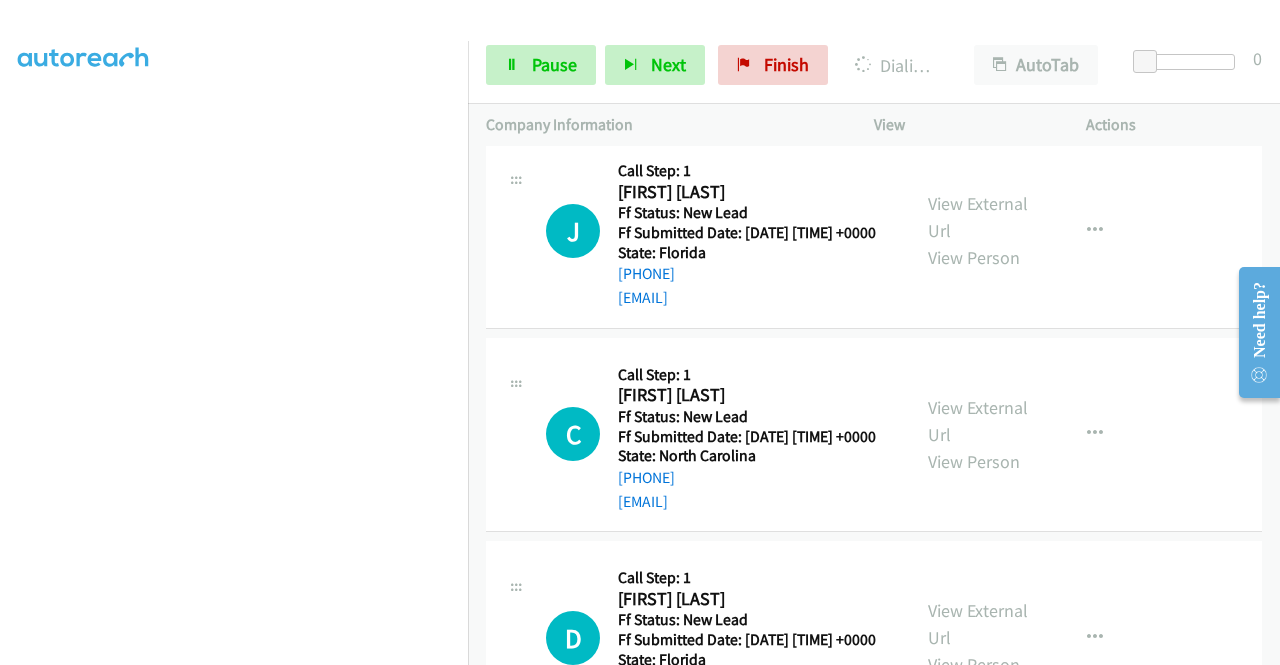 click at bounding box center (234, 190) 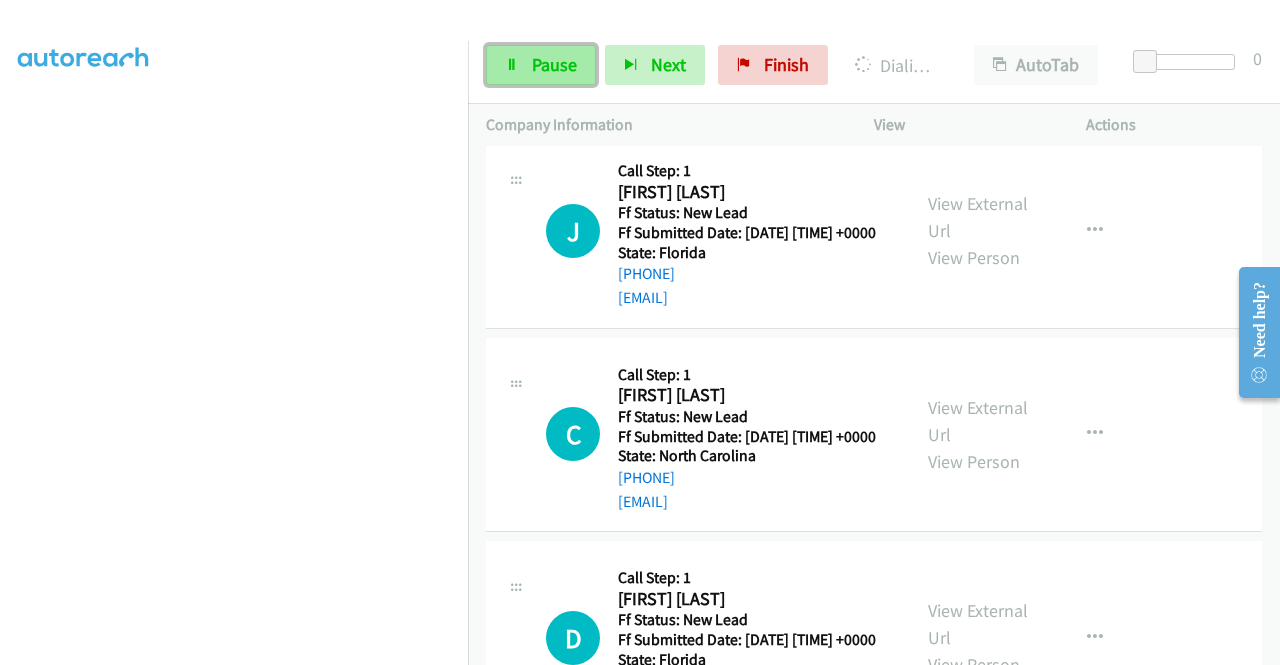 click on "Pause" at bounding box center [541, 65] 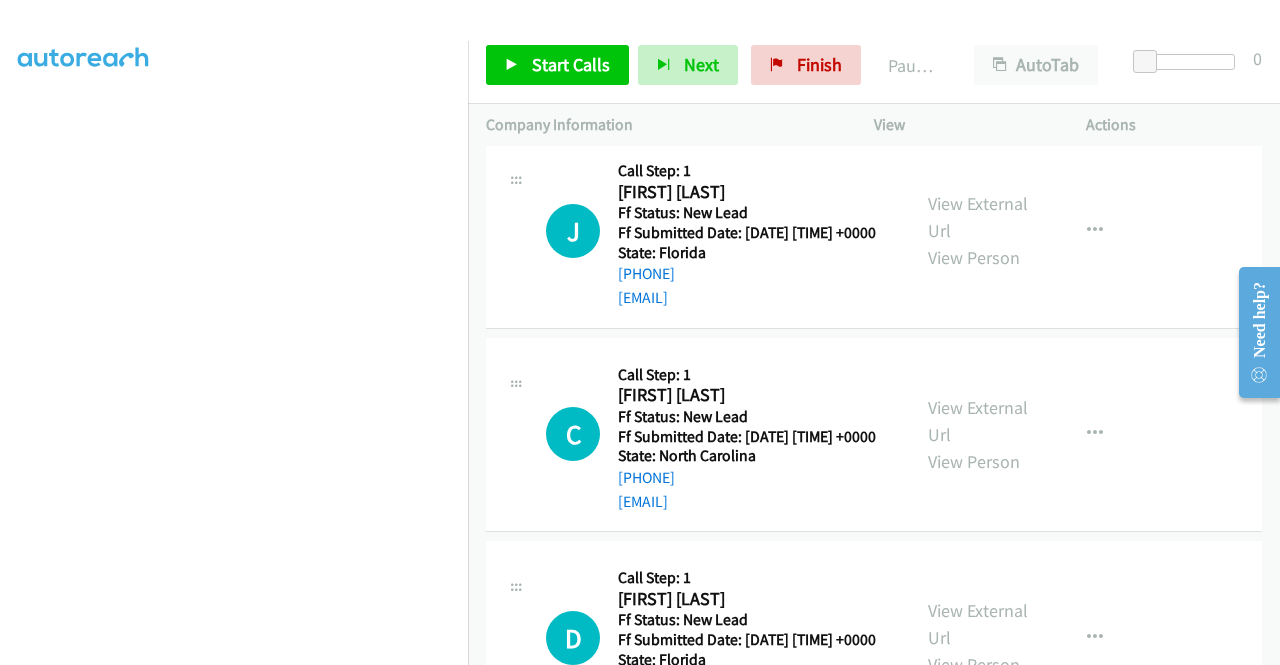 scroll, scrollTop: 56, scrollLeft: 0, axis: vertical 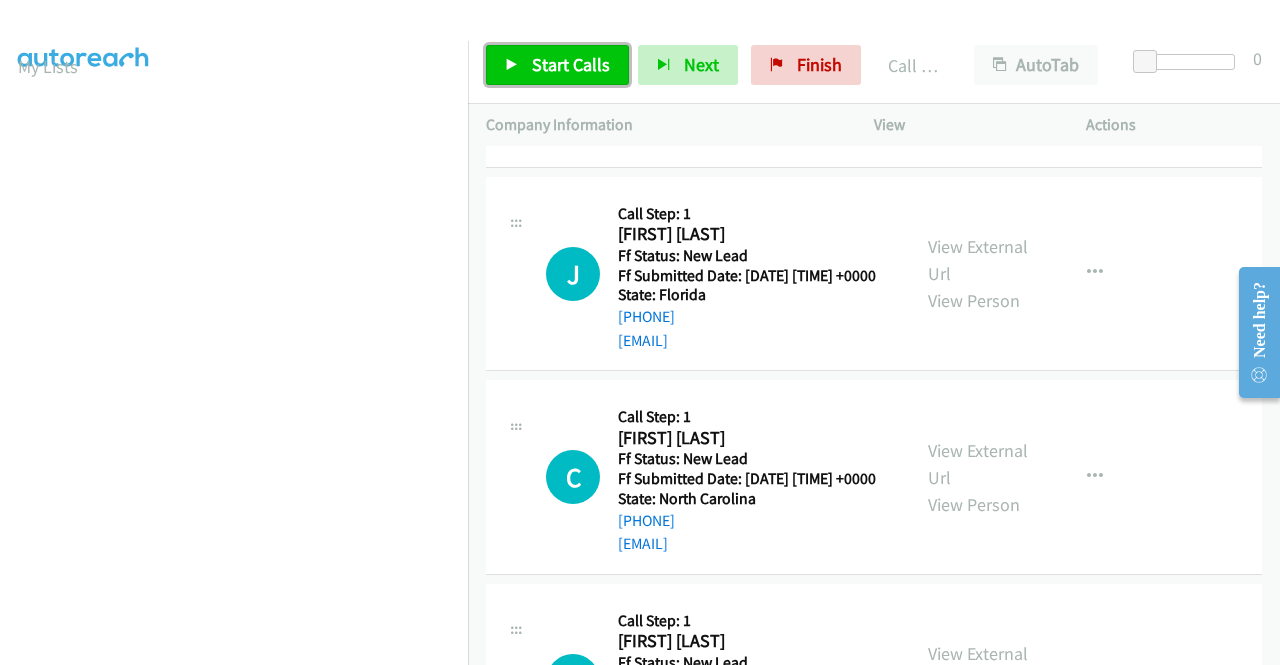 click on "Start Calls" at bounding box center (557, 65) 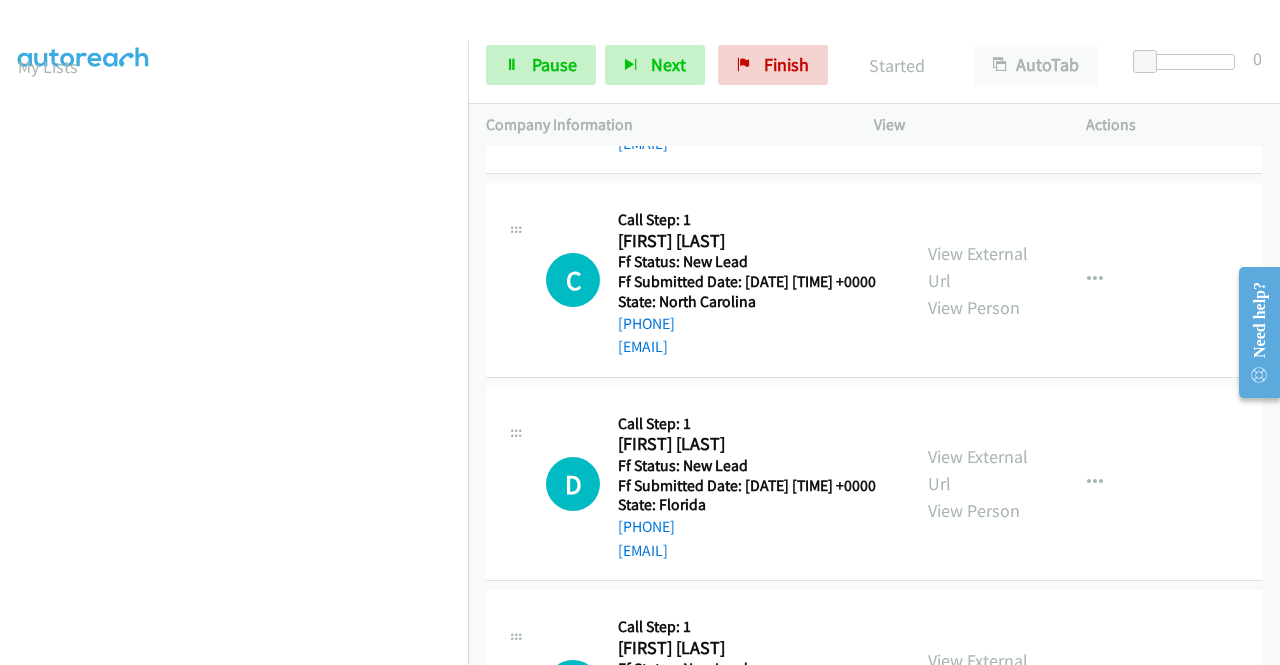 scroll, scrollTop: 3042, scrollLeft: 0, axis: vertical 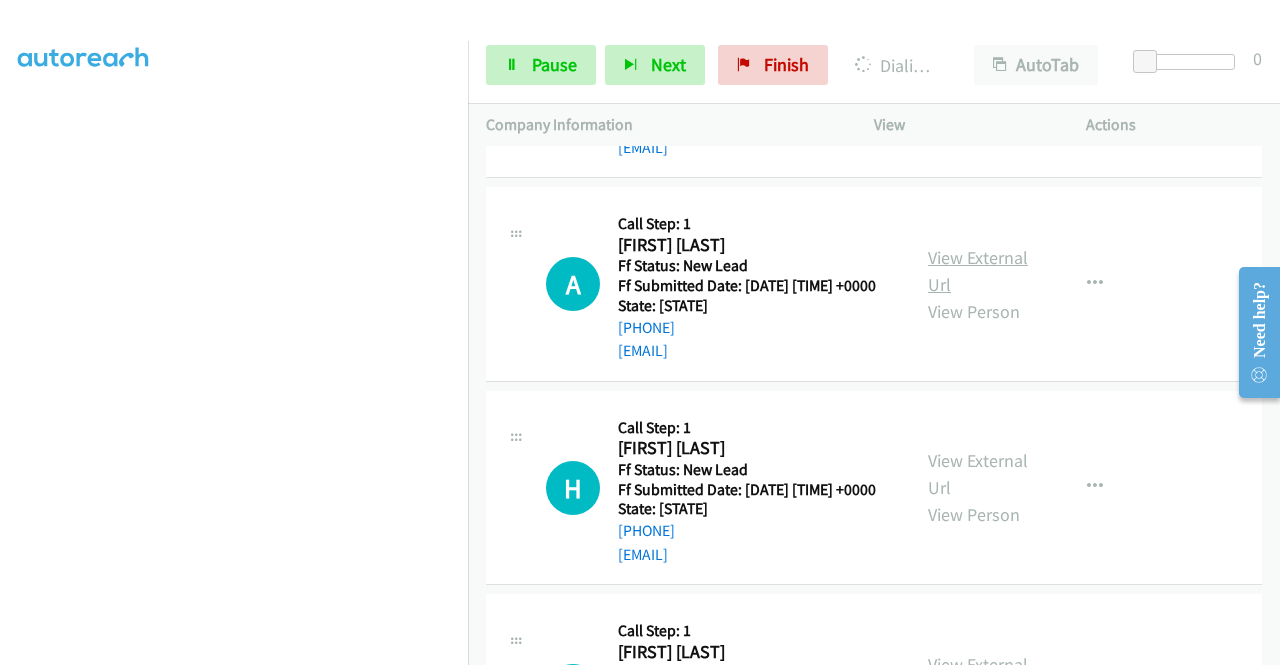 click on "View External Url" at bounding box center (978, 271) 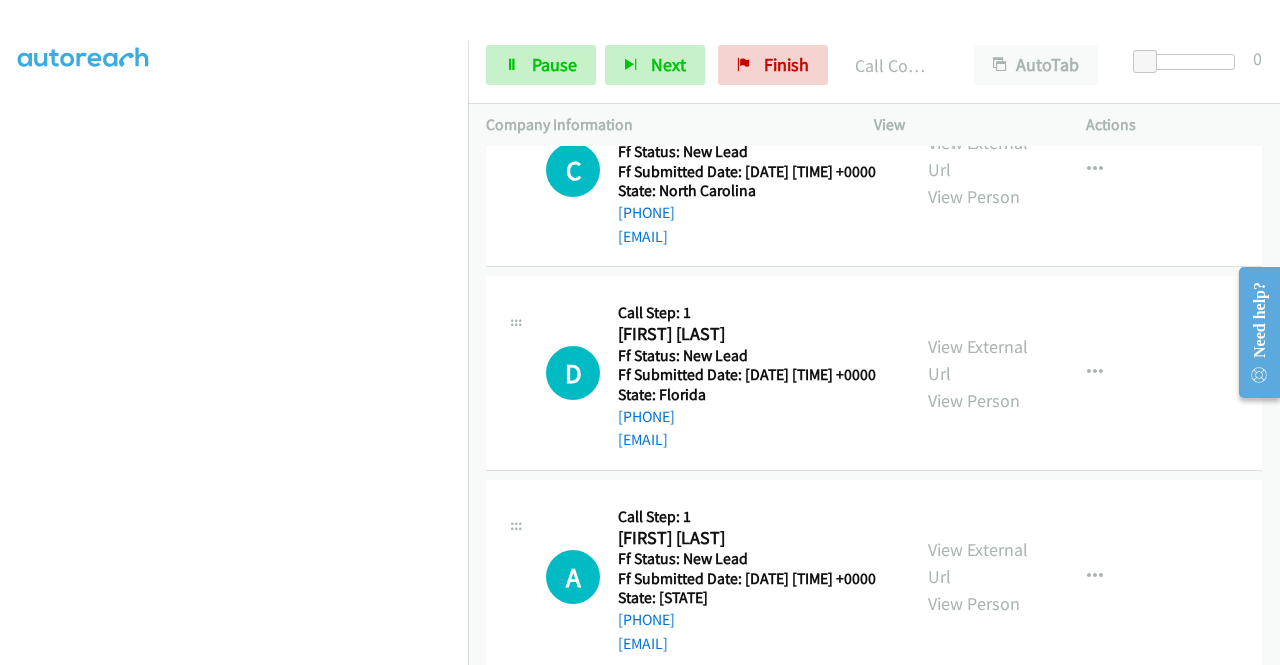 scroll, scrollTop: 3185, scrollLeft: 0, axis: vertical 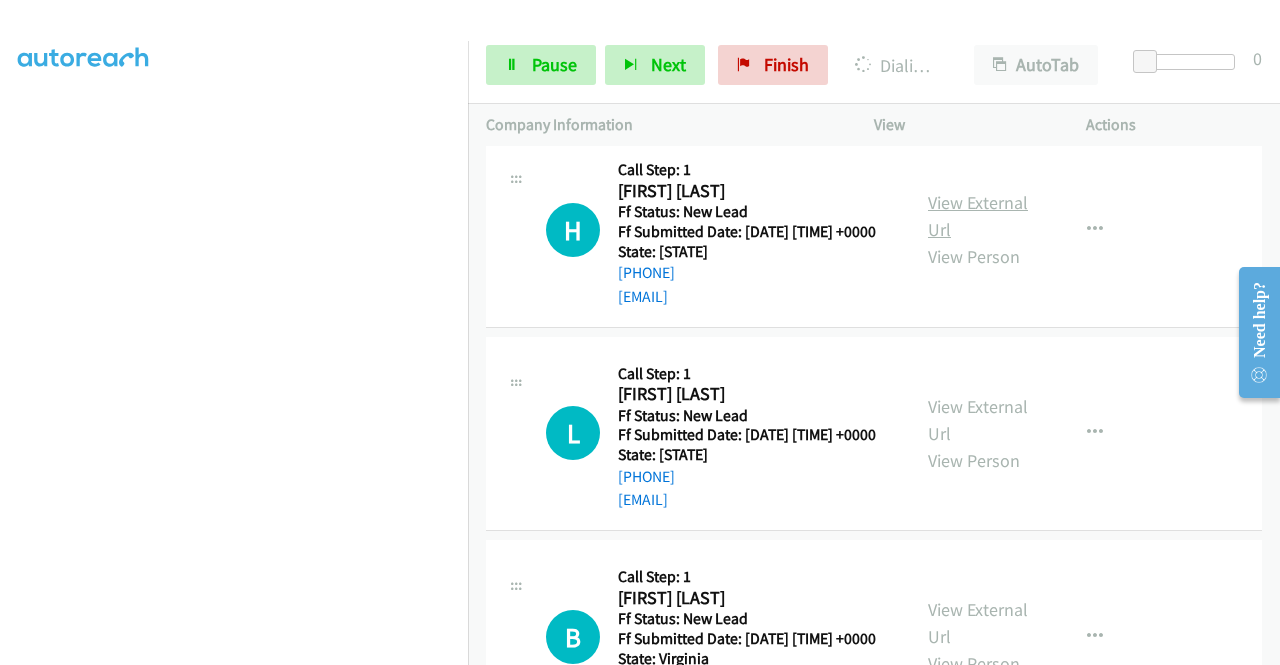 click on "View External Url" at bounding box center [978, 216] 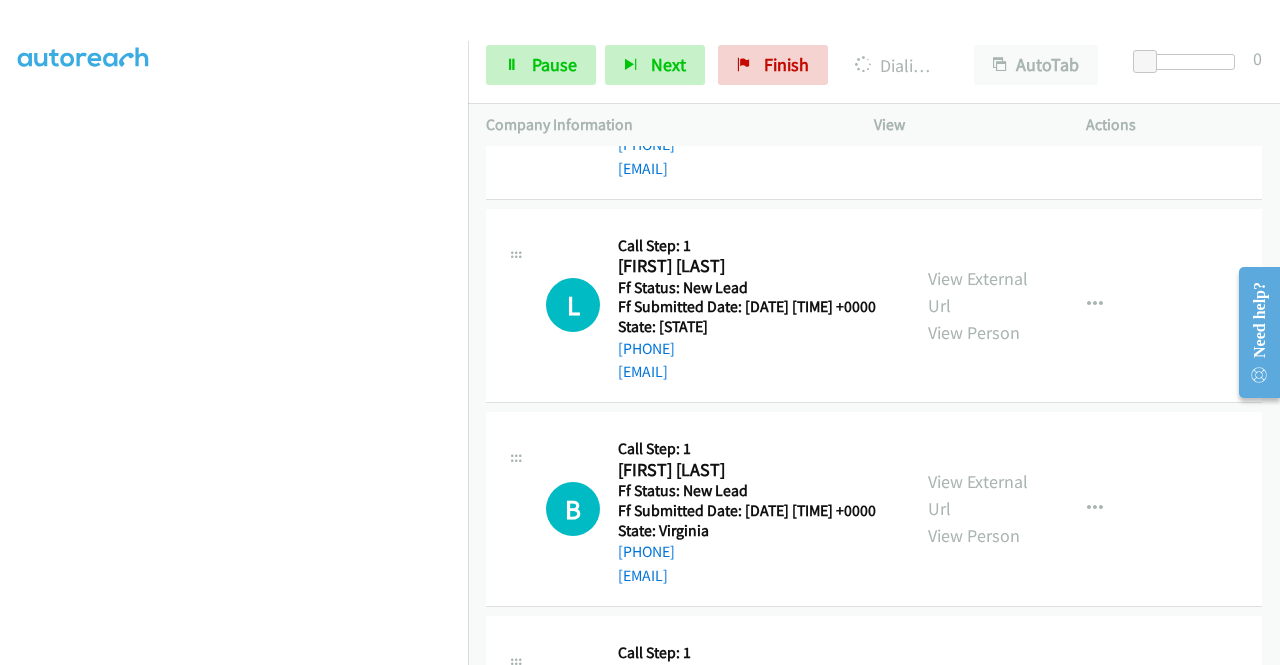 scroll, scrollTop: 3985, scrollLeft: 0, axis: vertical 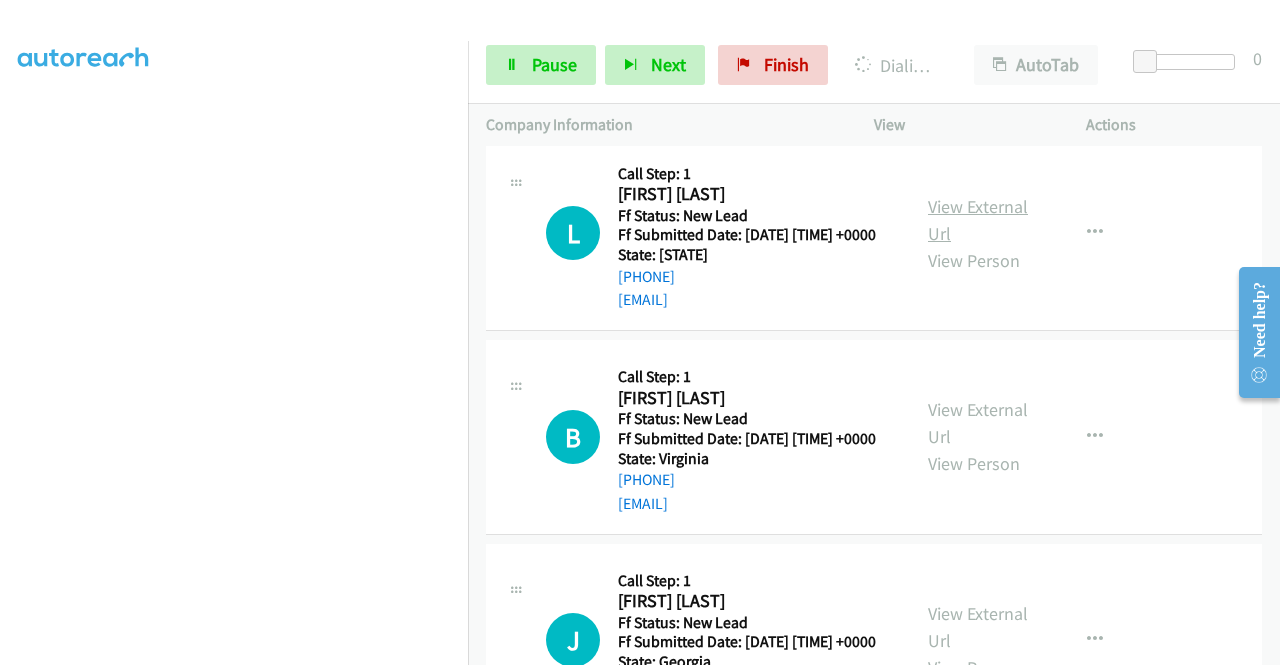 click on "View External Url" at bounding box center (978, 220) 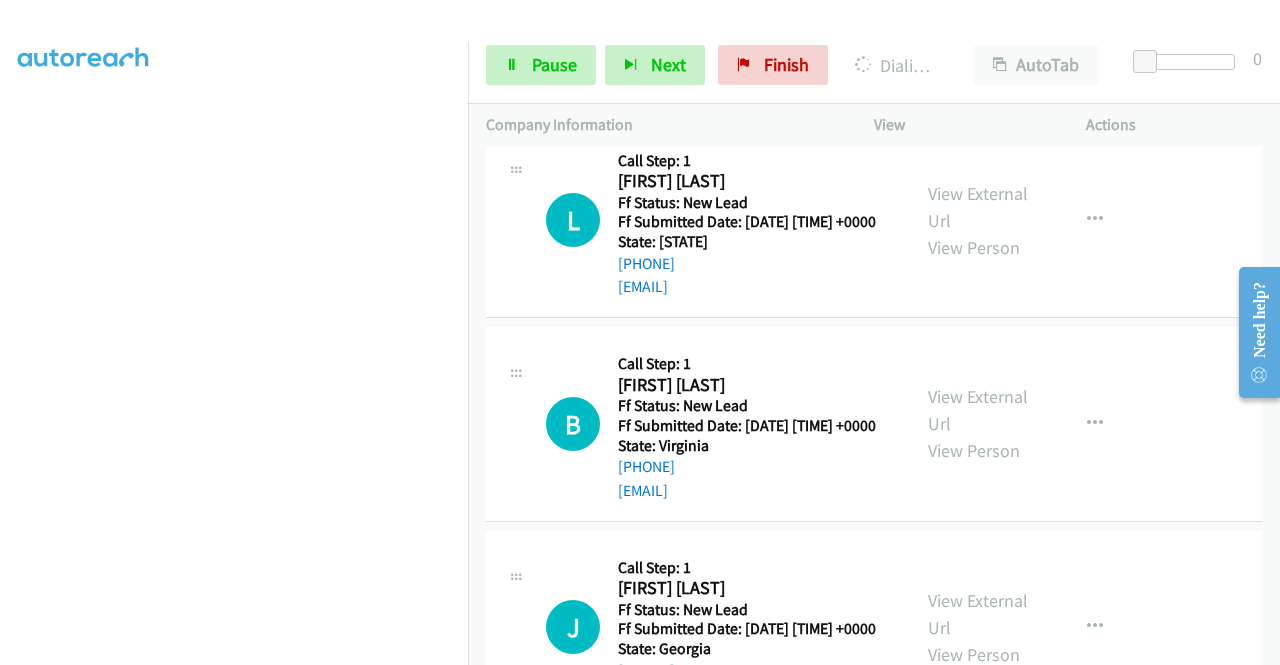 scroll, scrollTop: 3585, scrollLeft: 0, axis: vertical 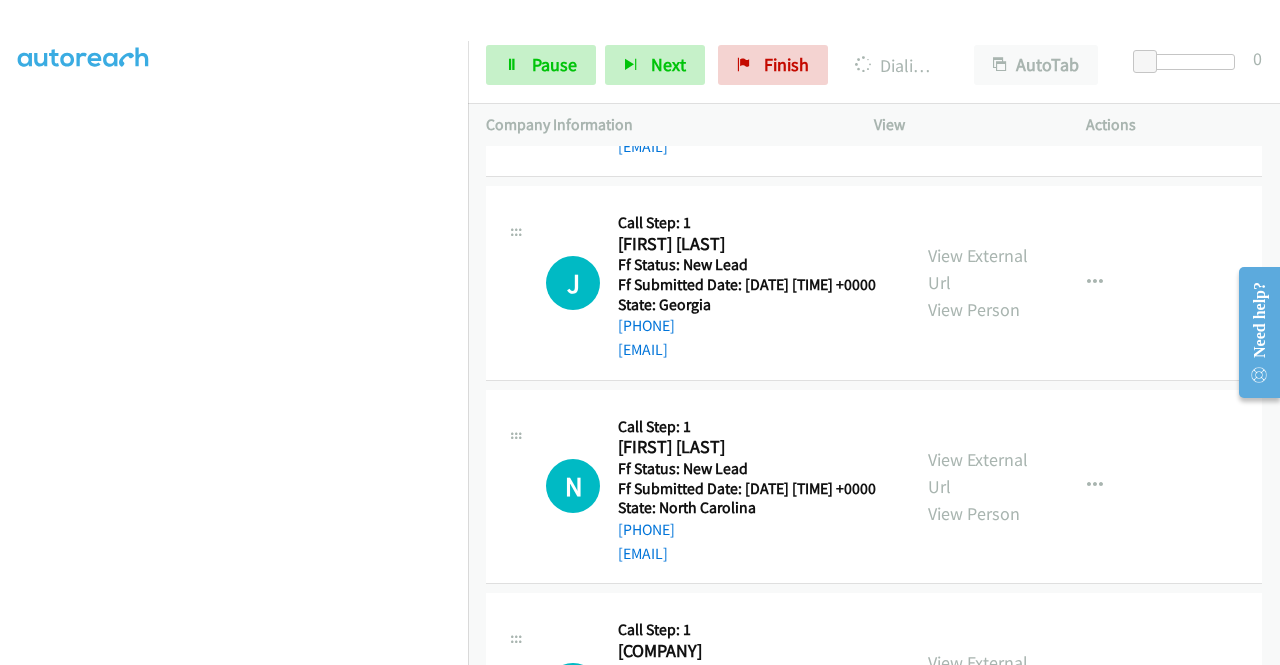 click on "View External Url" at bounding box center (978, 66) 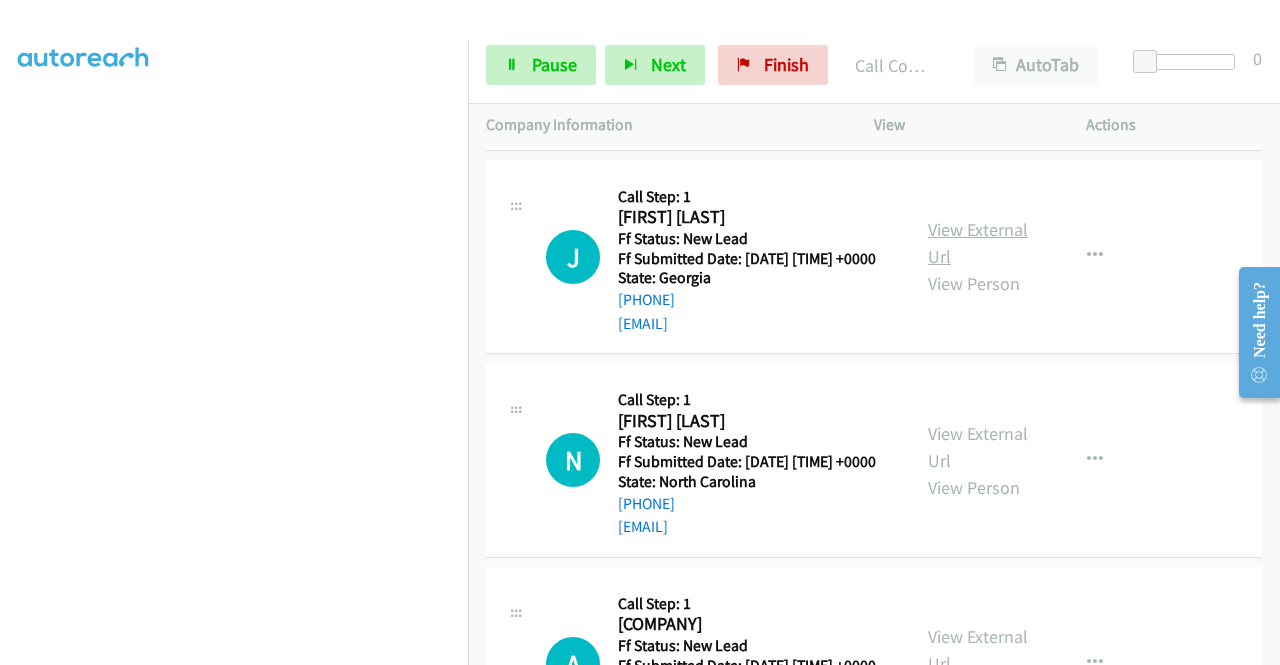 scroll, scrollTop: 4527, scrollLeft: 0, axis: vertical 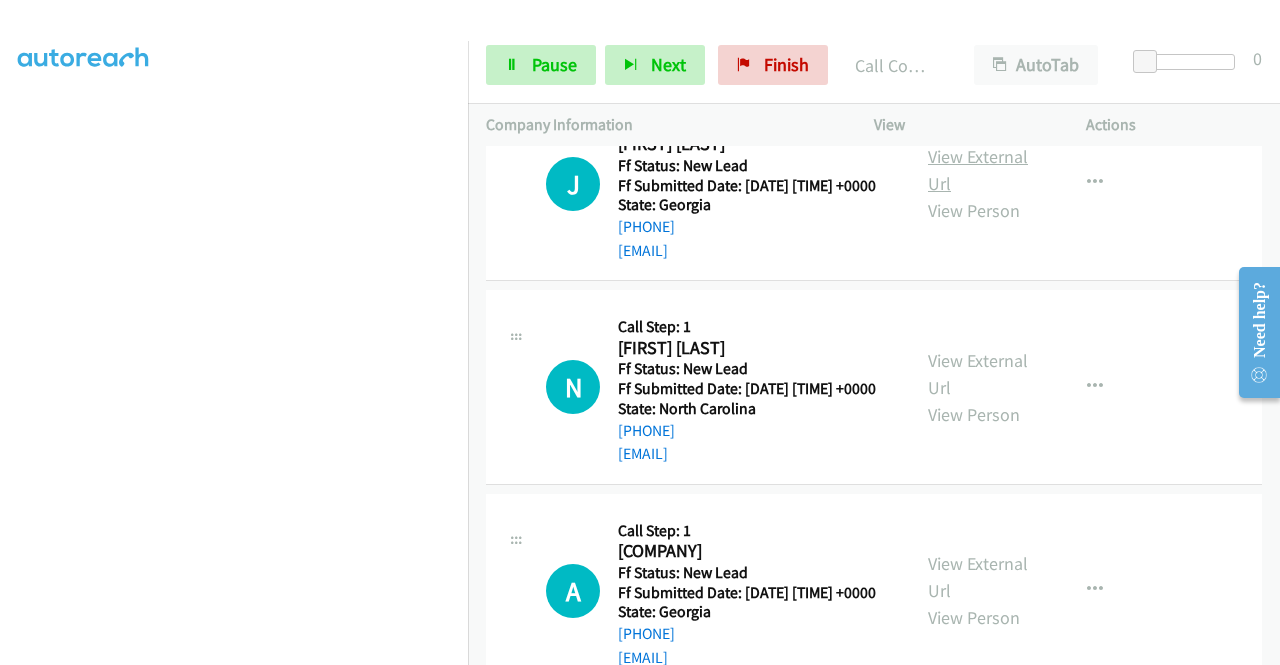 click on "View External Url" at bounding box center [978, 170] 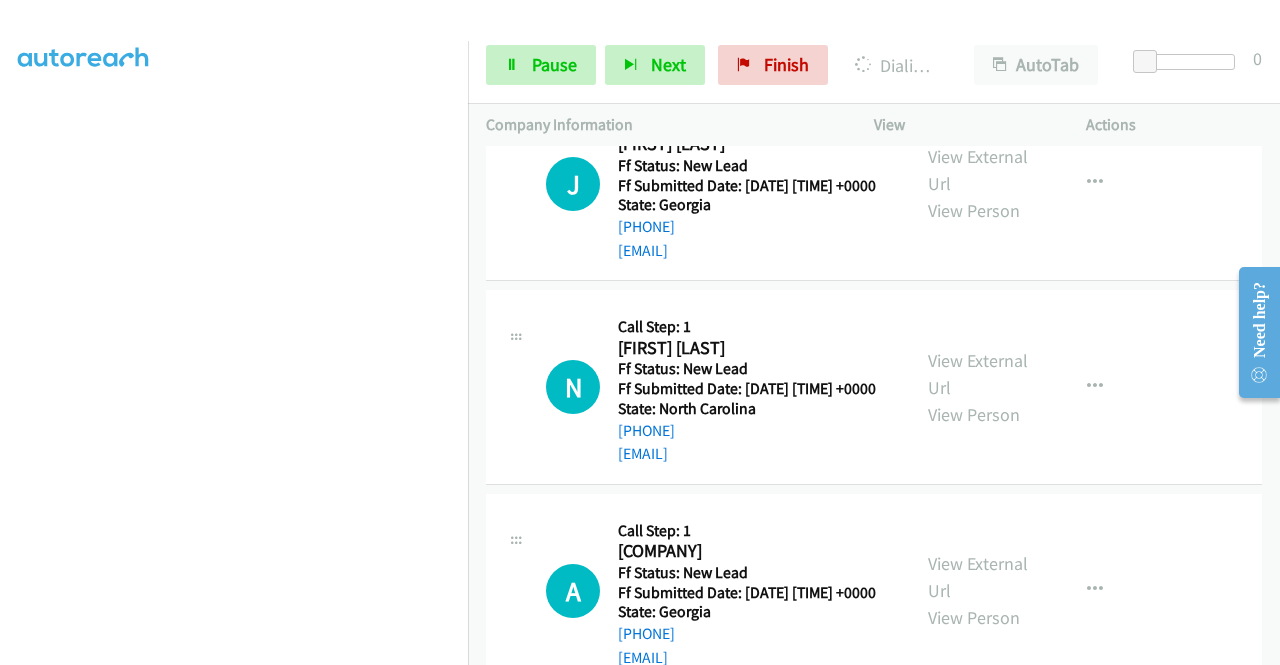 scroll, scrollTop: 4127, scrollLeft: 0, axis: vertical 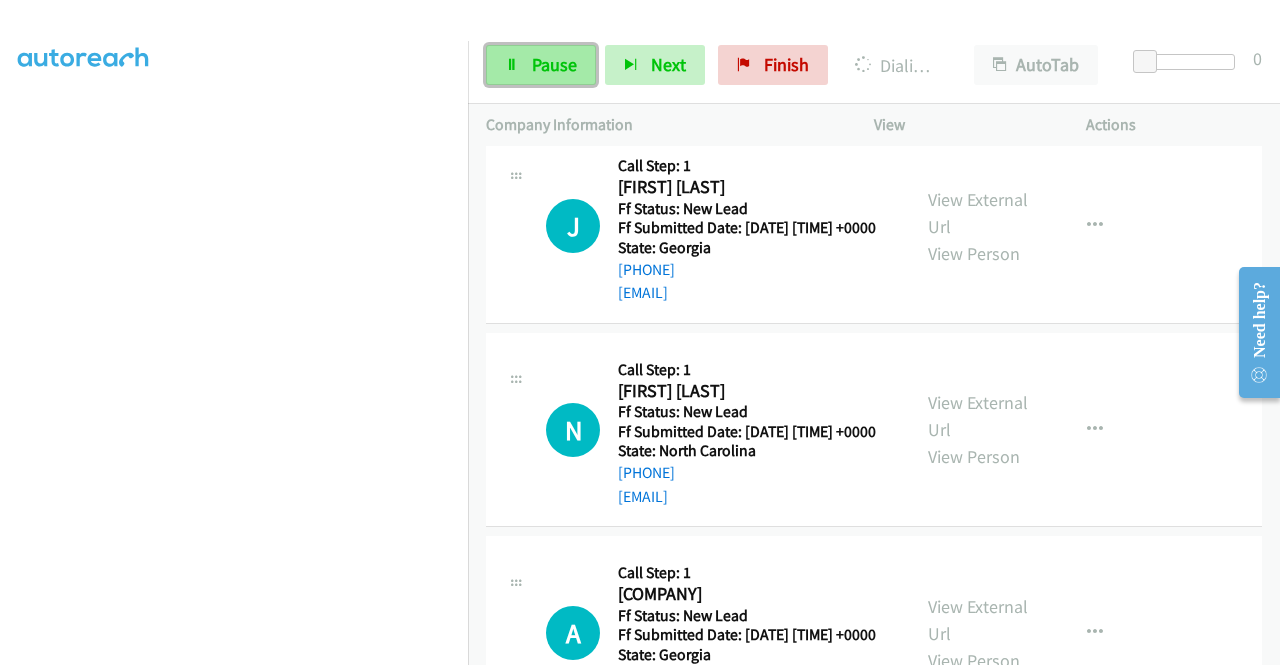 click on "Pause" at bounding box center [554, 64] 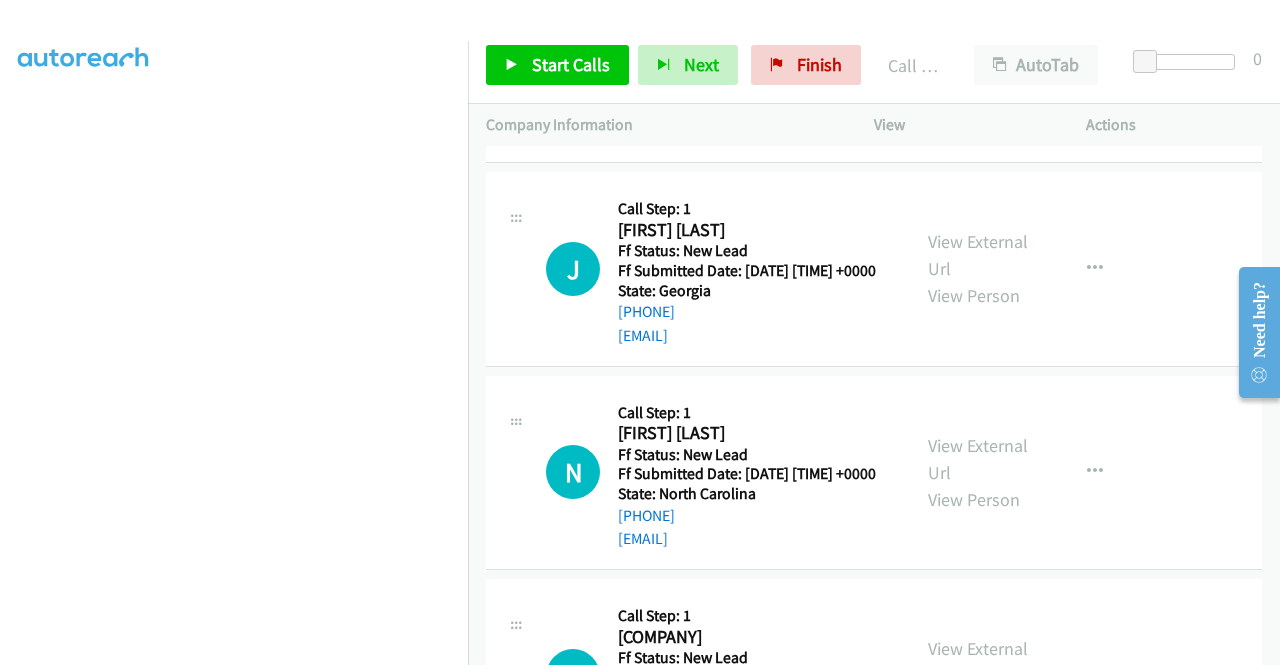 scroll, scrollTop: 13, scrollLeft: 0, axis: vertical 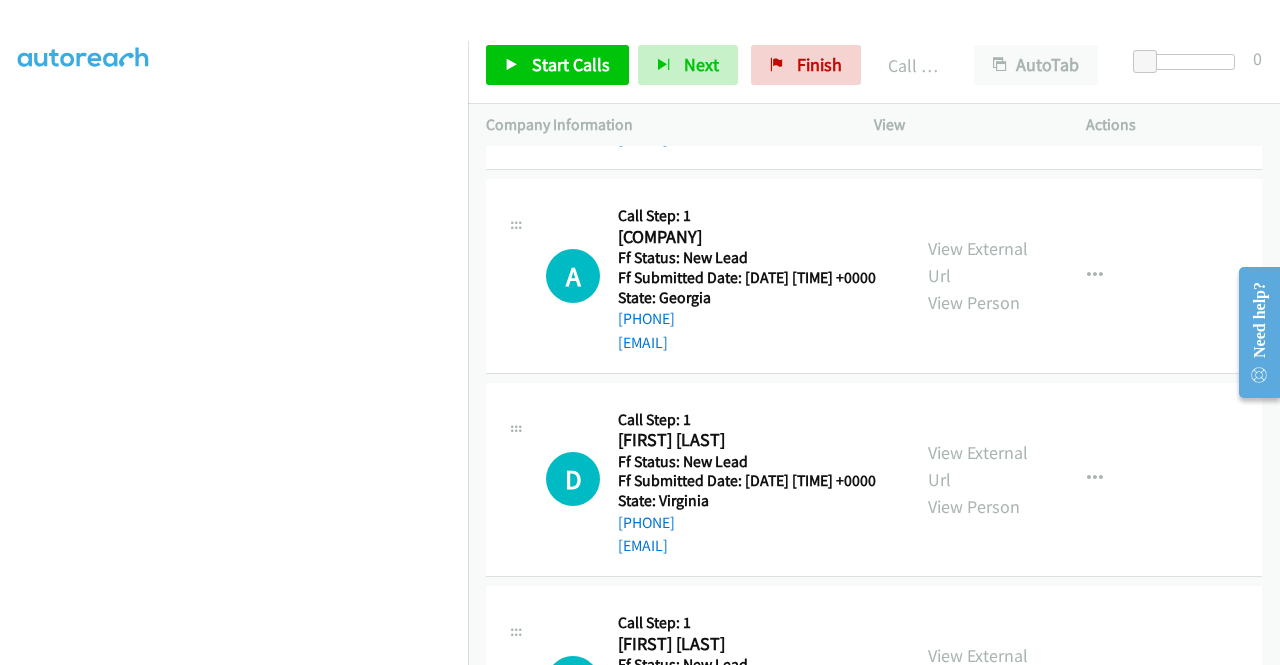 click on "View External Url" at bounding box center (978, 59) 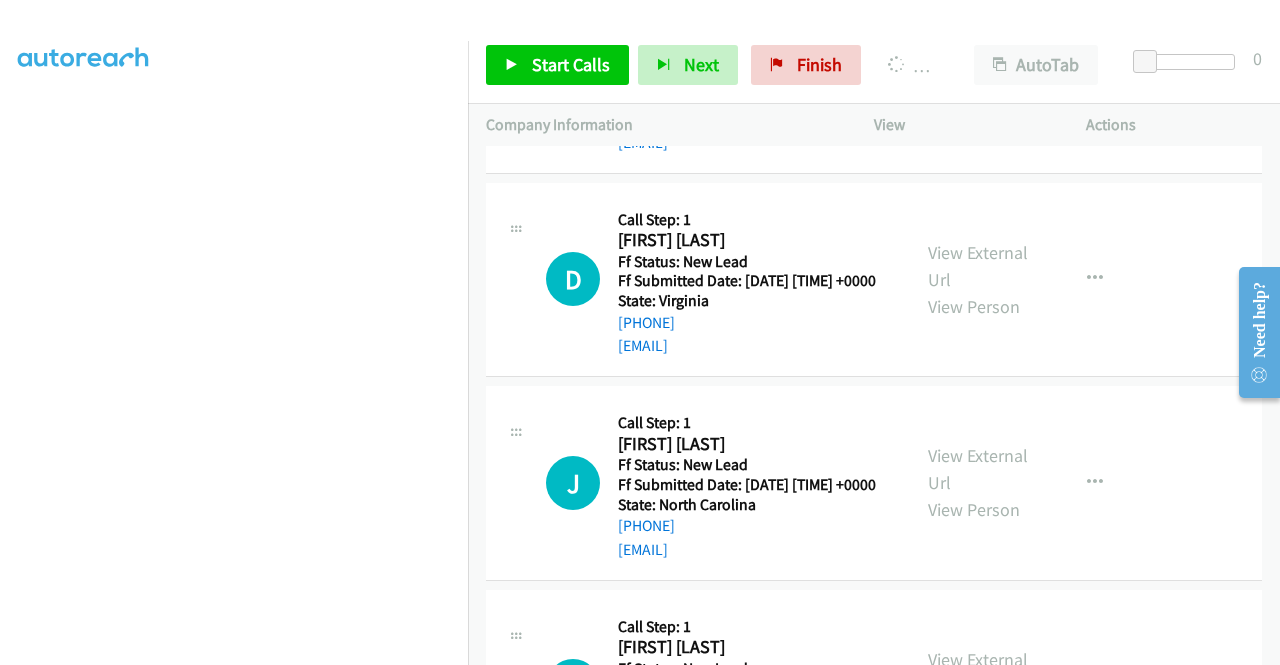 scroll, scrollTop: 5227, scrollLeft: 0, axis: vertical 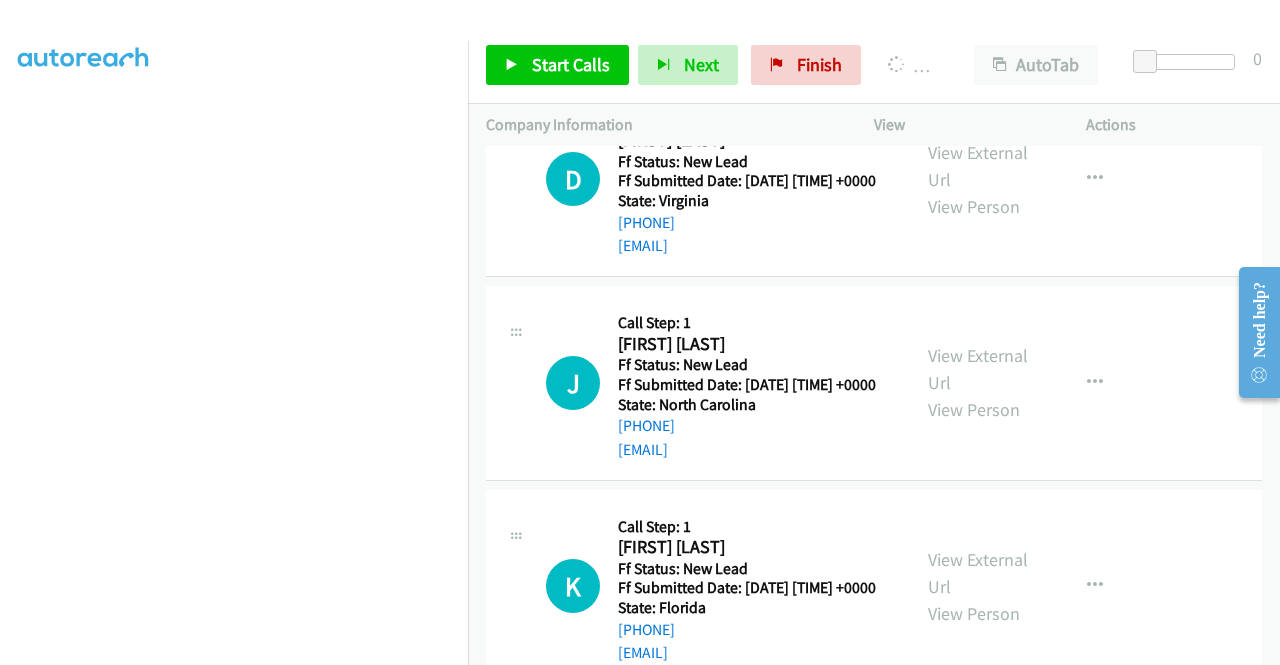 click on "View External Url" at bounding box center (978, -38) 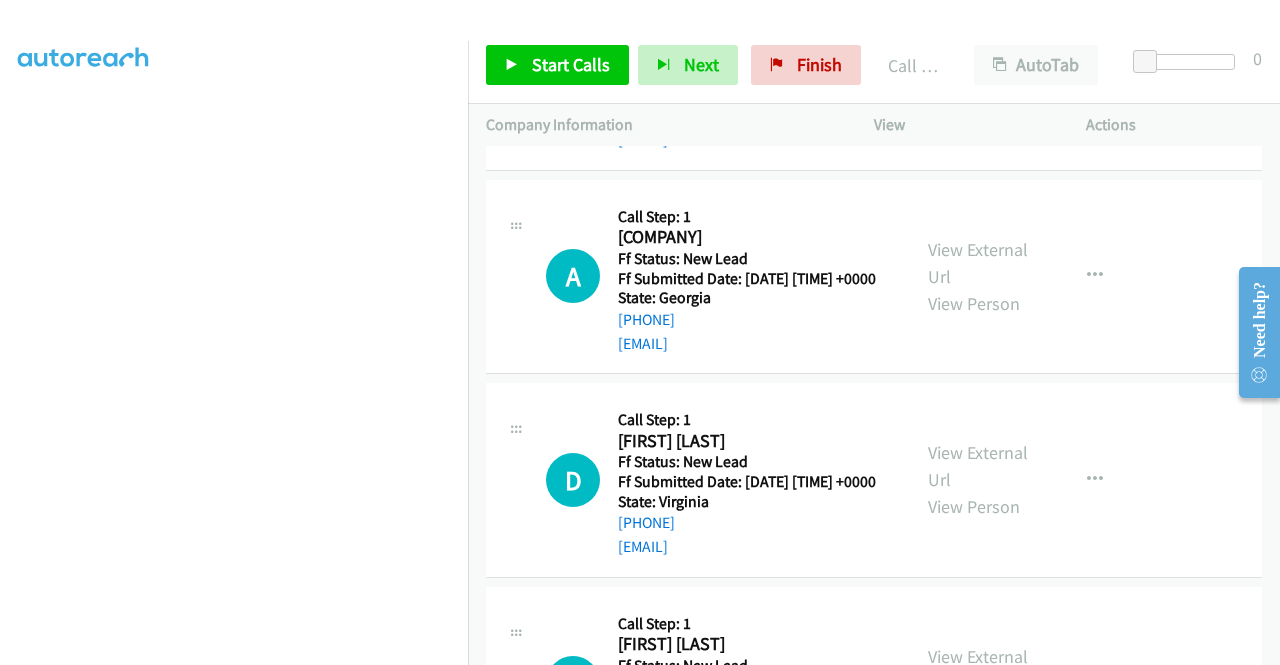 scroll, scrollTop: 4569, scrollLeft: 0, axis: vertical 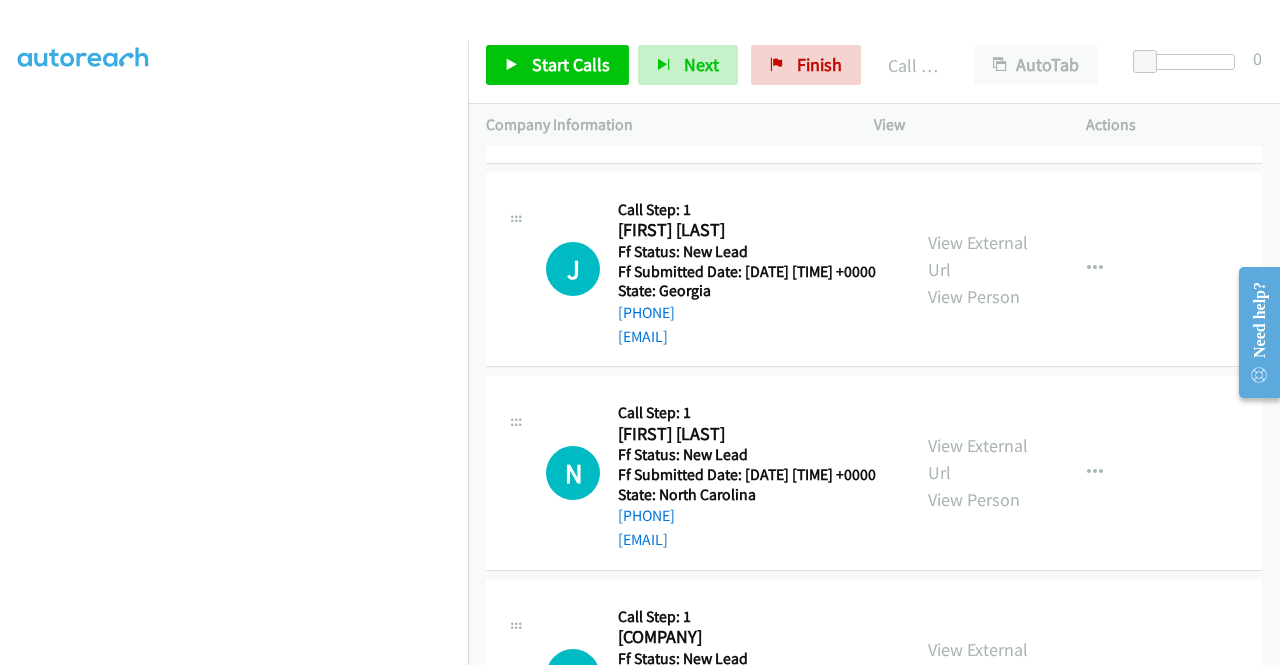 click on "L
Callback Scheduled
Call Step: 1
Lynn Halpern
America/New_York
Ff Status: New Lead
Ff Submitted Date: 2025-08-06 02:27:37 +0000
State: New York
+1 917-207-5435
lynn.halpern@gmail.com
Call was successful?
View External Url
View Person
View External Url
Email
Schedule/Manage Callback
Skip Call
Add to do not call list" at bounding box center (874, -202) 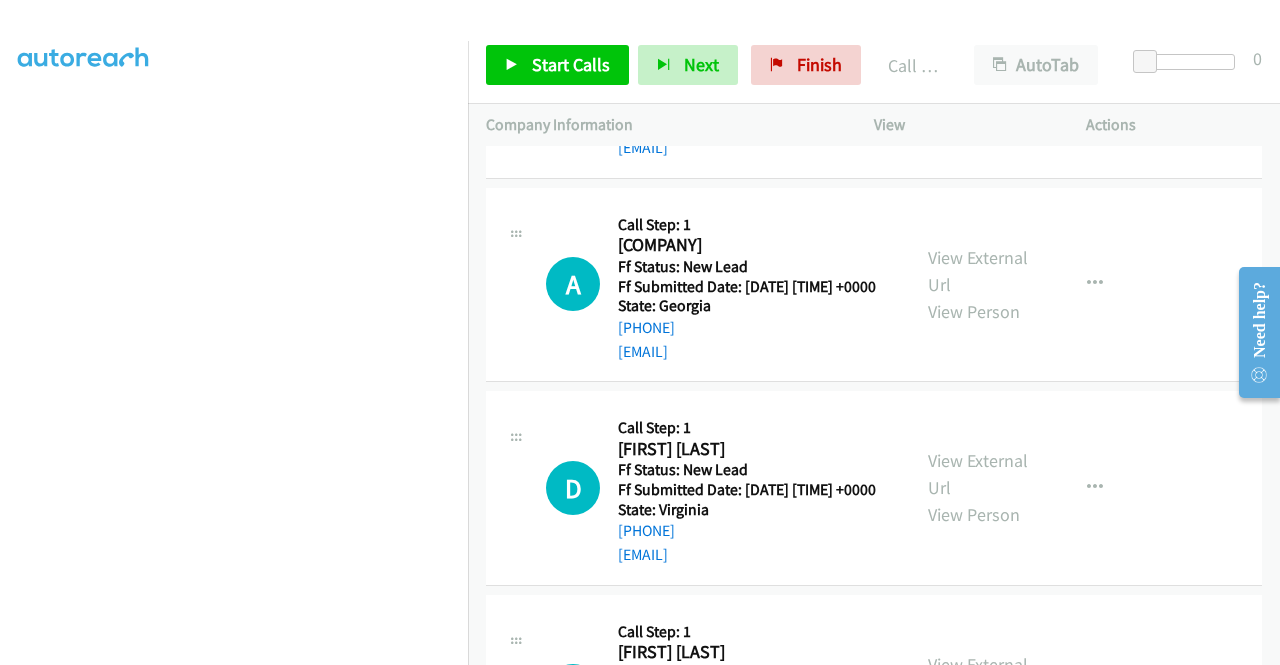 scroll, scrollTop: 4969, scrollLeft: 0, axis: vertical 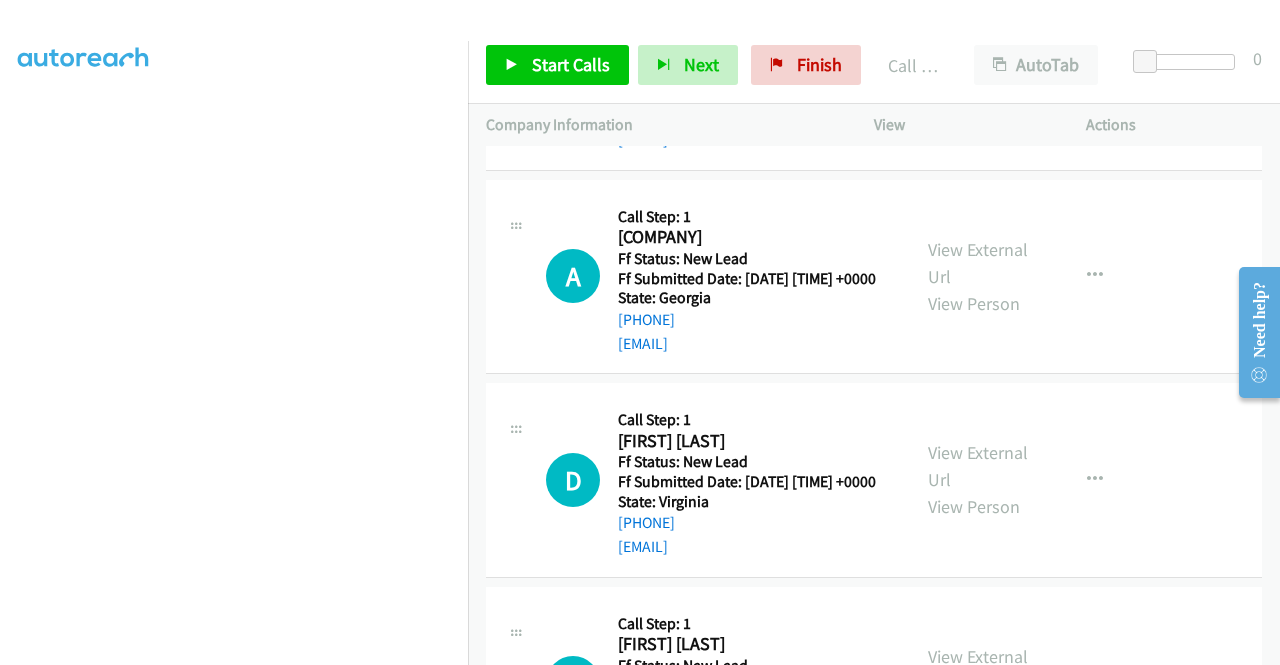 click on "J
Callback Scheduled
Call Step: 1
Jennifer Knight
America/New_York
Ff Status: New Lead
Ff Submitted Date: 2025-08-06 02:19:01 +0000
State: Georgia
+1 678-986-2458
rakjeni@gmail.com
Call was successful?
View External Url
View Person
View External Url
Email
Schedule/Manage Callback
Skip Call
Add to do not call list" at bounding box center [874, -130] 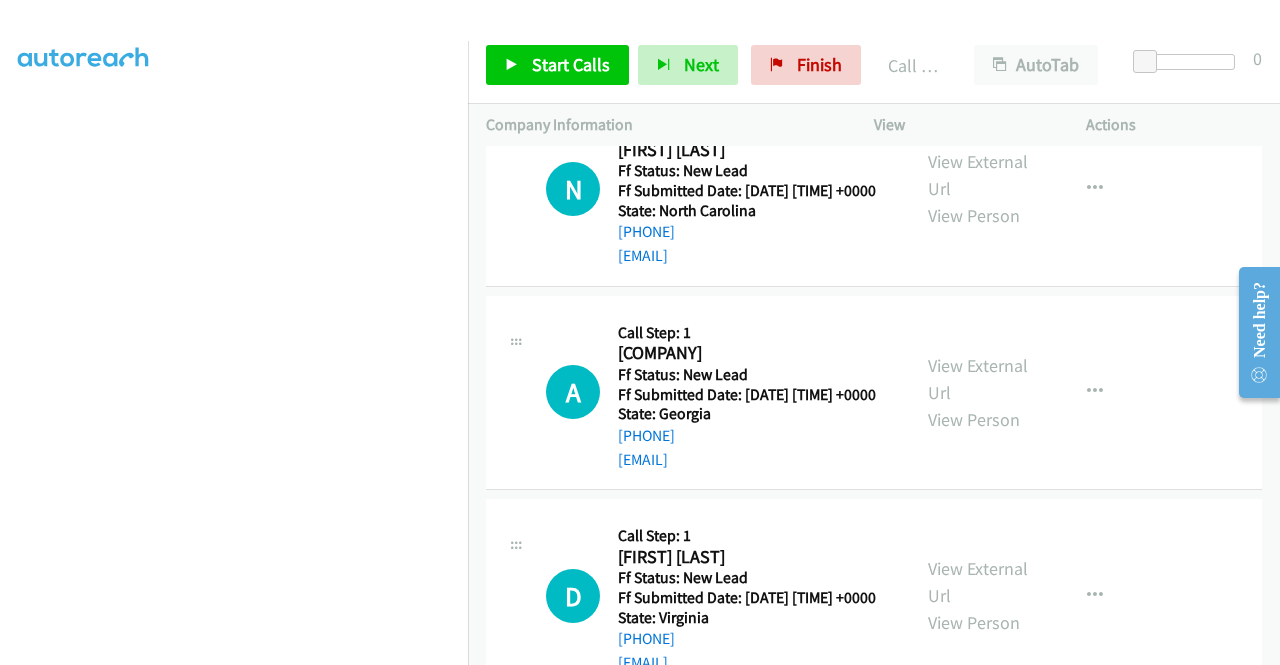 scroll, scrollTop: 4869, scrollLeft: 0, axis: vertical 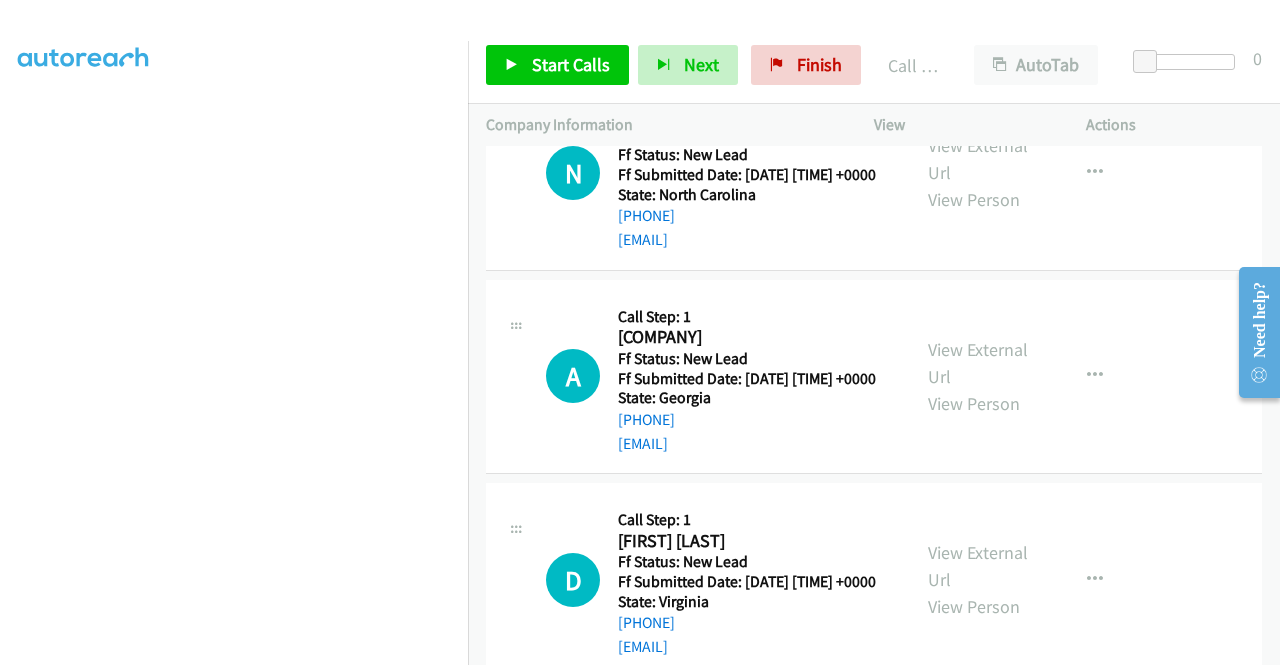 click on "View External Url" at bounding box center (978, -44) 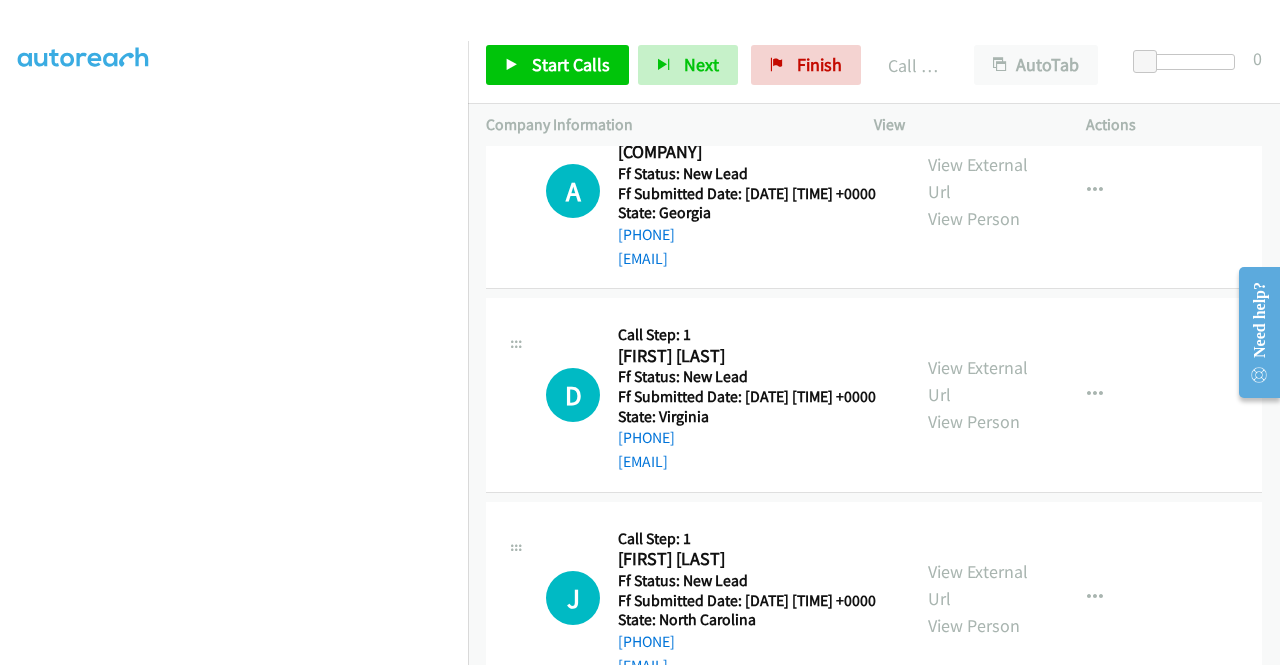scroll, scrollTop: 5069, scrollLeft: 0, axis: vertical 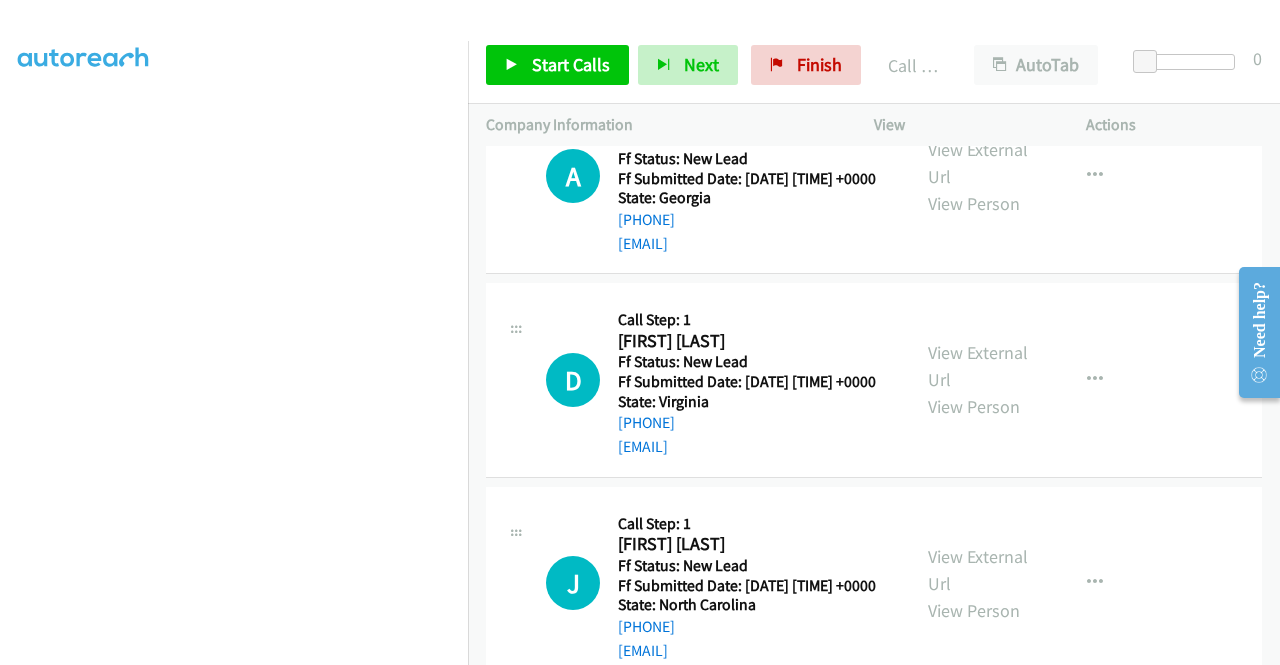 click on "View External Url" at bounding box center (978, -41) 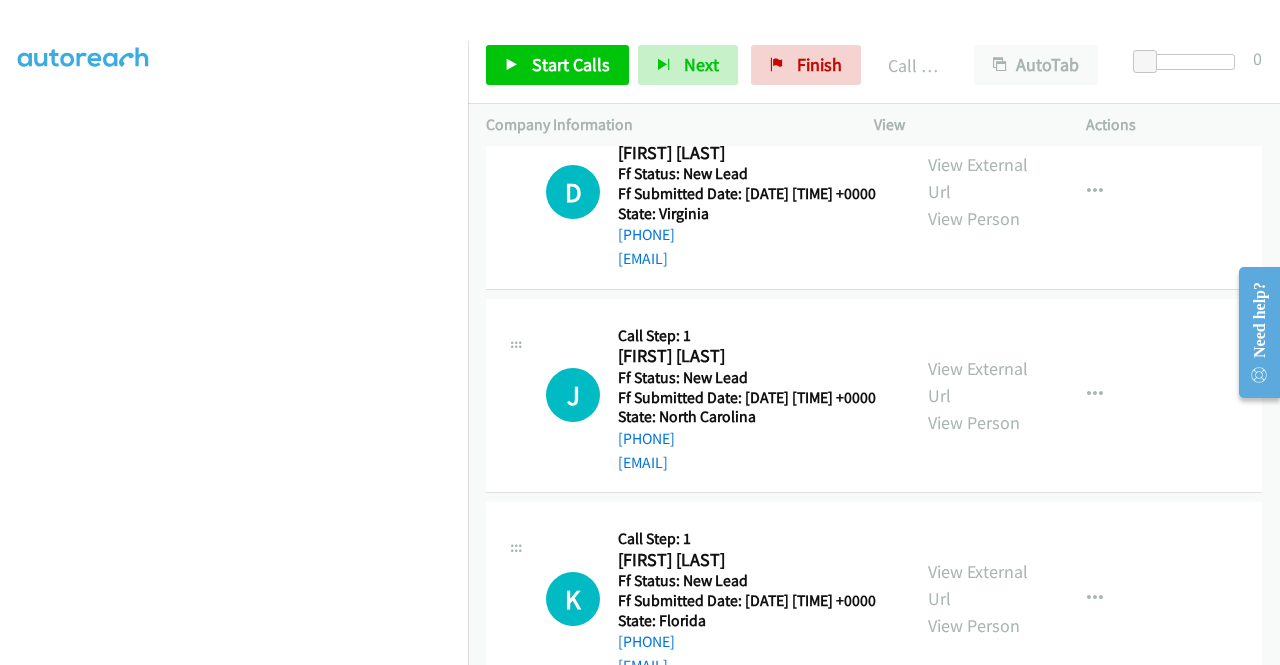 scroll, scrollTop: 5269, scrollLeft: 0, axis: vertical 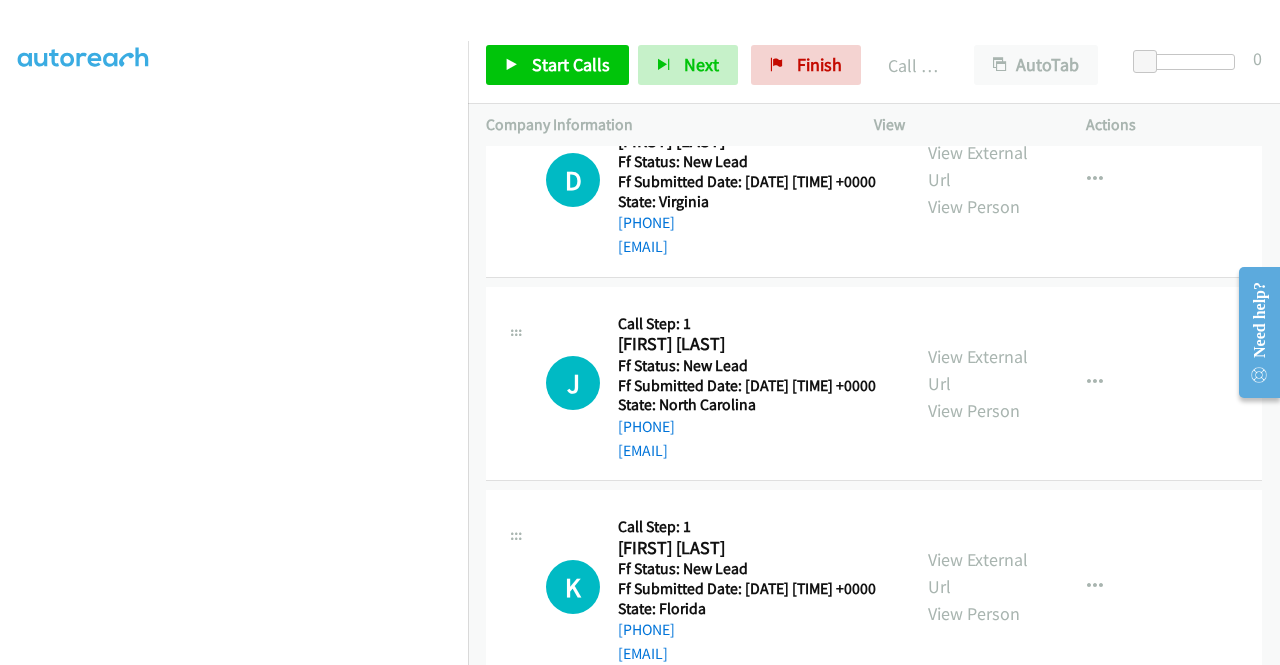 click on "View External Url" at bounding box center (978, -37) 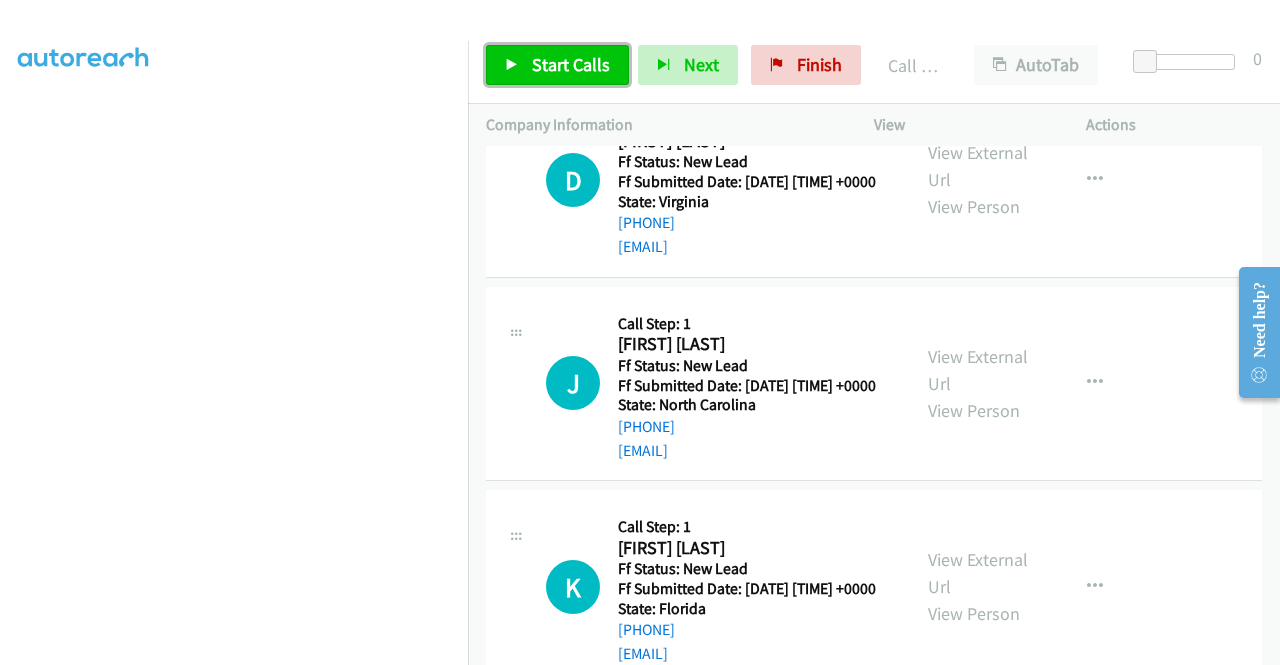 click on "Start Calls" at bounding box center [571, 64] 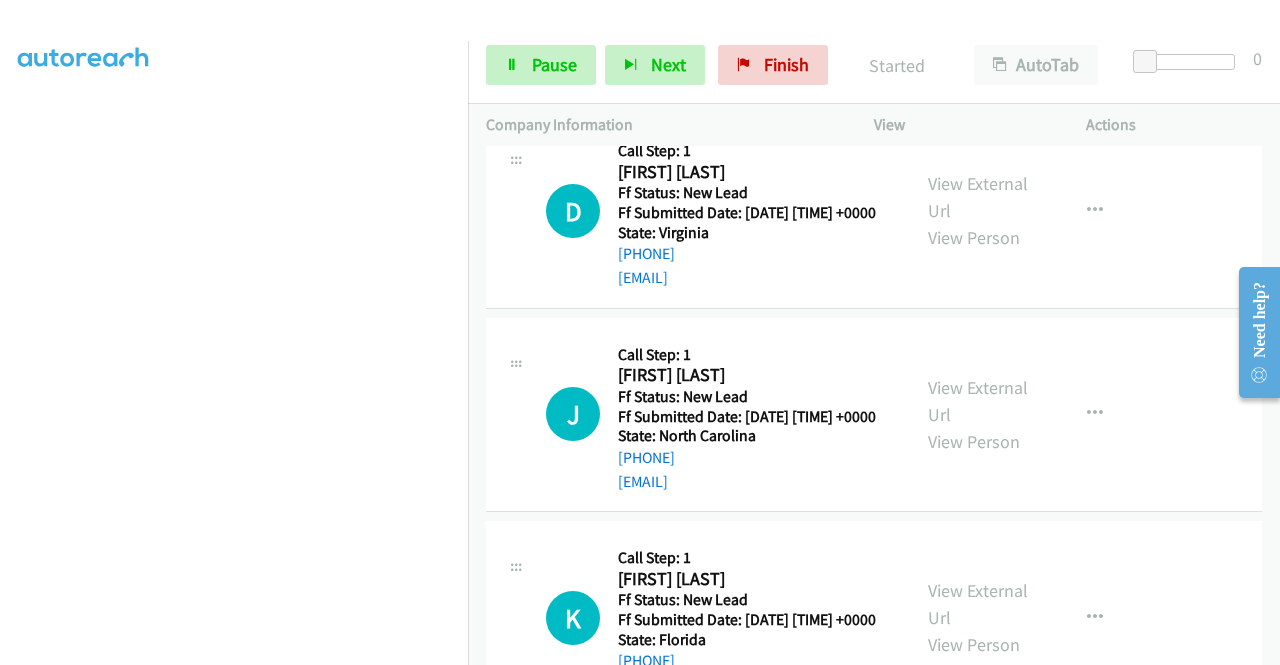 scroll, scrollTop: 5269, scrollLeft: 0, axis: vertical 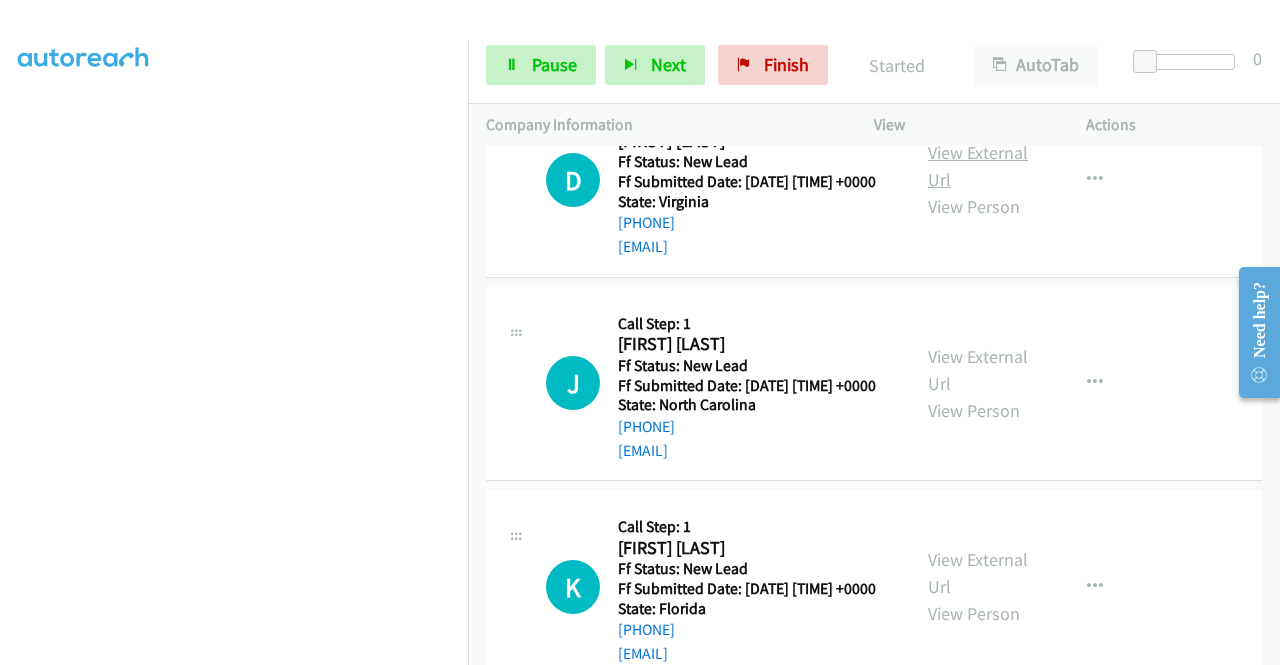 click on "View External Url" at bounding box center (978, 166) 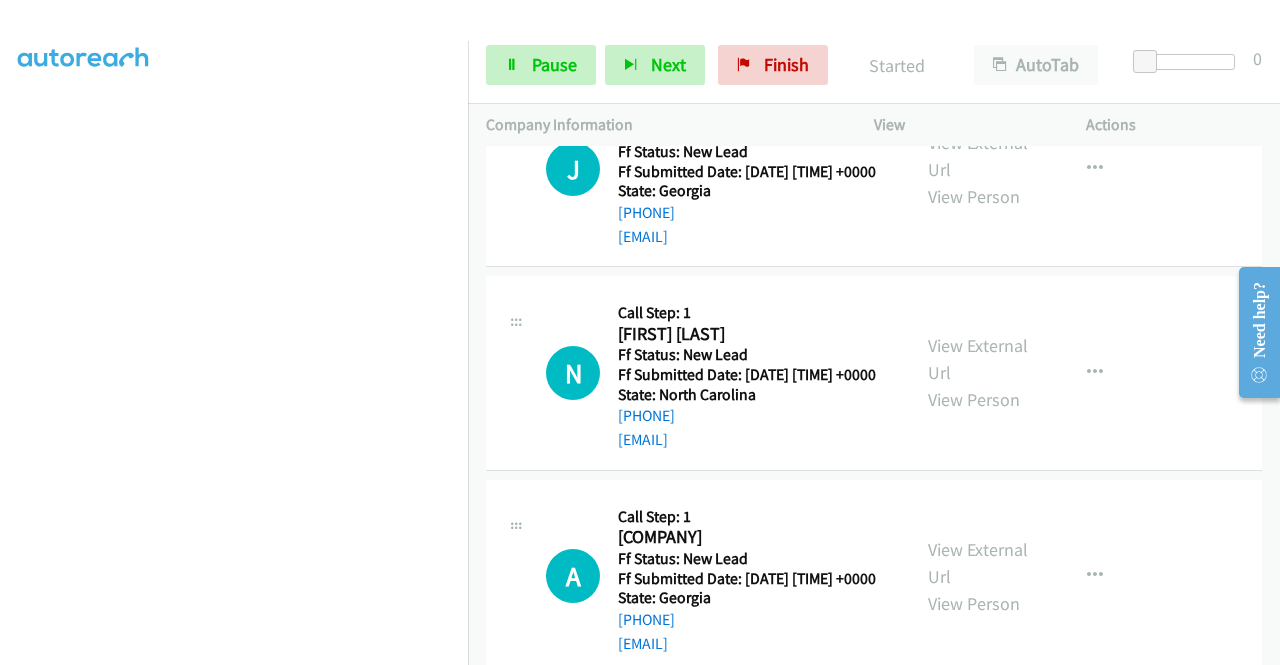 scroll, scrollTop: 4869, scrollLeft: 0, axis: vertical 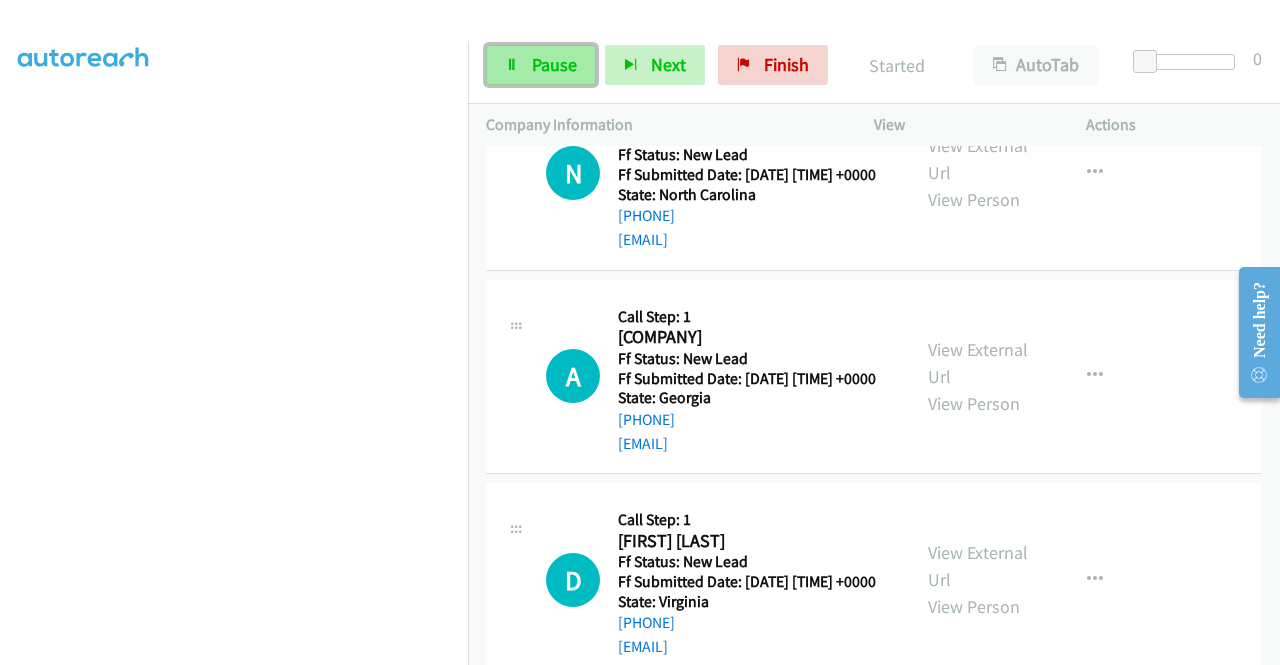 click on "Pause" at bounding box center [554, 64] 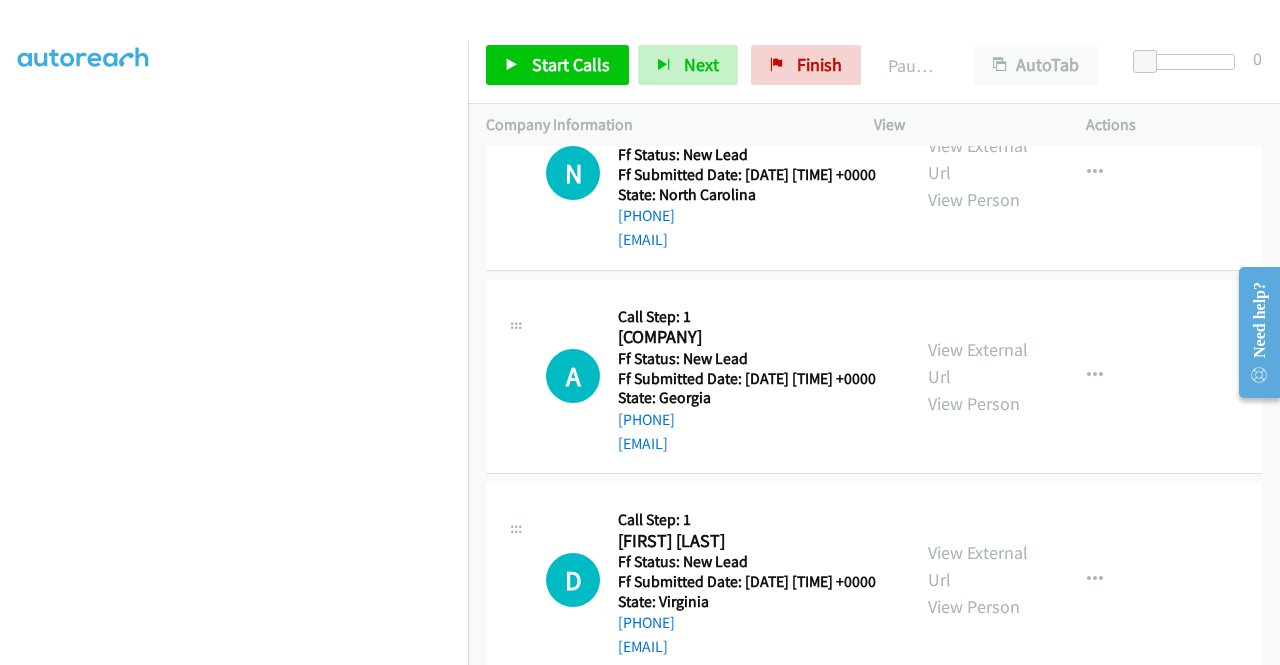 drag, startPoint x: 738, startPoint y: 383, endPoint x: 634, endPoint y: 391, distance: 104.307236 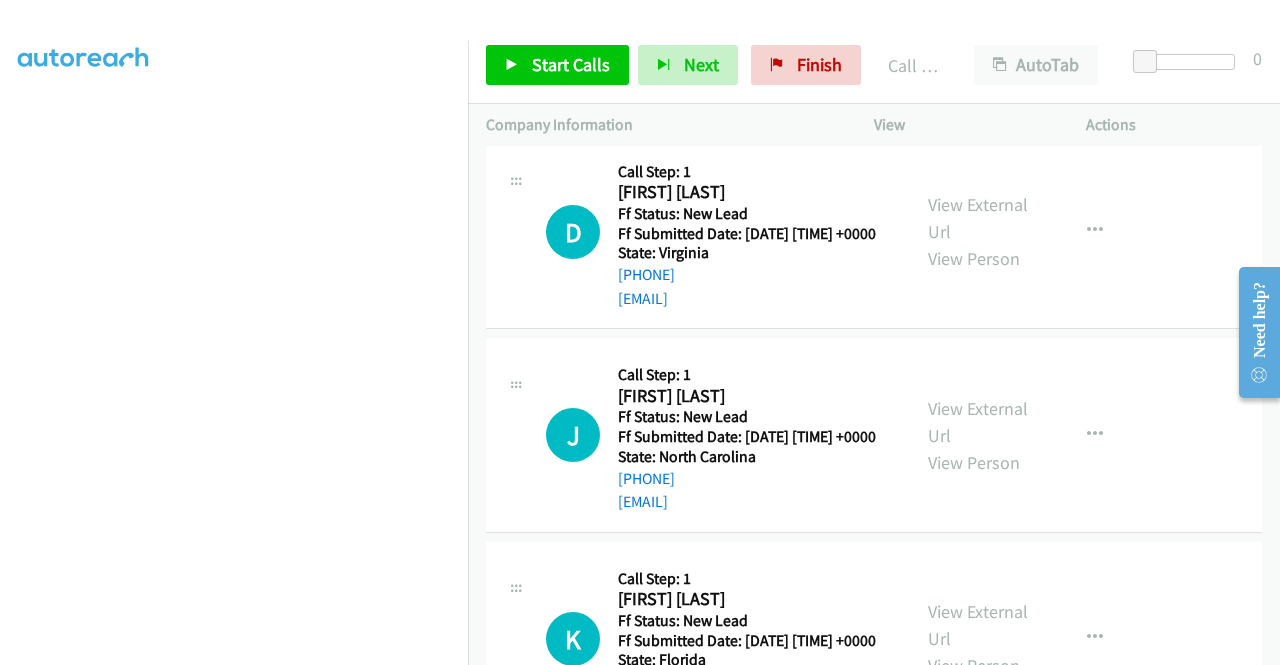 scroll, scrollTop: 5269, scrollLeft: 0, axis: vertical 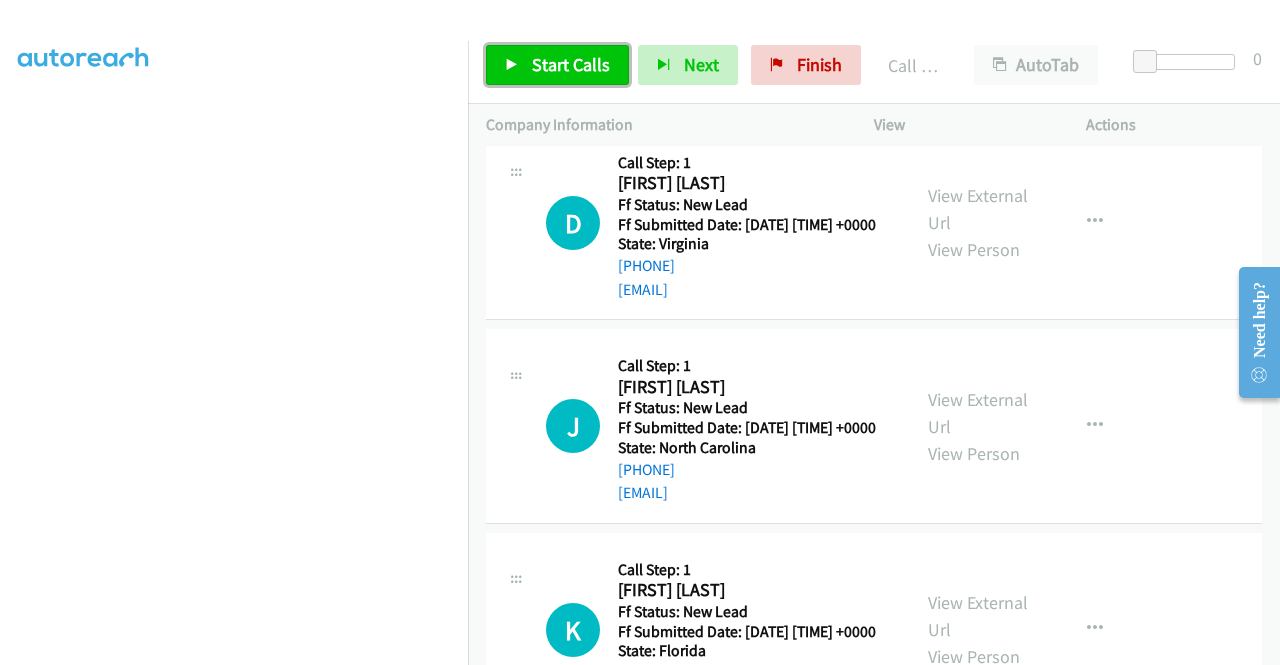 click on "Start Calls" at bounding box center [571, 64] 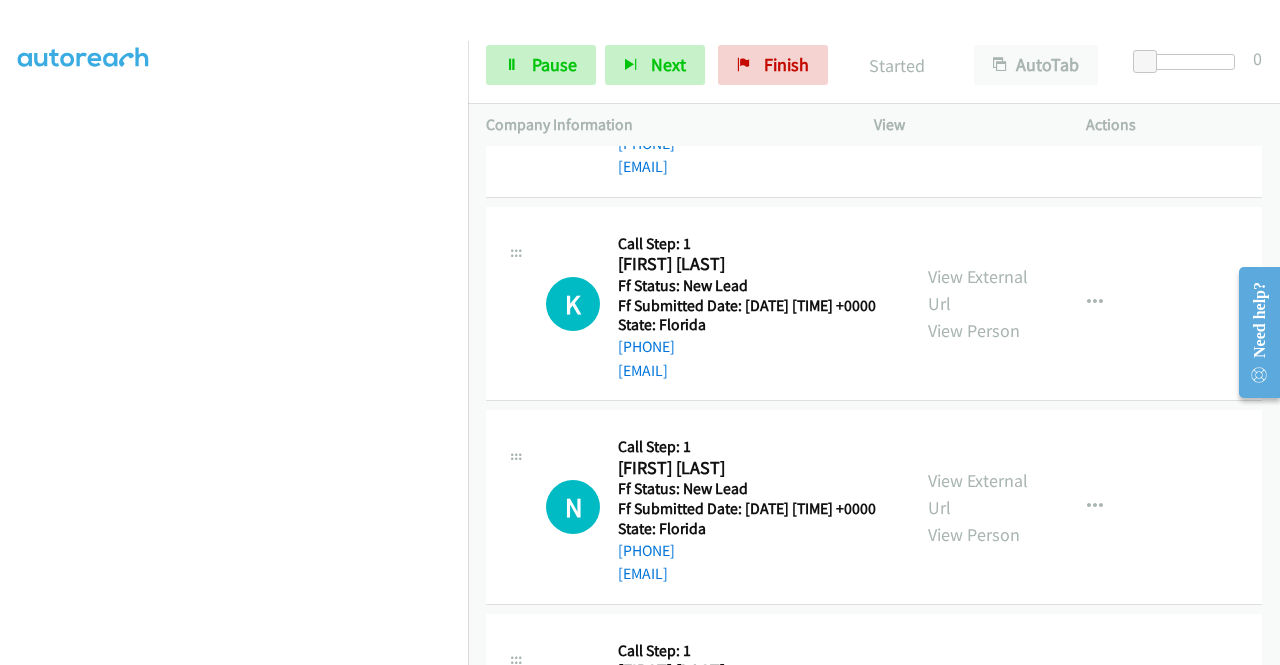 scroll, scrollTop: 5669, scrollLeft: 0, axis: vertical 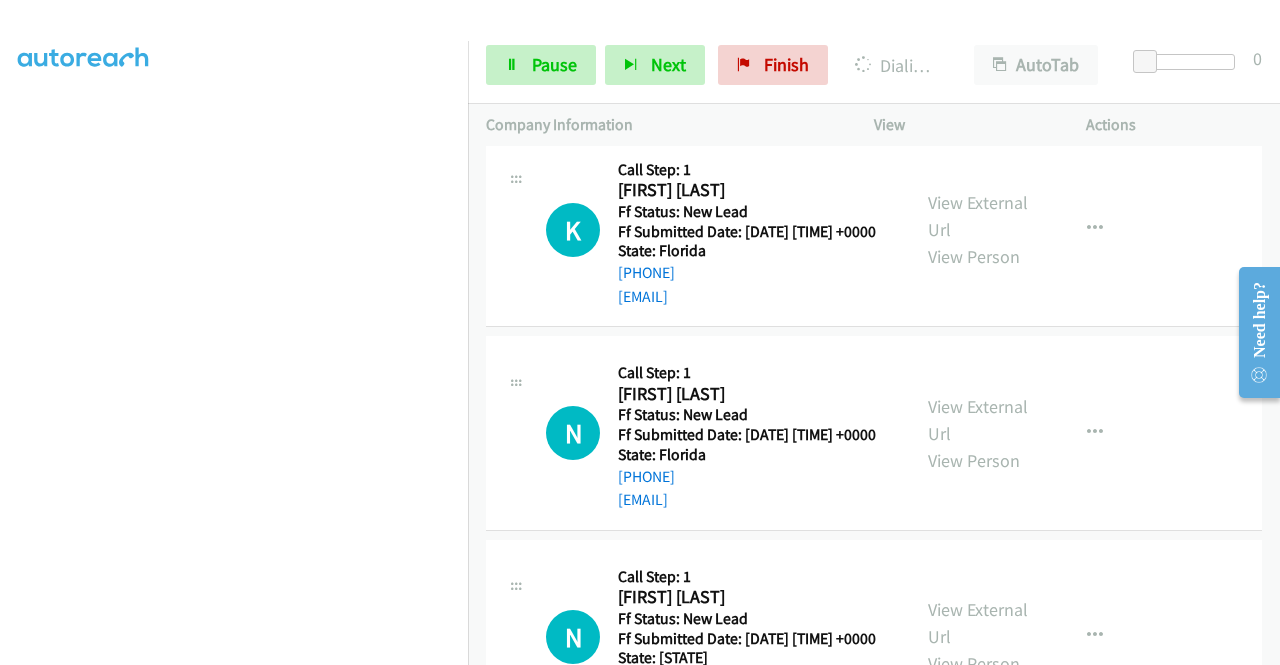 click on "View External Url" at bounding box center (978, 13) 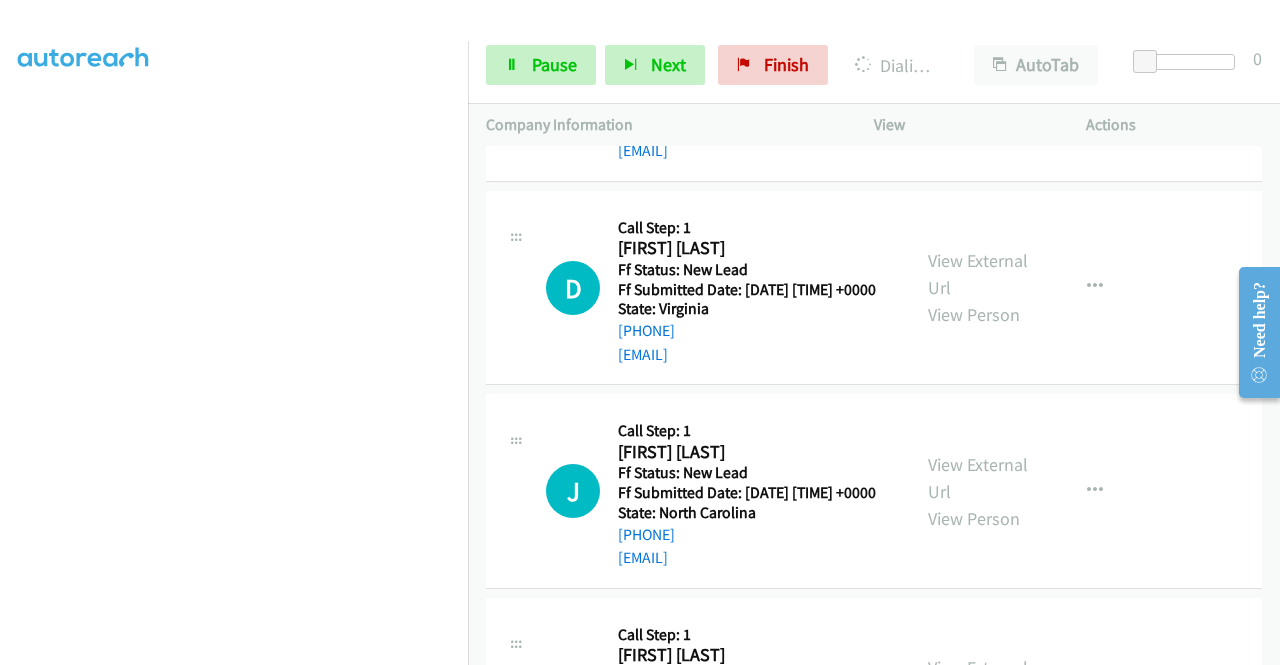 scroll, scrollTop: 5269, scrollLeft: 0, axis: vertical 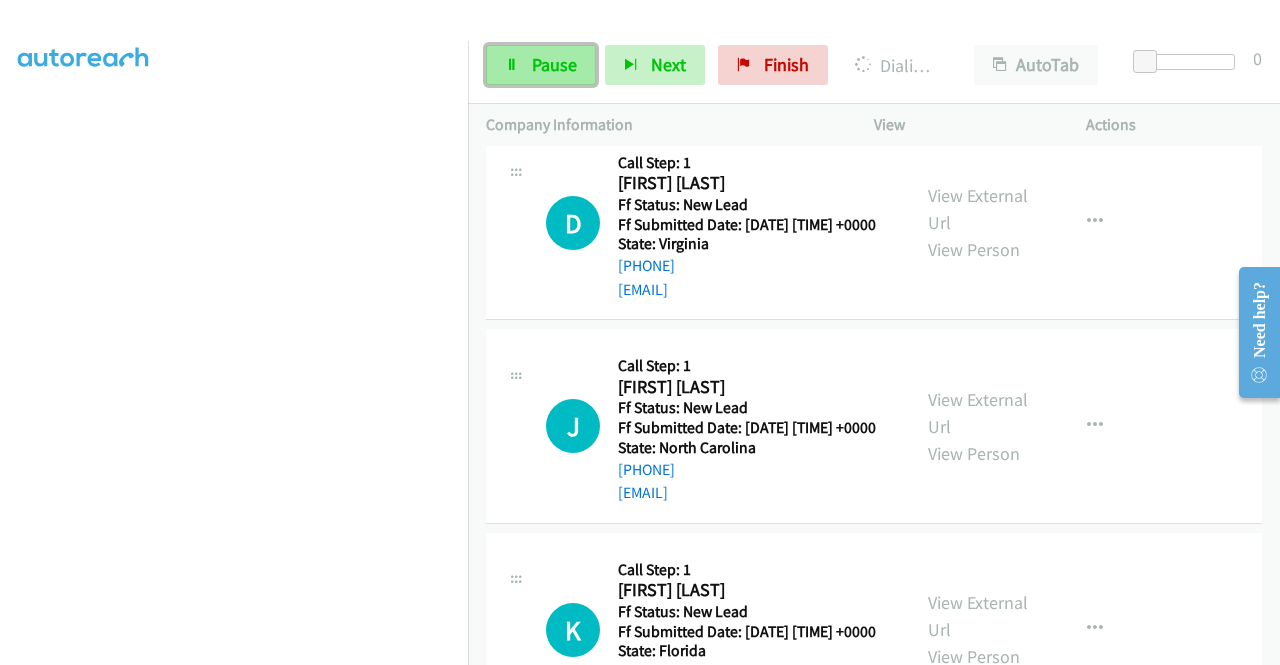 click on "Pause" at bounding box center (541, 65) 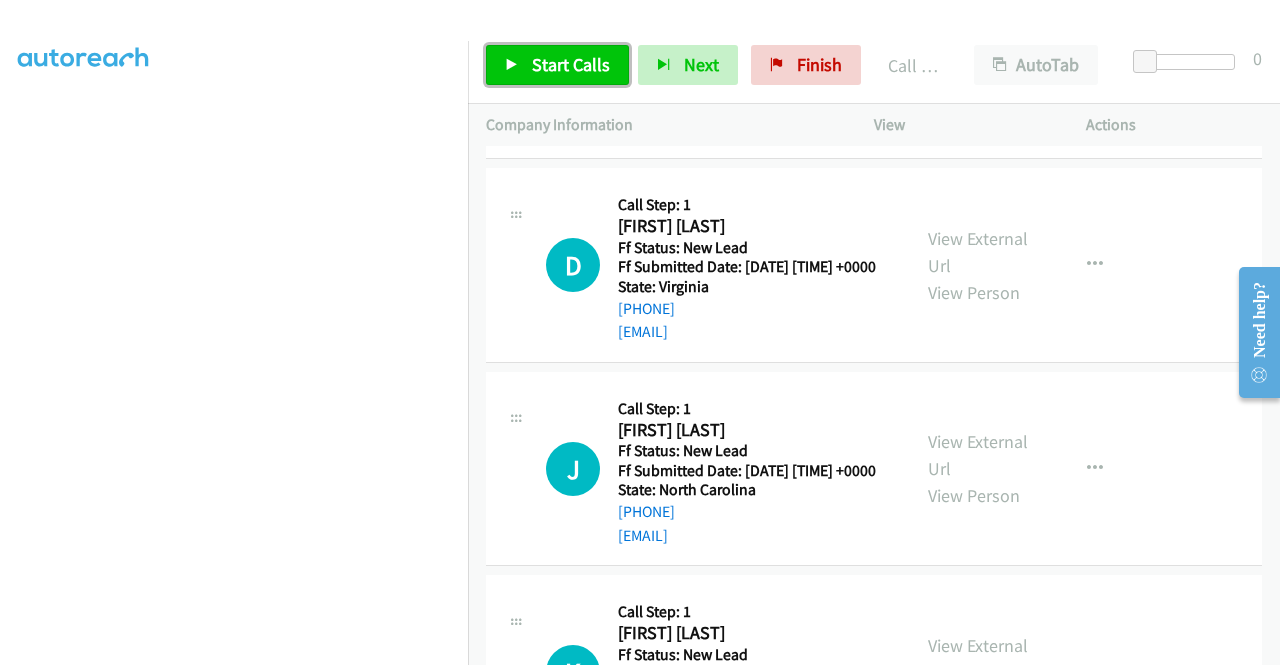 click on "Start Calls" at bounding box center [571, 64] 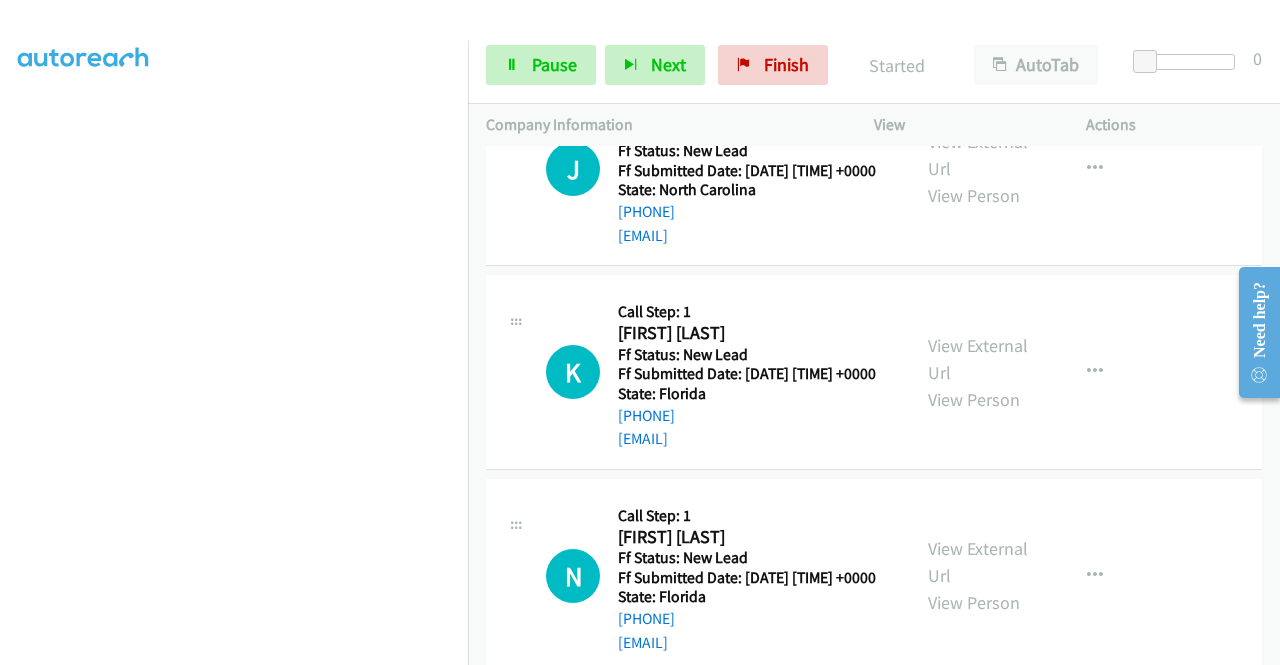 scroll, scrollTop: 5769, scrollLeft: 0, axis: vertical 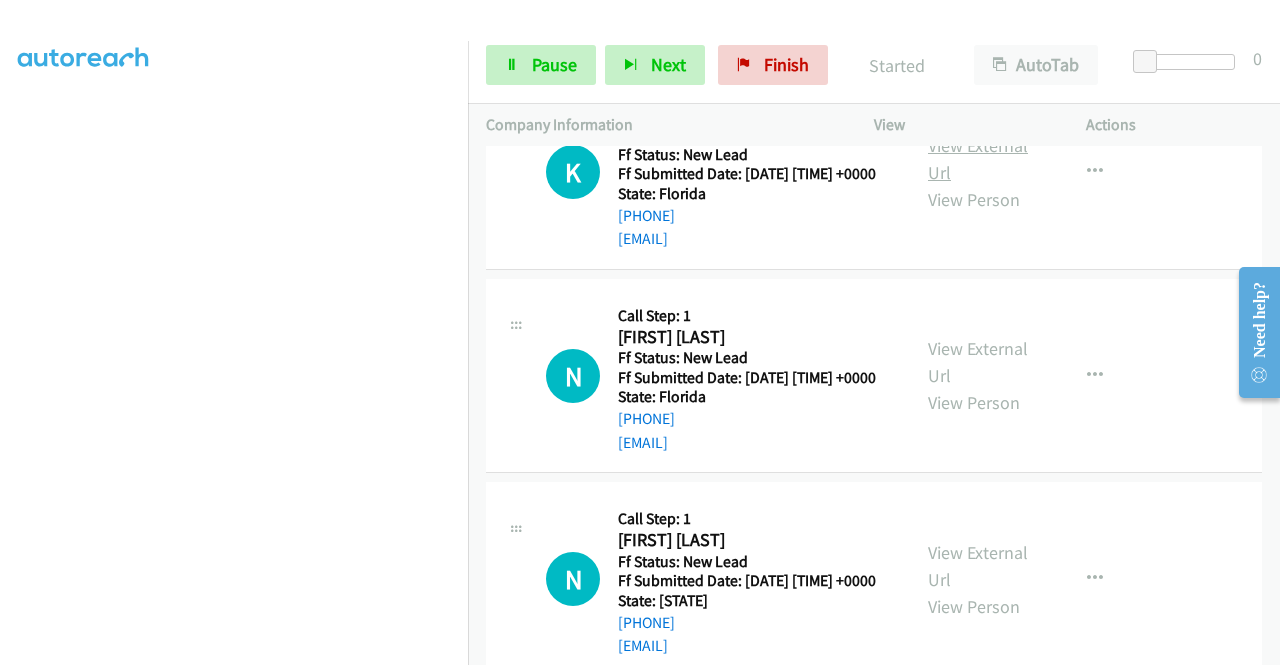 click on "View External Url" at bounding box center (978, 159) 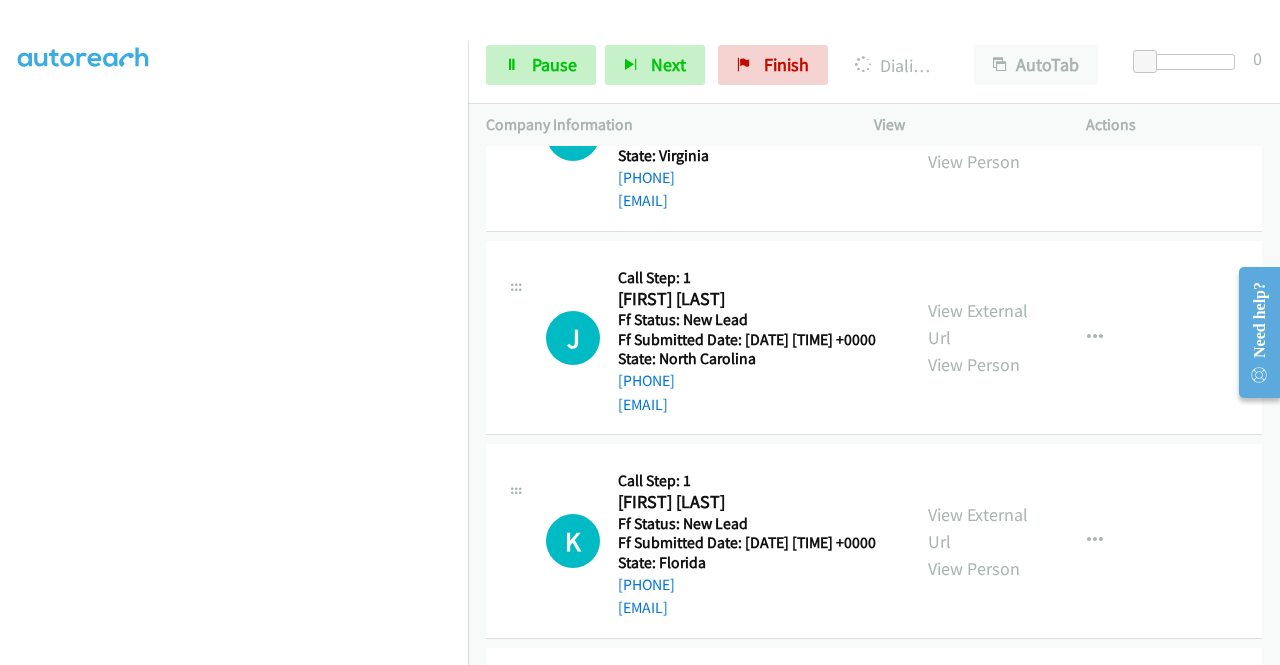 scroll, scrollTop: 5369, scrollLeft: 0, axis: vertical 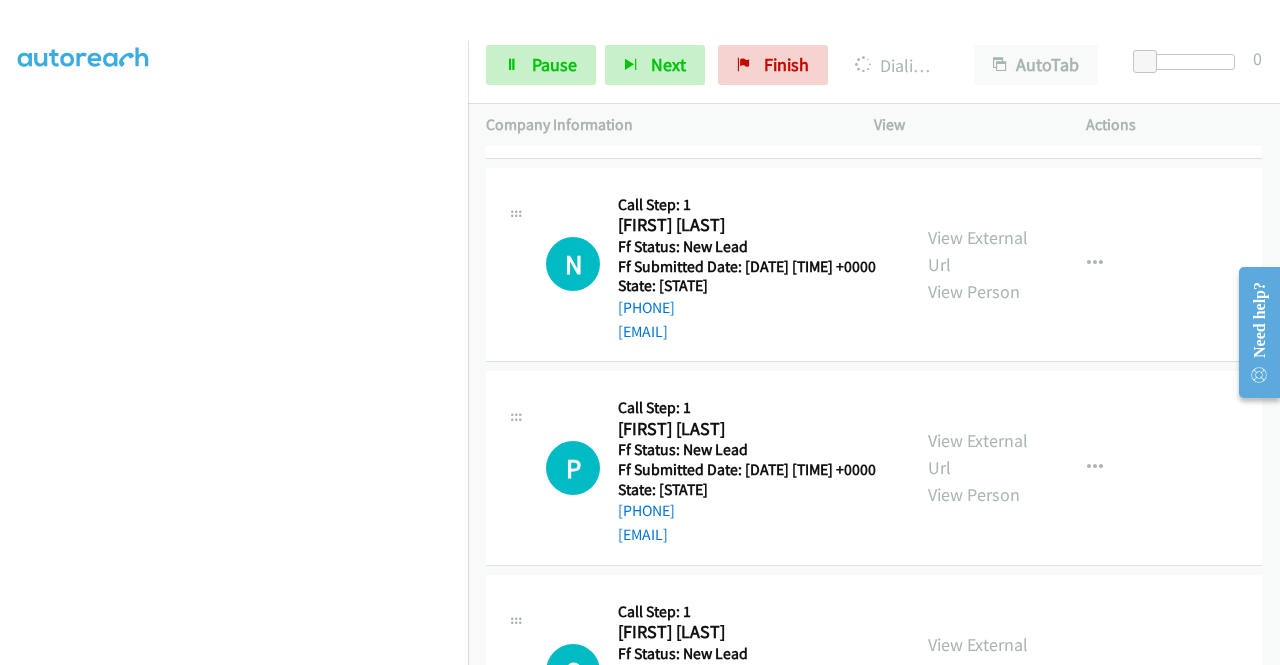 click on "View External Url" at bounding box center (978, 47) 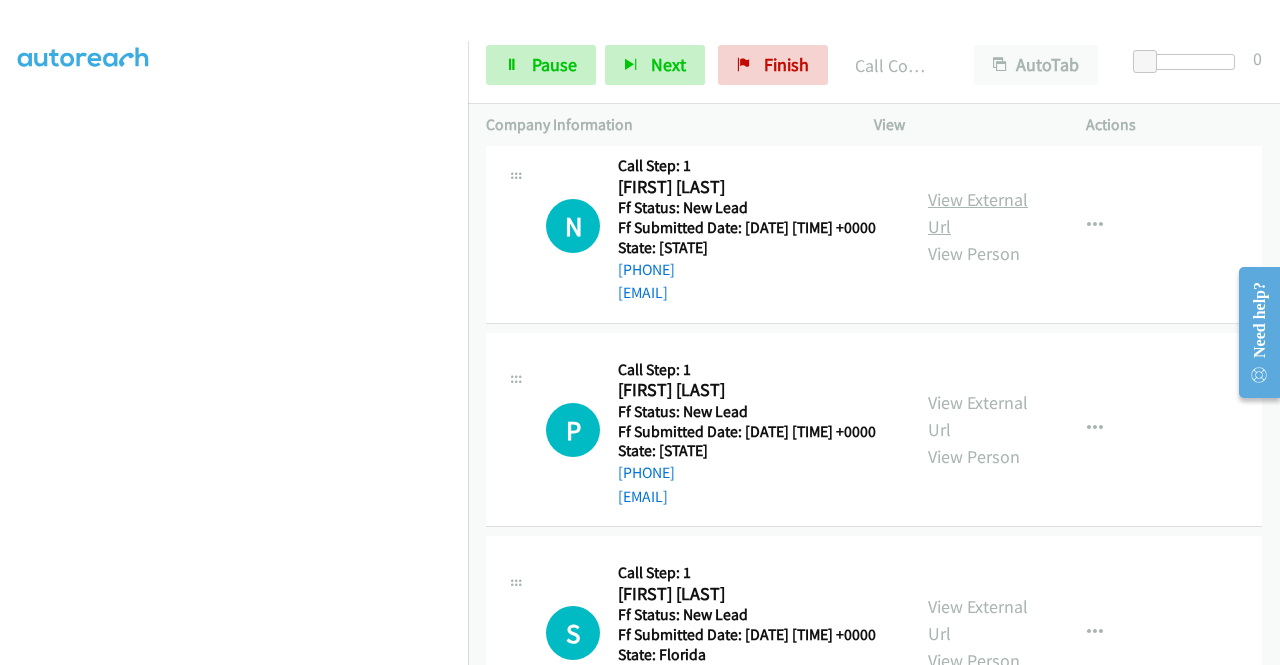 scroll, scrollTop: 6469, scrollLeft: 0, axis: vertical 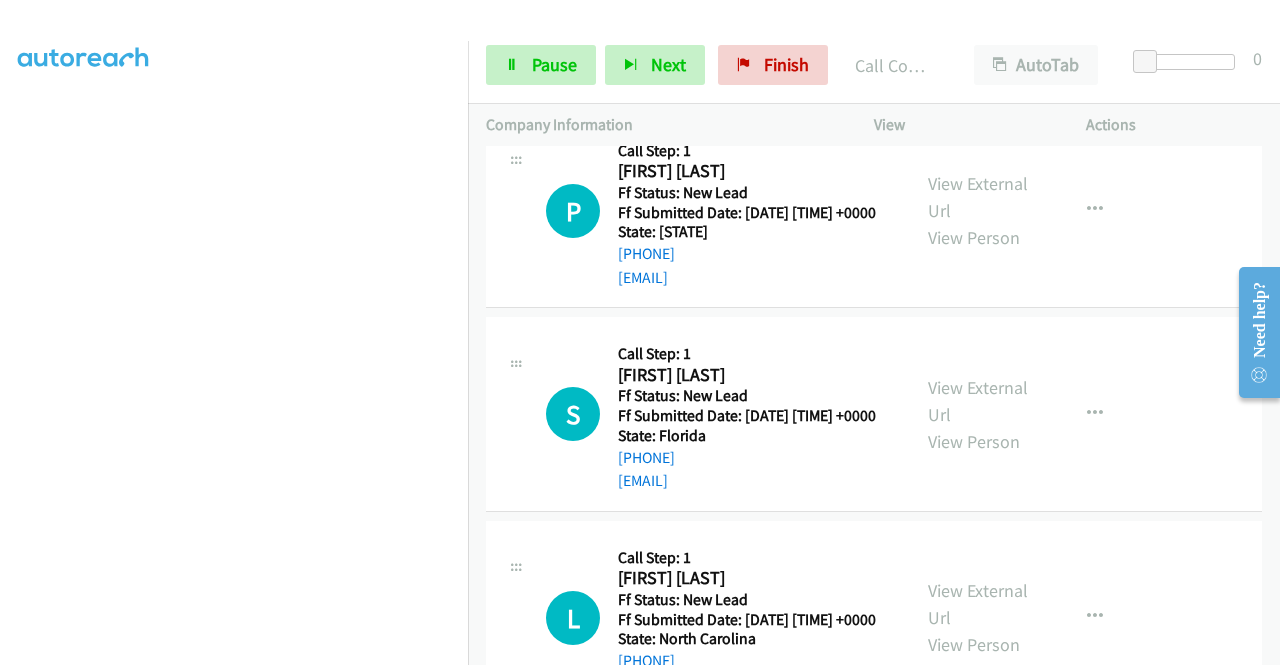 click on "View External Url" at bounding box center (978, -6) 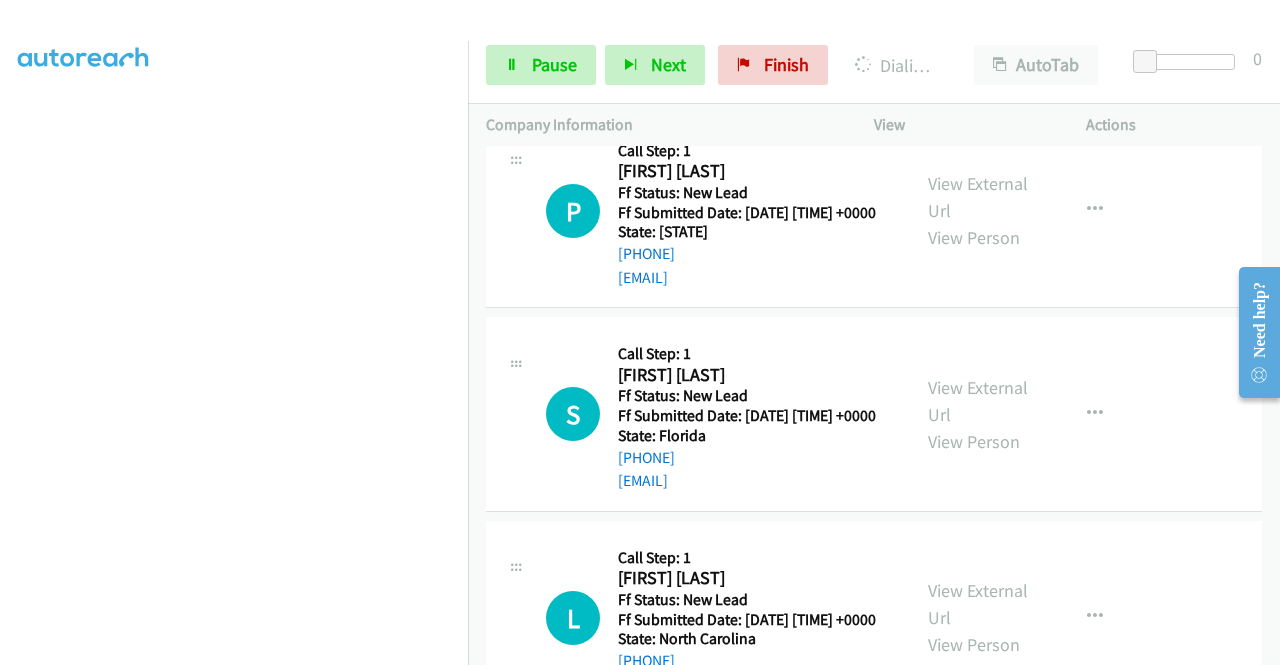 scroll, scrollTop: 6069, scrollLeft: 0, axis: vertical 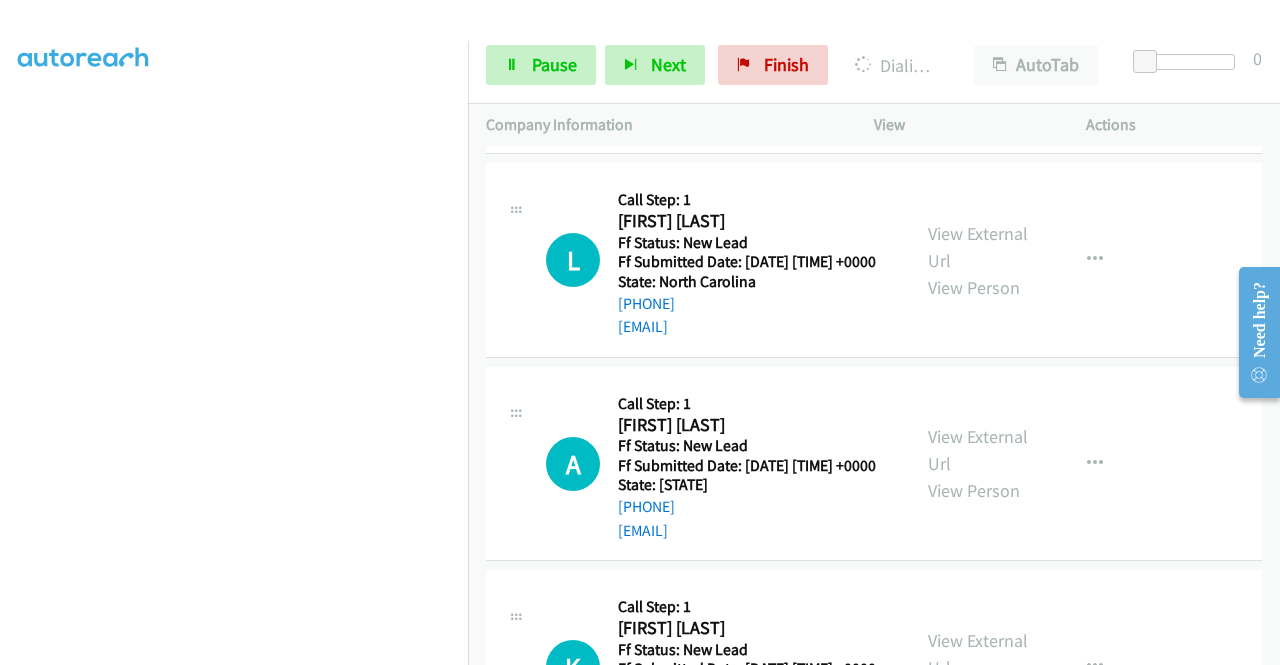 click on "View External Url" at bounding box center (978, -160) 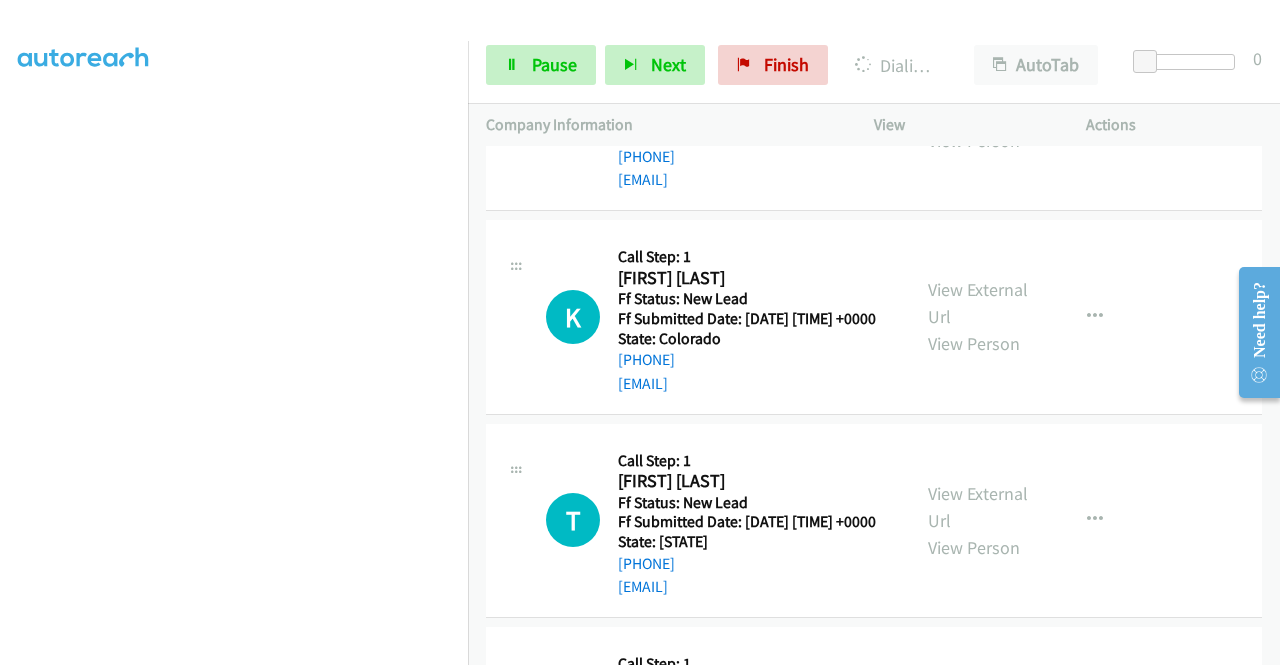 scroll, scrollTop: 7269, scrollLeft: 0, axis: vertical 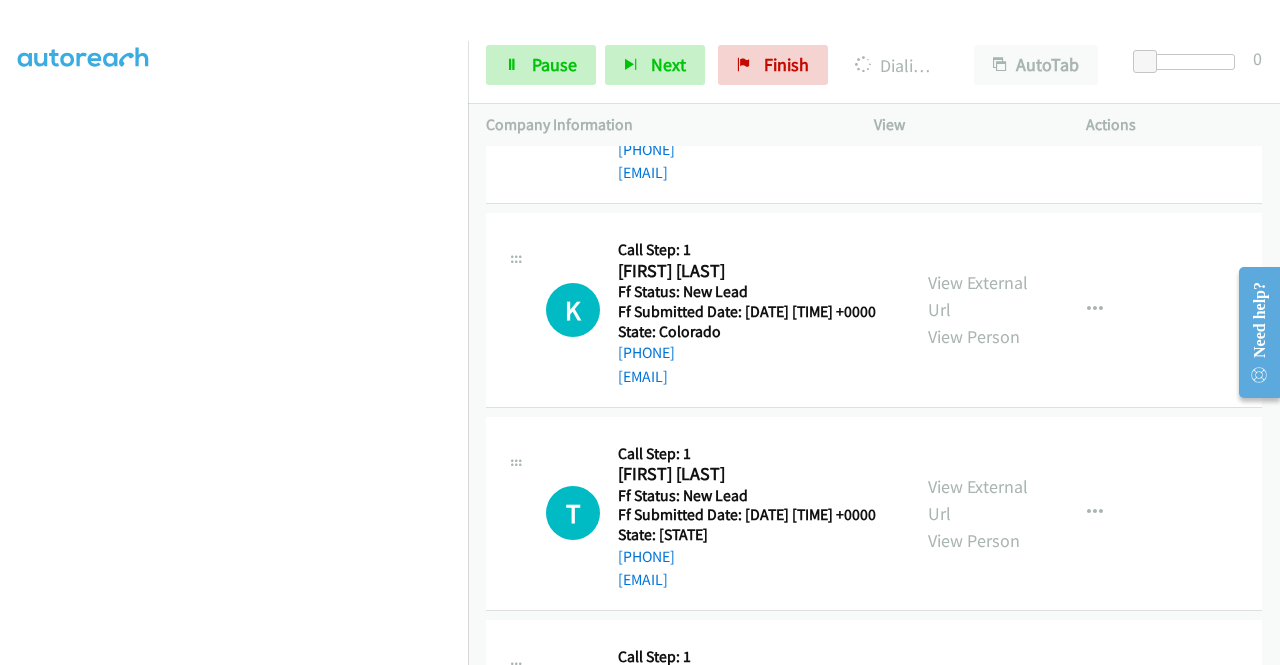 click on "View External Url" at bounding box center (978, -111) 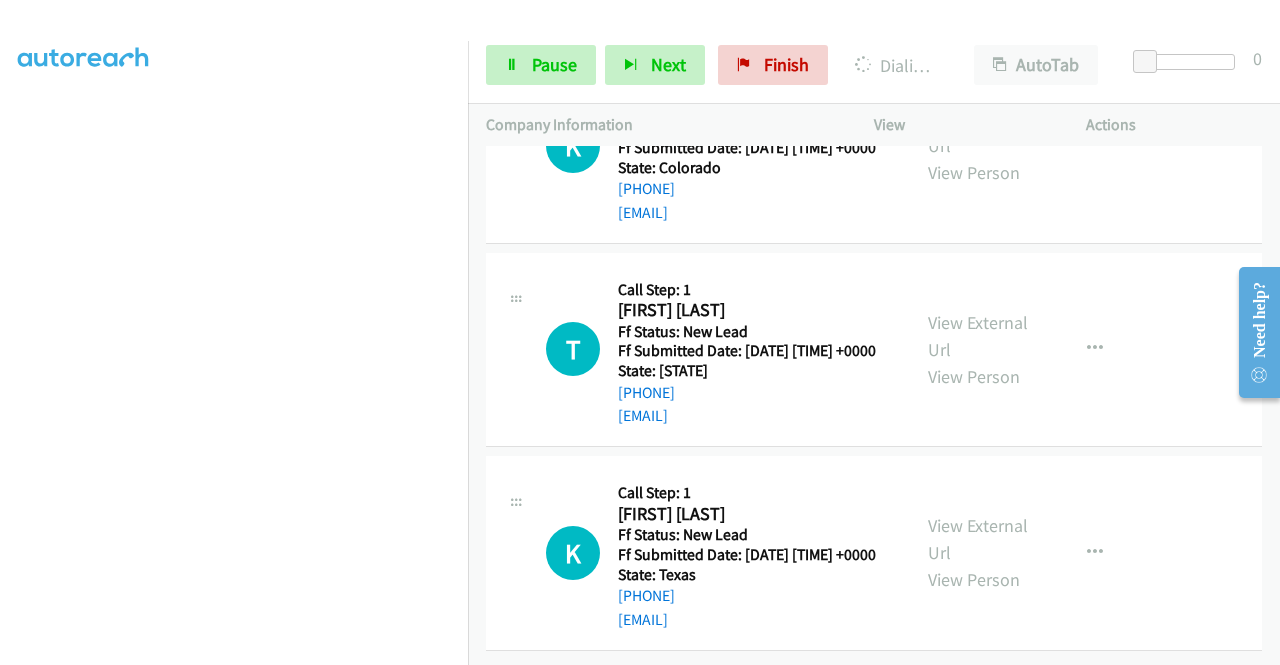 scroll, scrollTop: 7569, scrollLeft: 0, axis: vertical 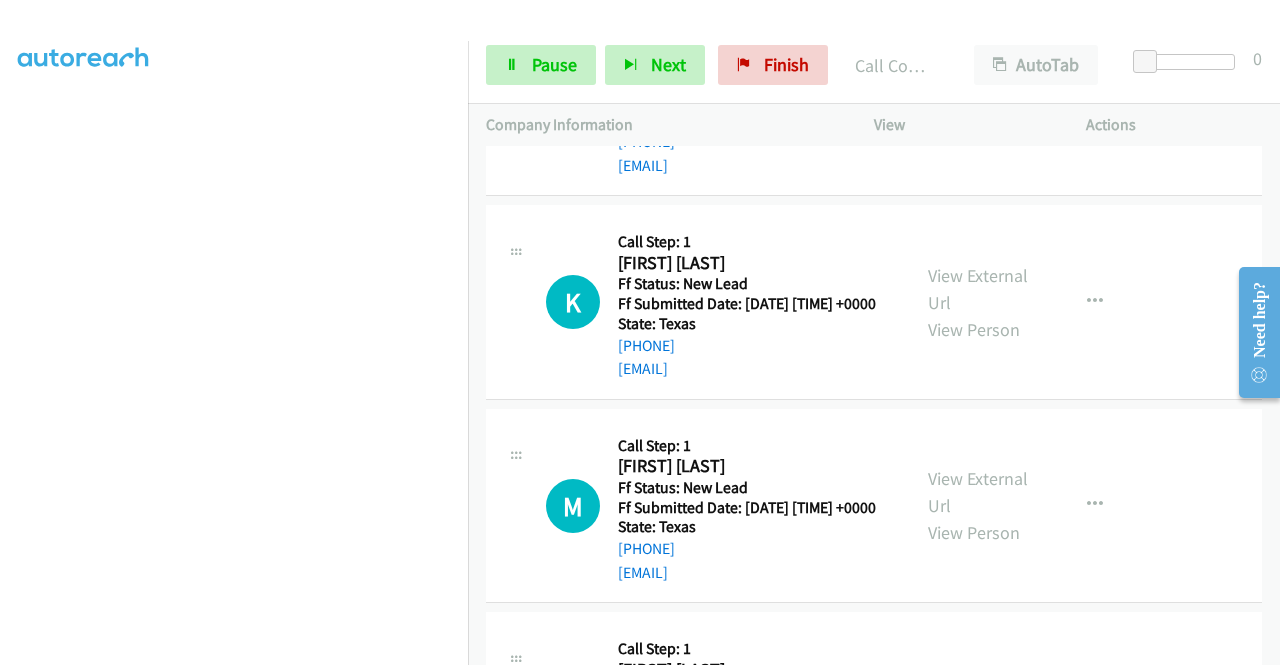click on "View External Url" at bounding box center (978, -118) 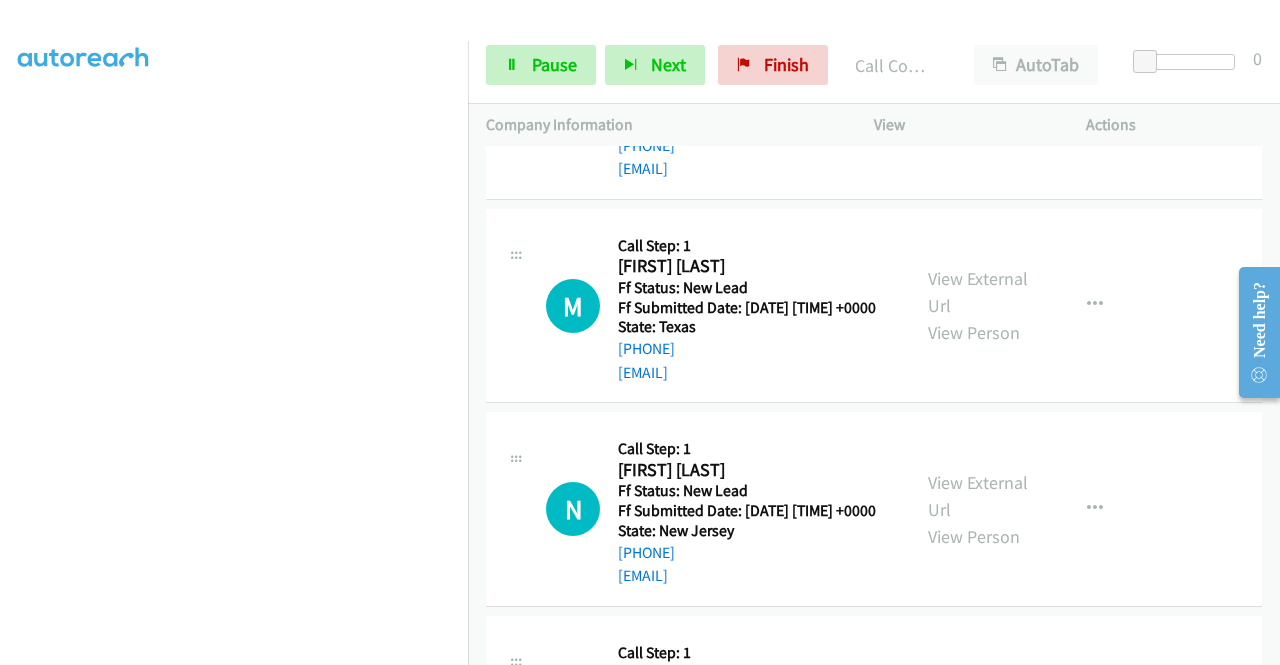 click on "View External Url" at bounding box center [978, -115] 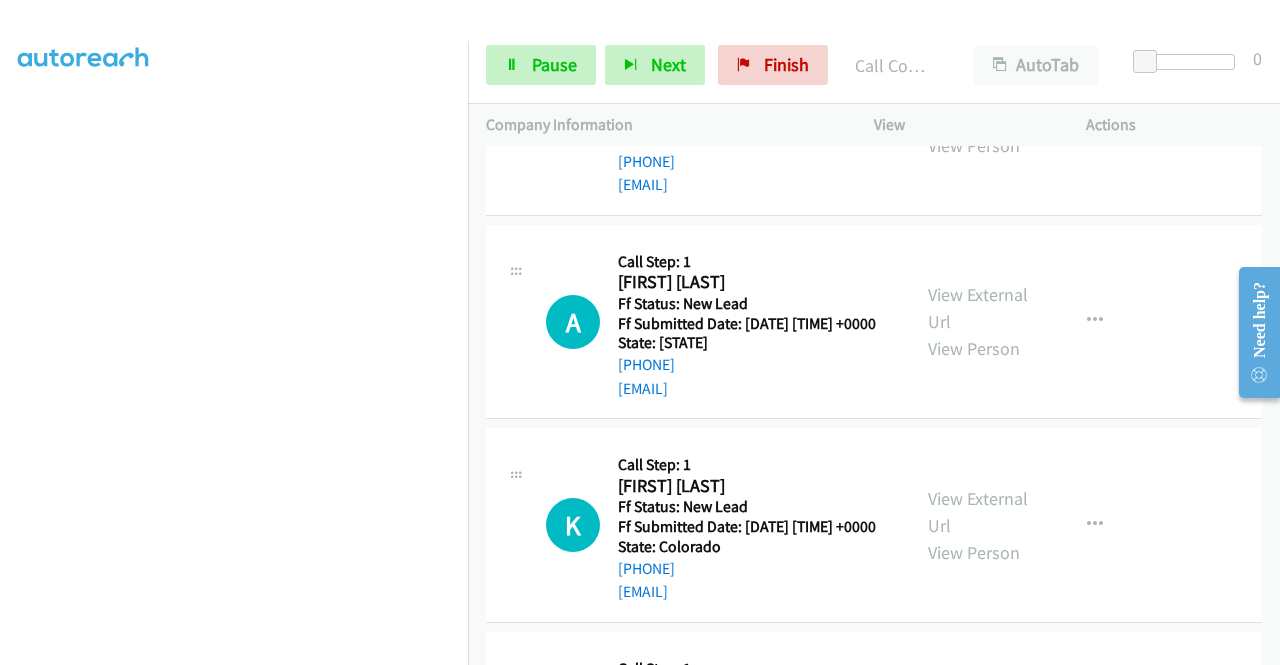 scroll, scrollTop: 7269, scrollLeft: 0, axis: vertical 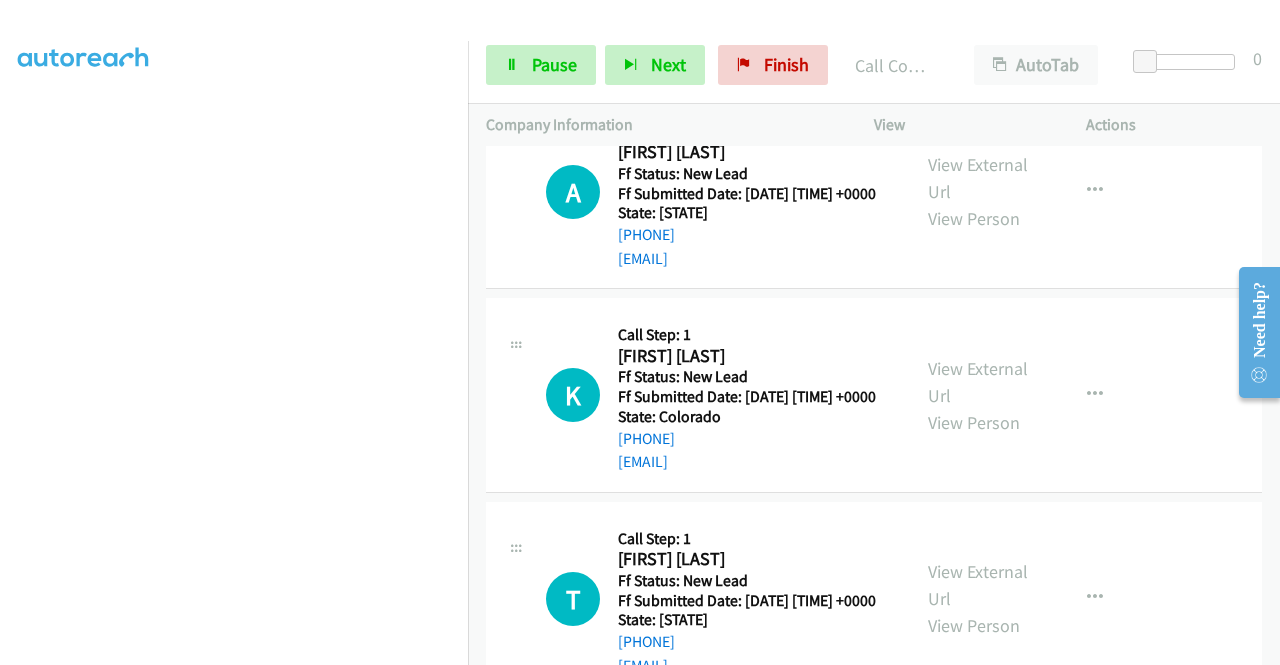 drag, startPoint x: 752, startPoint y: 373, endPoint x: 636, endPoint y: 376, distance: 116.03879 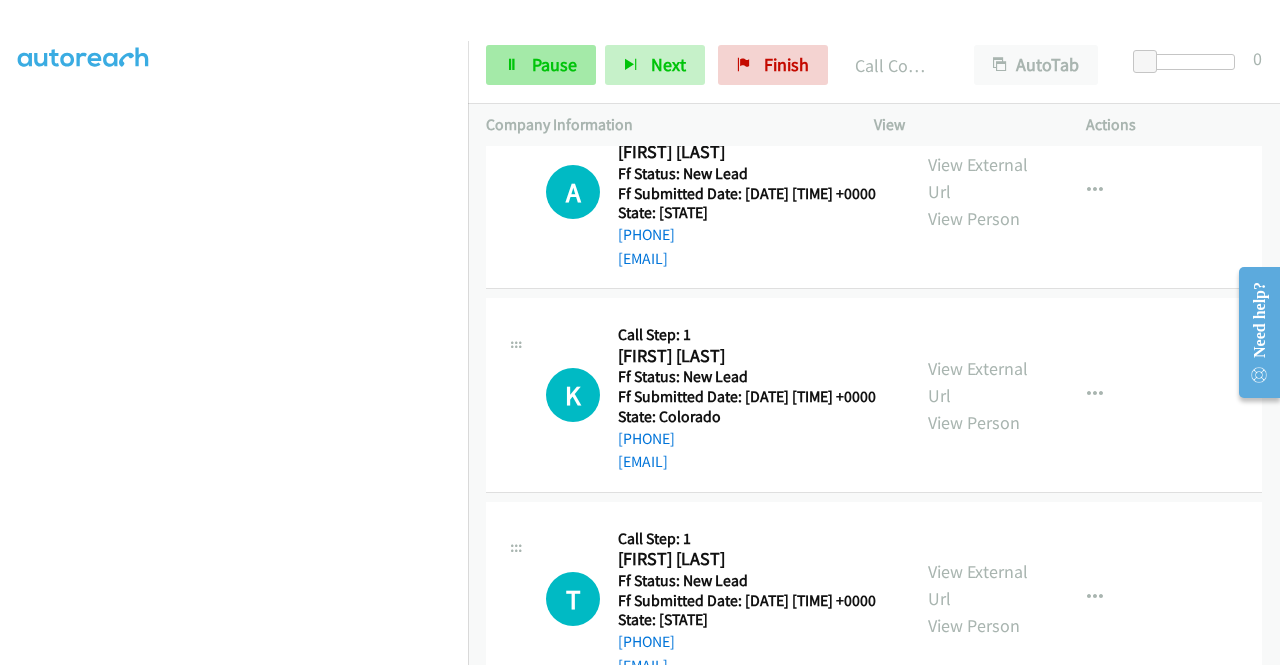 copy on "202-450-7833" 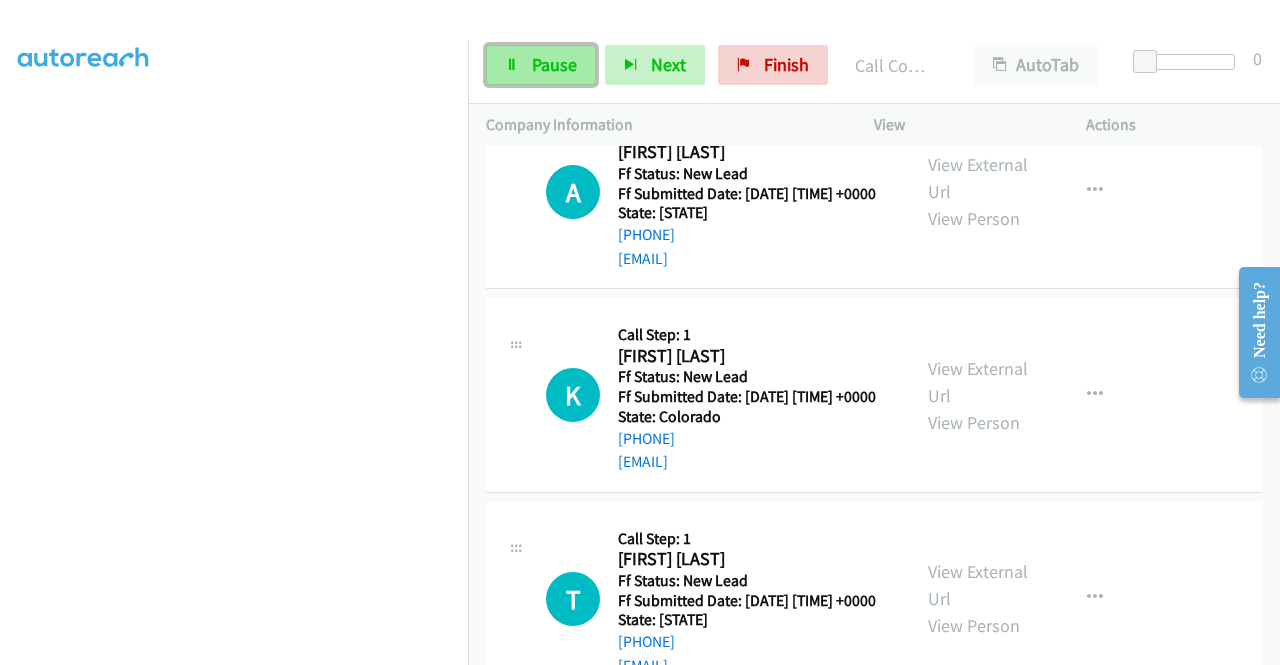 click on "Pause" at bounding box center (554, 64) 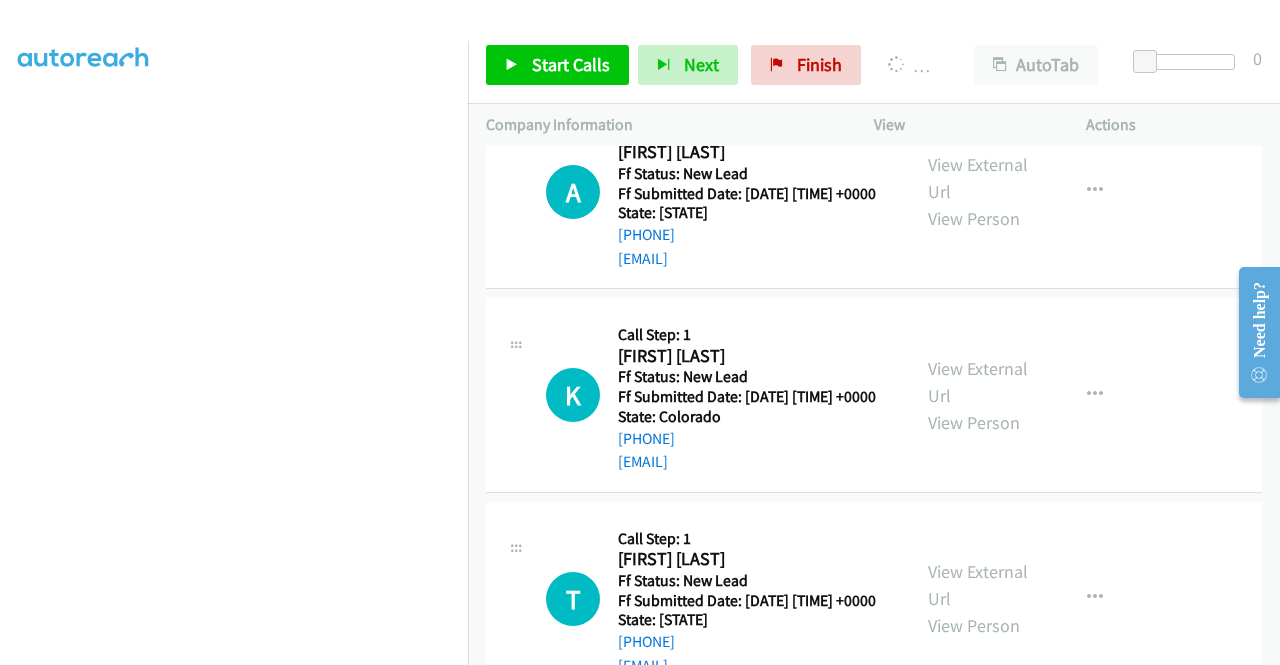 scroll, scrollTop: 456, scrollLeft: 0, axis: vertical 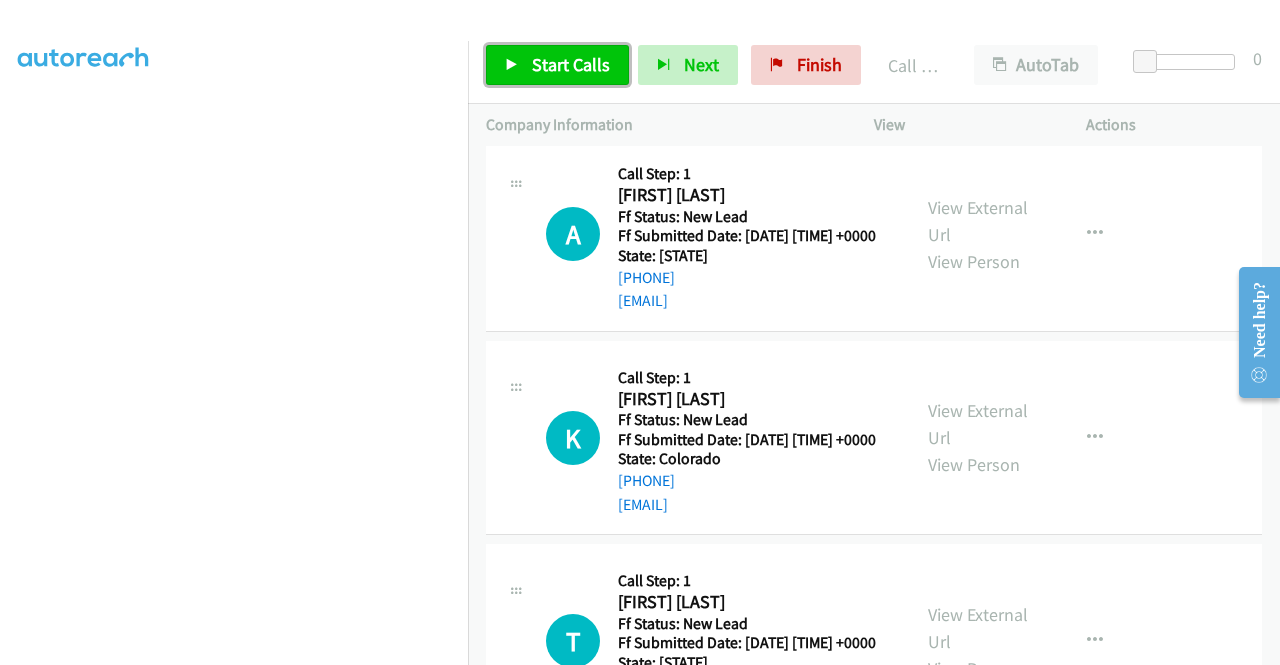 click on "Start Calls" at bounding box center (571, 64) 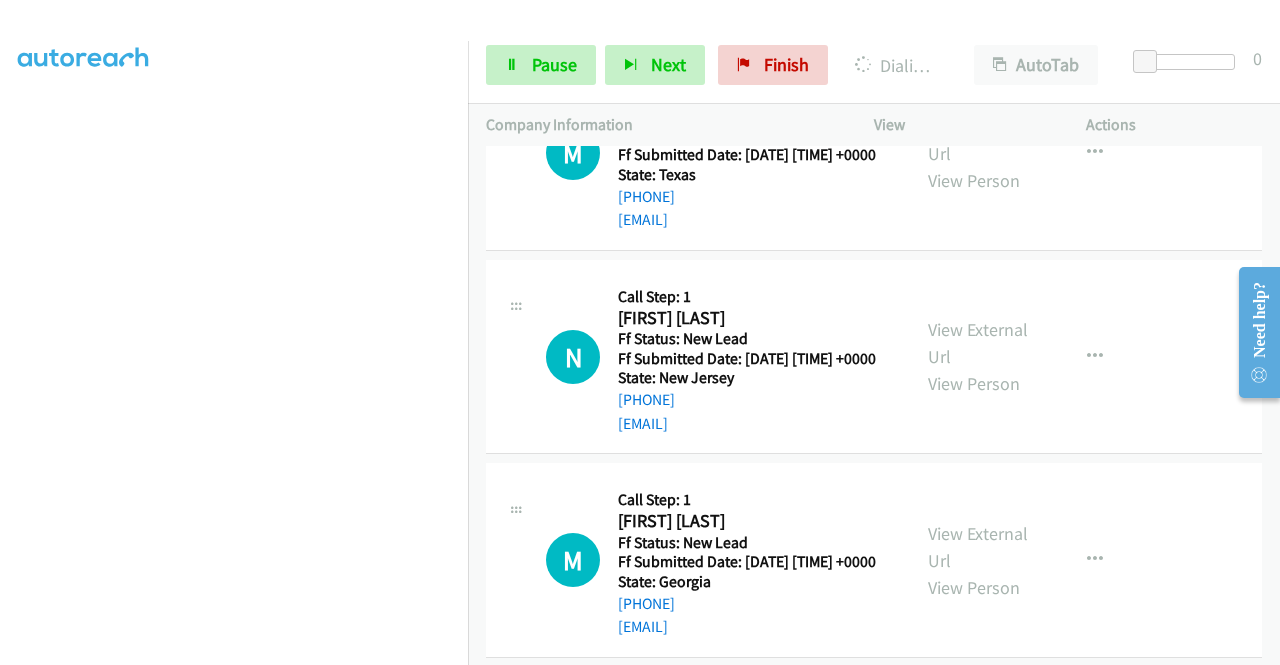 scroll, scrollTop: 8169, scrollLeft: 0, axis: vertical 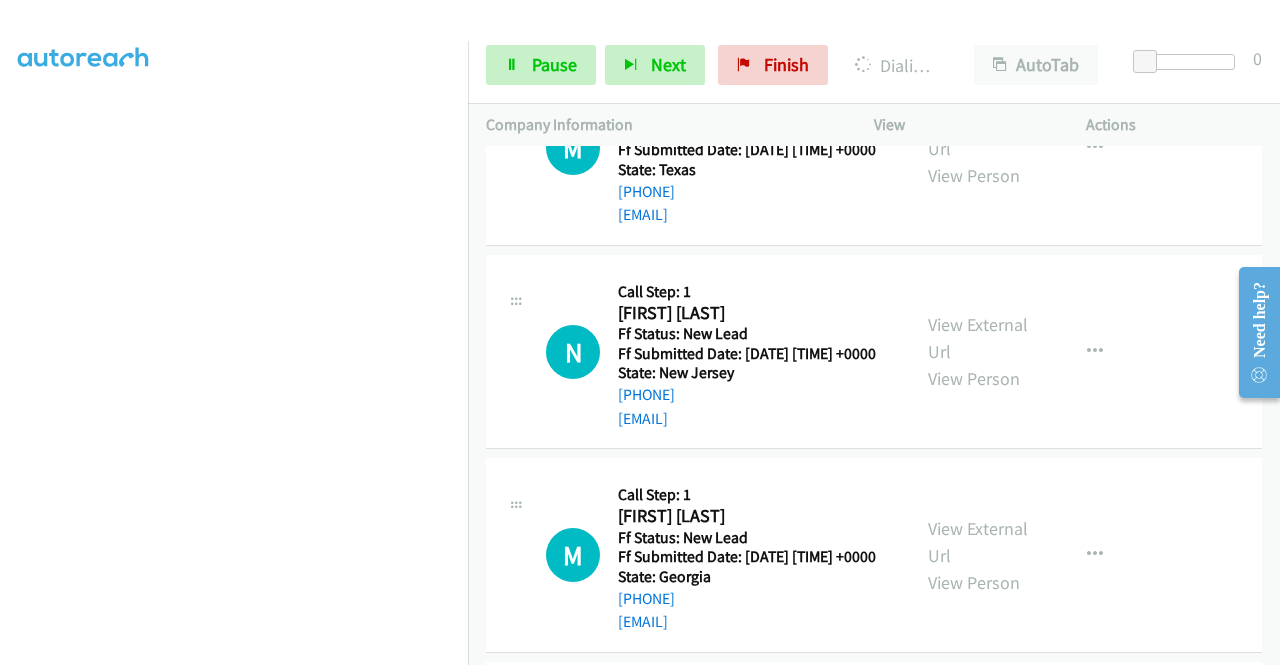 click on "View External Url" at bounding box center (978, -69) 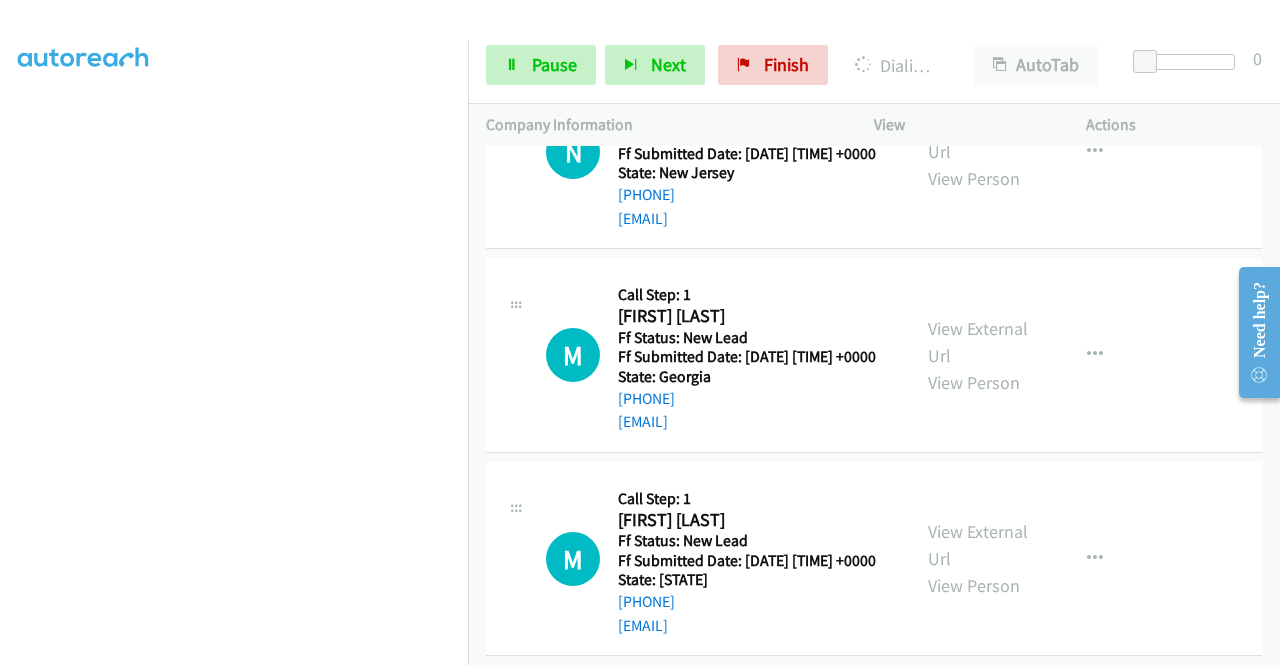 click on "View External Url" at bounding box center [978, -65] 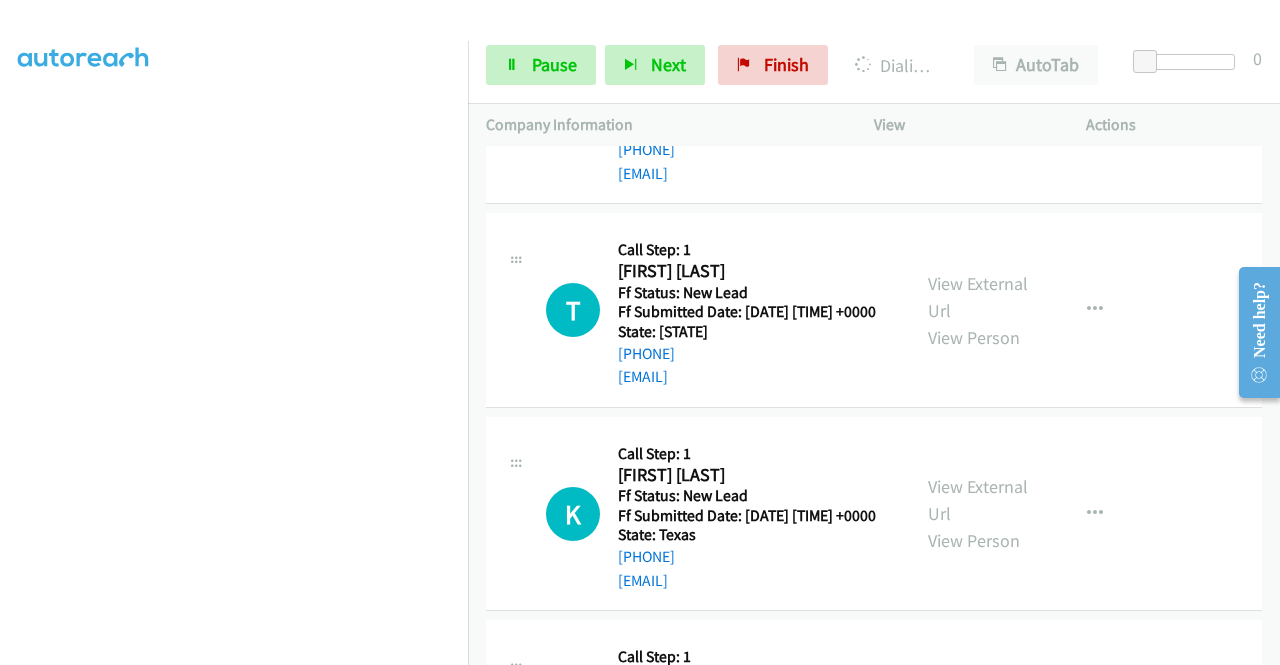 scroll, scrollTop: 7569, scrollLeft: 0, axis: vertical 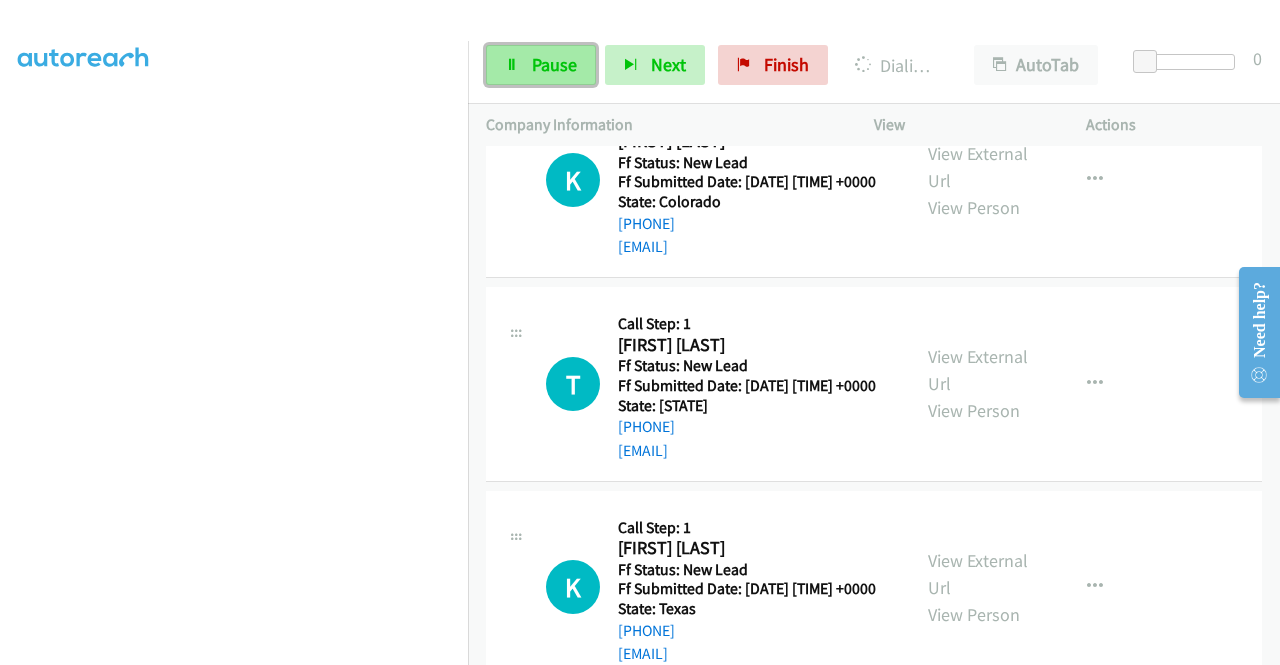 click on "Pause" at bounding box center (541, 65) 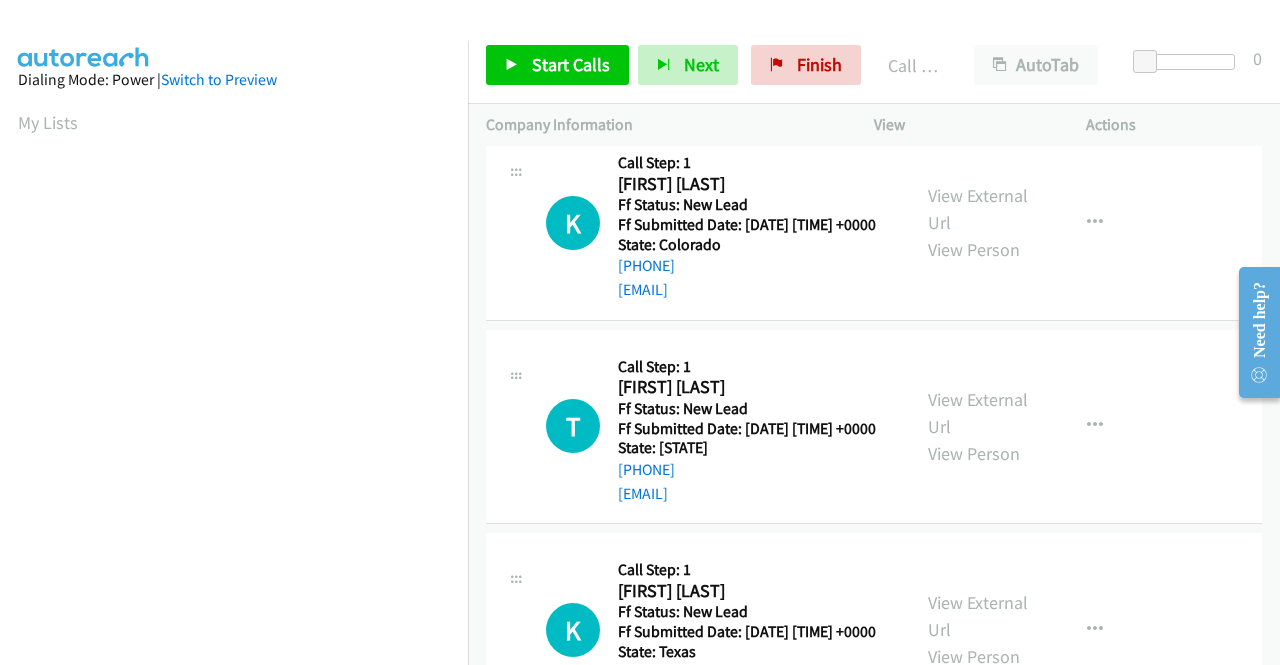 scroll, scrollTop: 113, scrollLeft: 0, axis: vertical 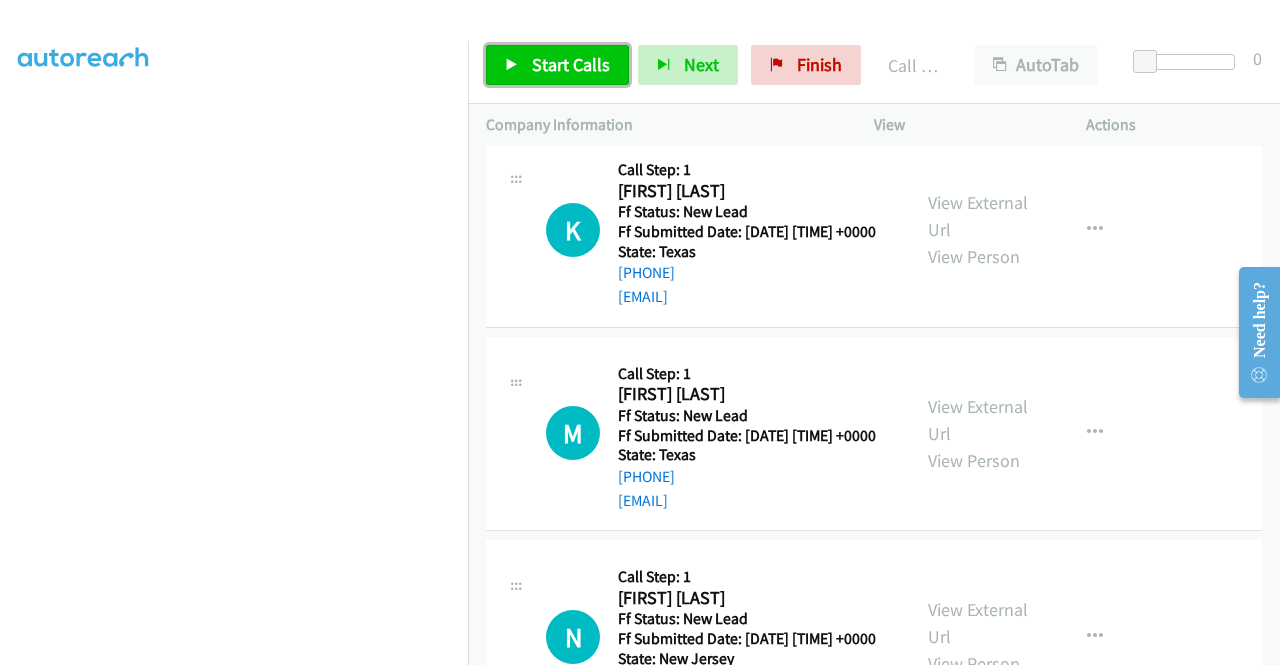 click on "Start Calls" at bounding box center (571, 64) 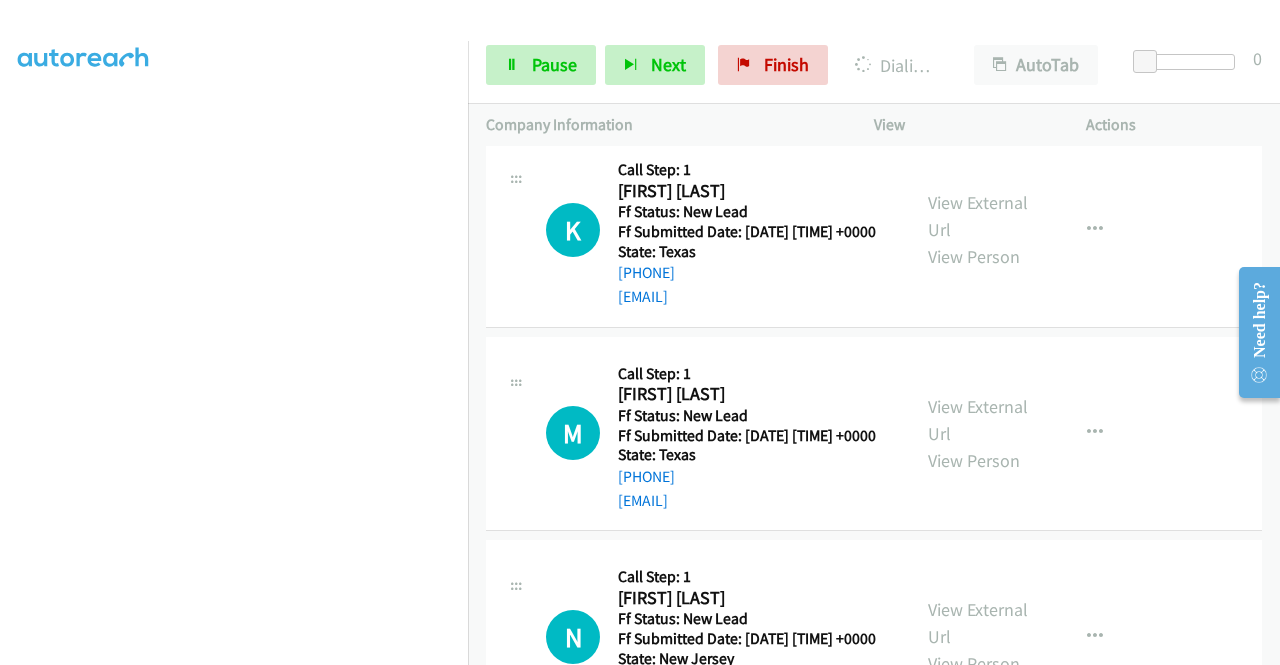 scroll, scrollTop: 413, scrollLeft: 0, axis: vertical 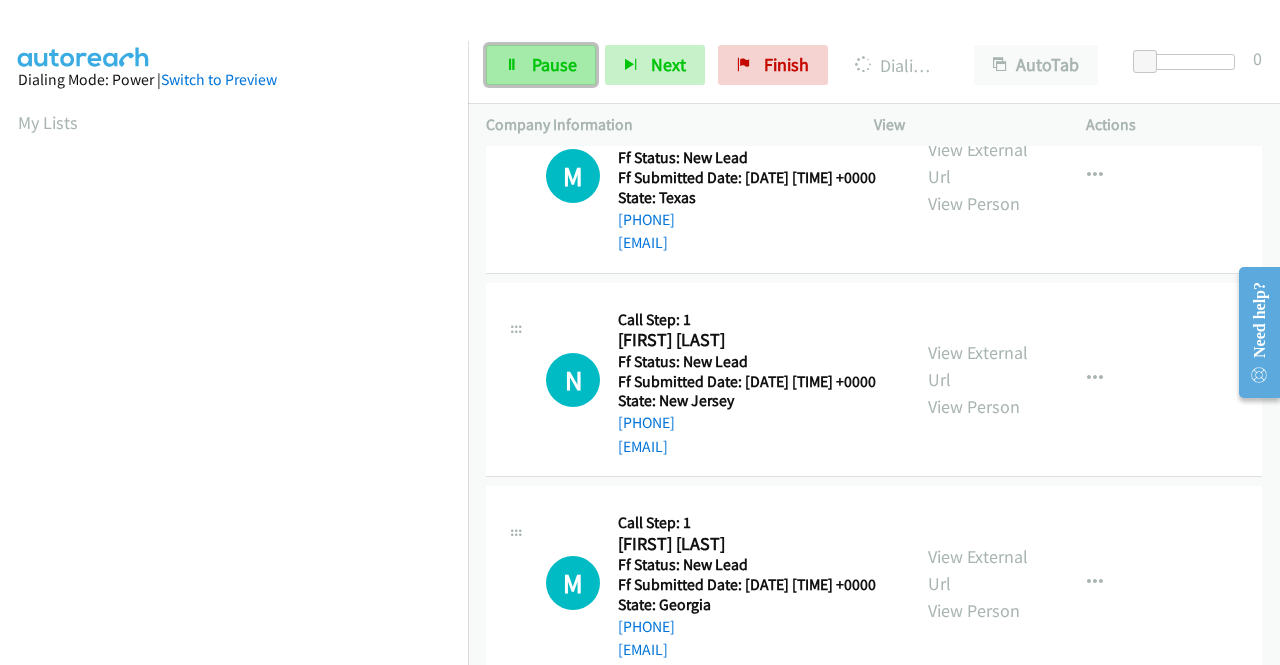 click on "Pause" at bounding box center (554, 64) 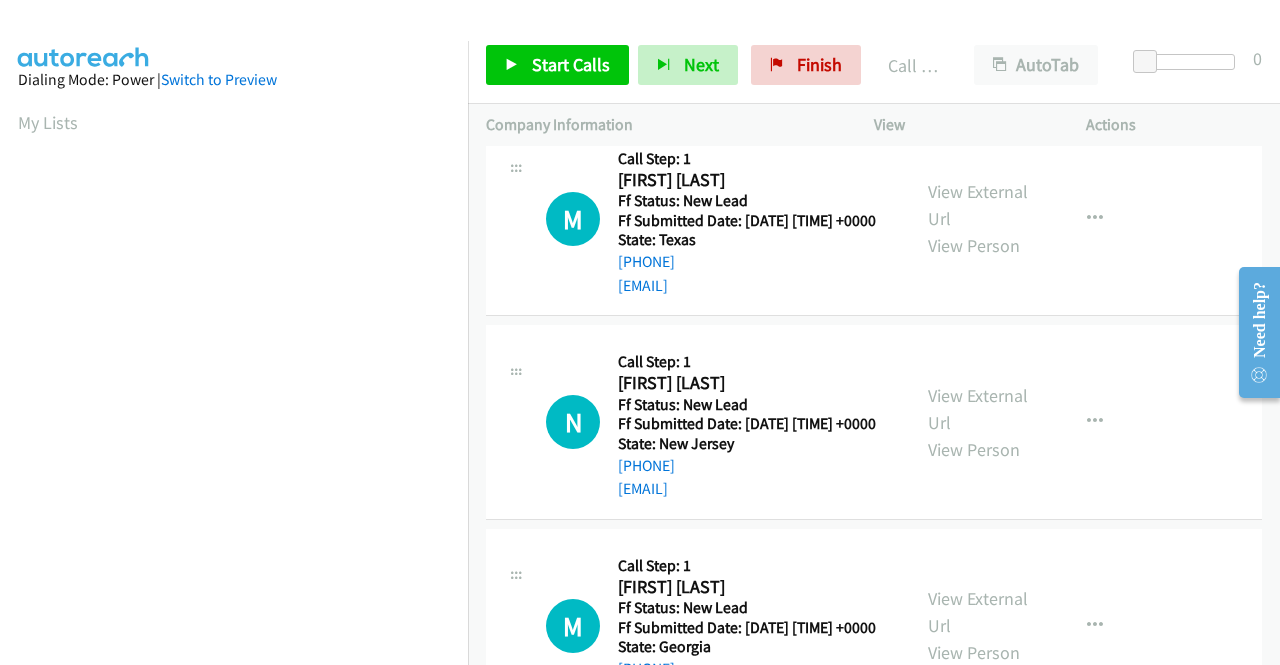 scroll, scrollTop: 456, scrollLeft: 0, axis: vertical 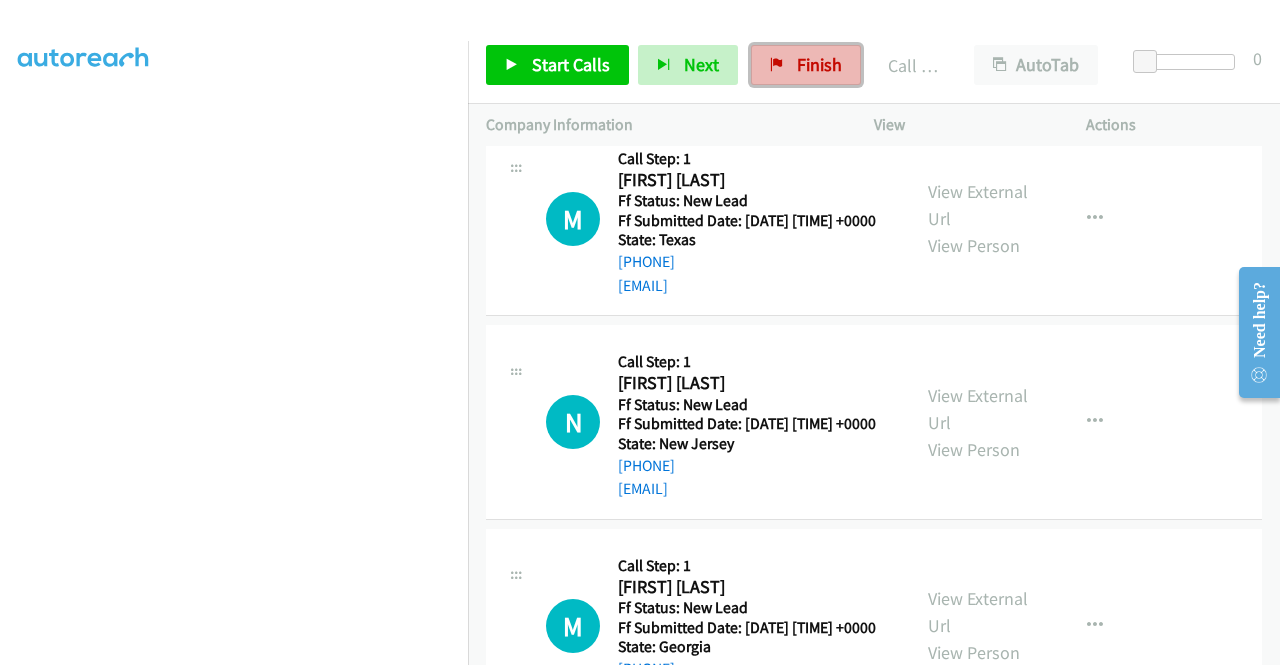 click on "Finish" at bounding box center (806, 65) 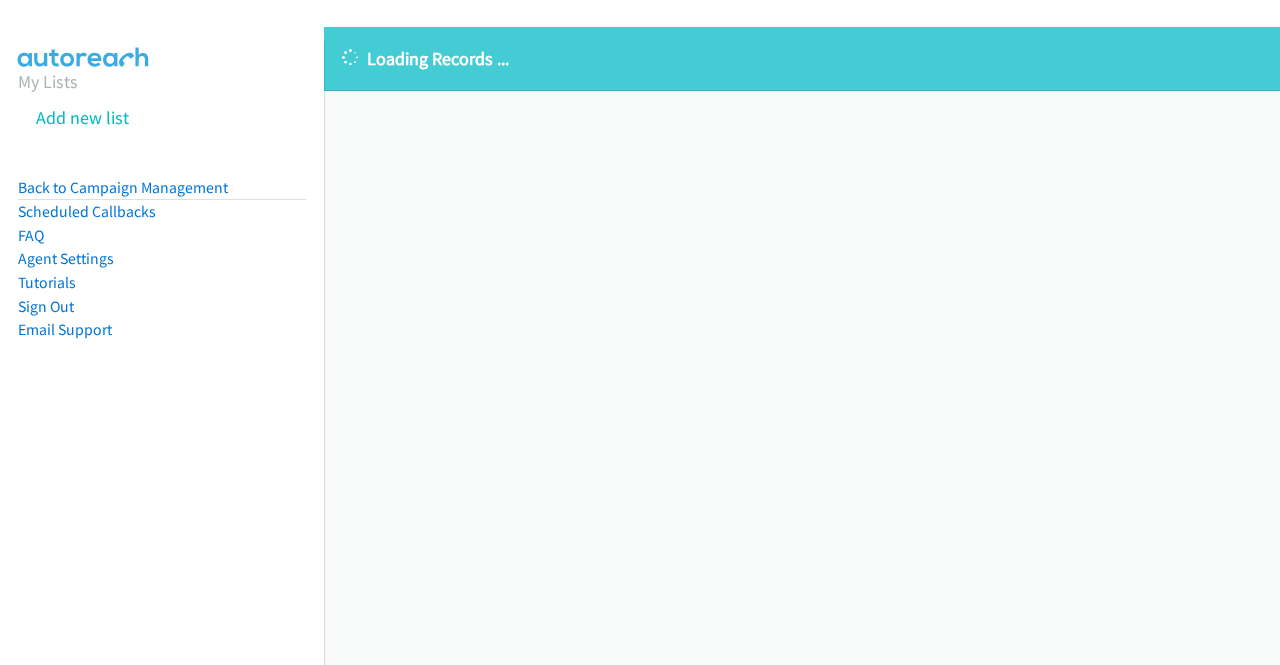 scroll, scrollTop: 0, scrollLeft: 0, axis: both 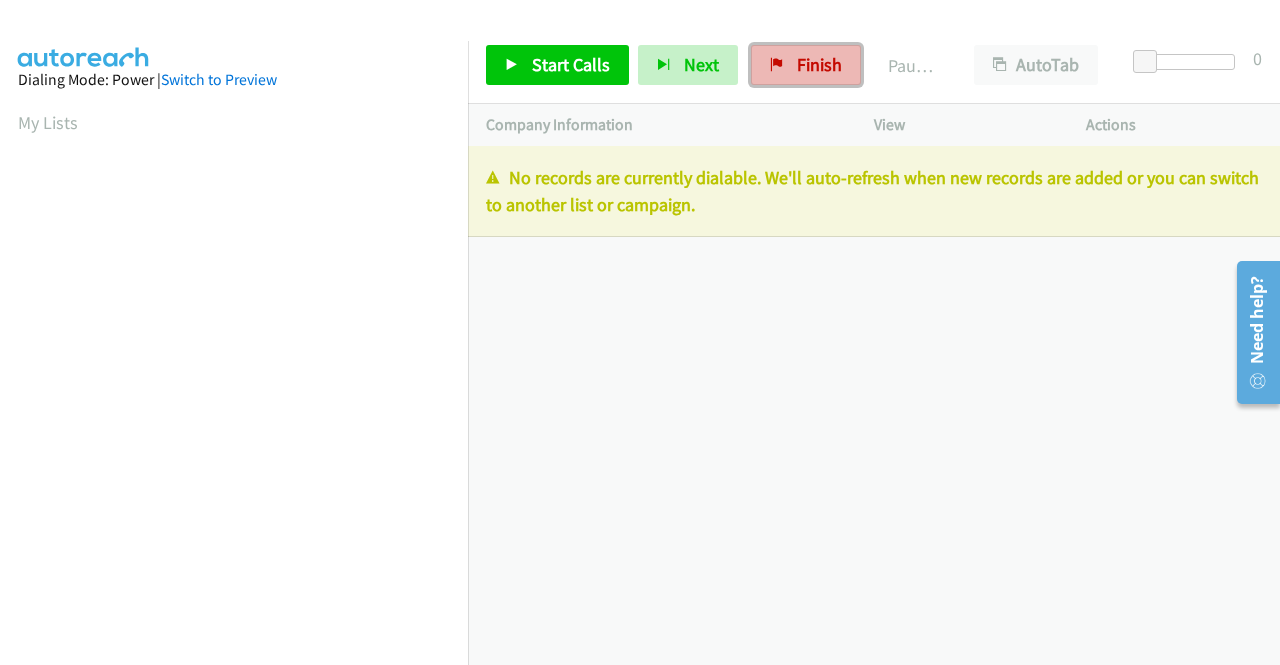 click on "Finish" at bounding box center [806, 65] 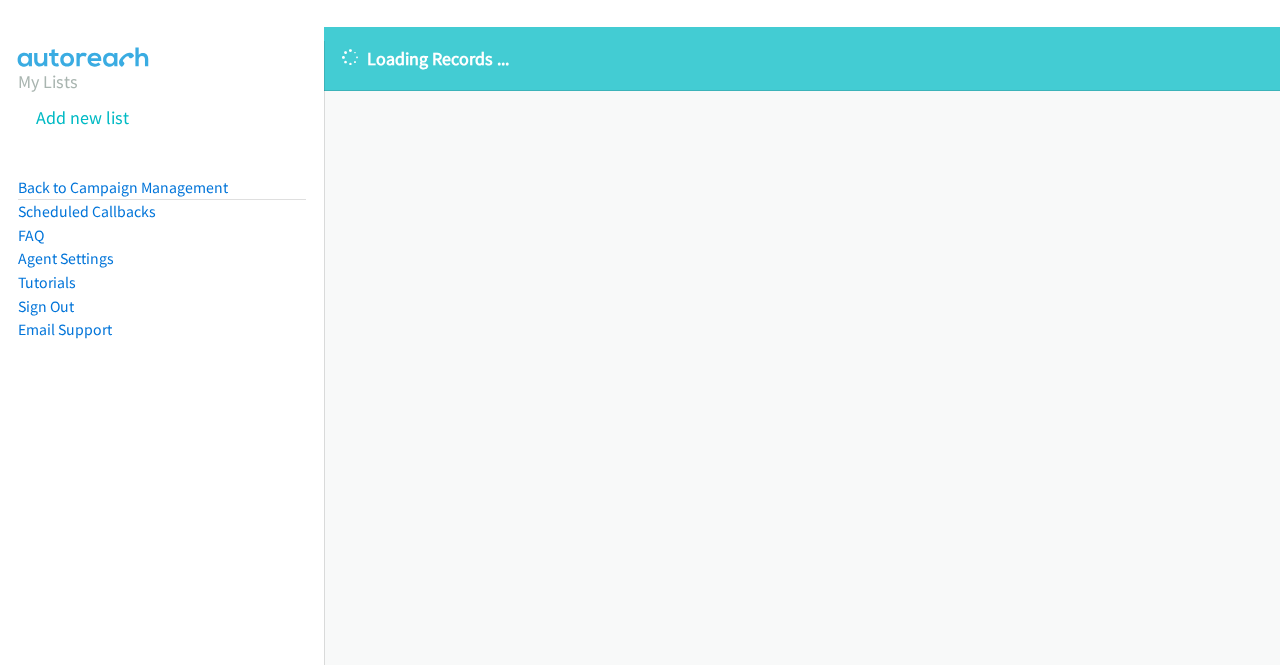 scroll, scrollTop: 0, scrollLeft: 0, axis: both 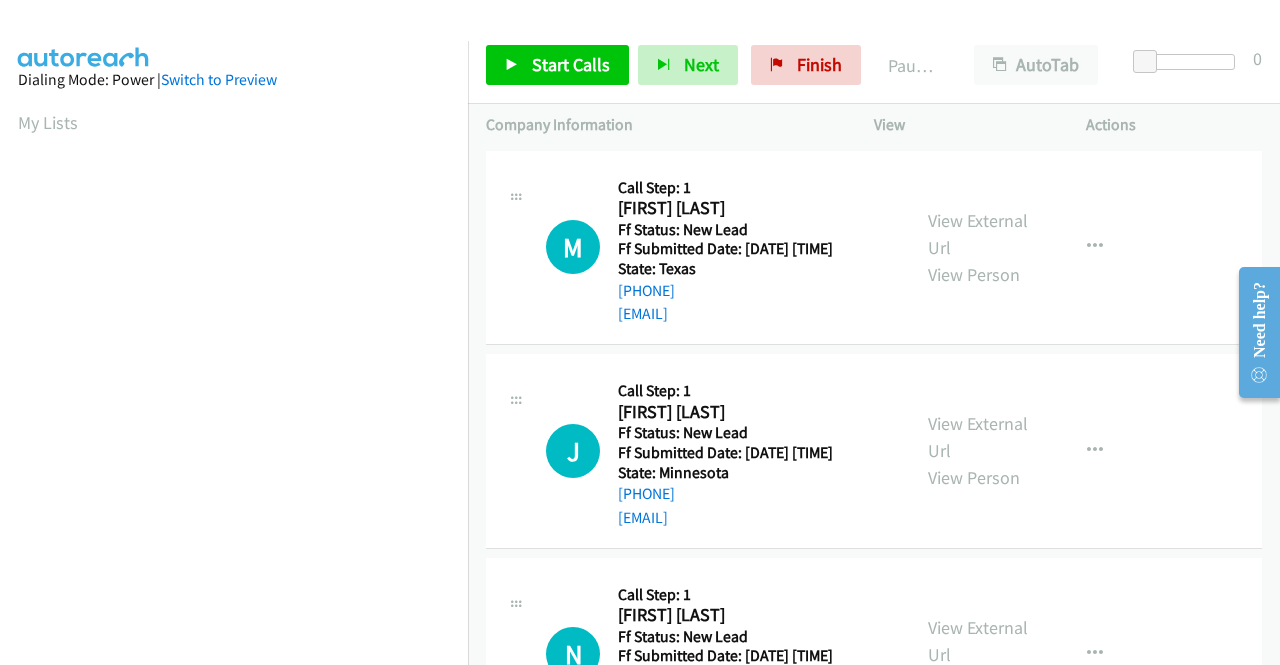 click on "M
Callback Scheduled
Call Step: 1
[FIRST] [LAST]
[TIMEZONE]
Ff Status: New Lead
Ff Submitted Date: [DATE] [TIME]
State: [STATE]
[PHONE]
[EMAIL]
Call was successful?
View External Url
View Person
View External Url
Email
Schedule/Manage Callback
Skip Call
Add to do not call list" at bounding box center (874, 248) 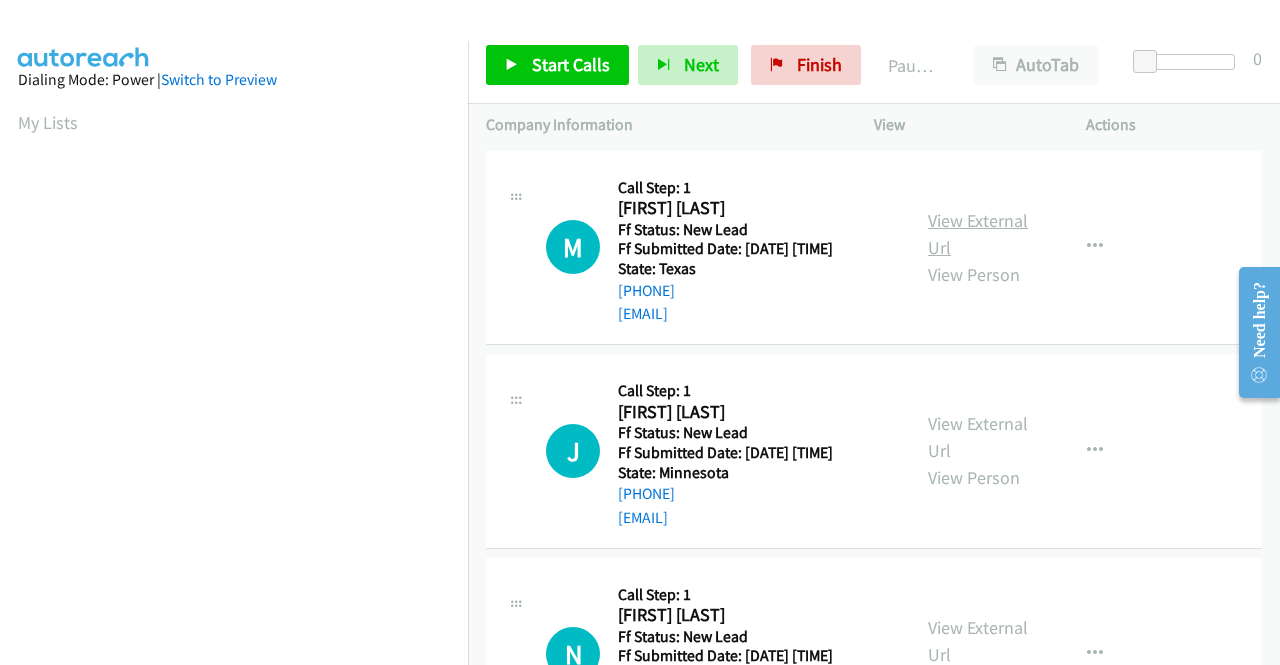 click on "View External Url" at bounding box center [978, 234] 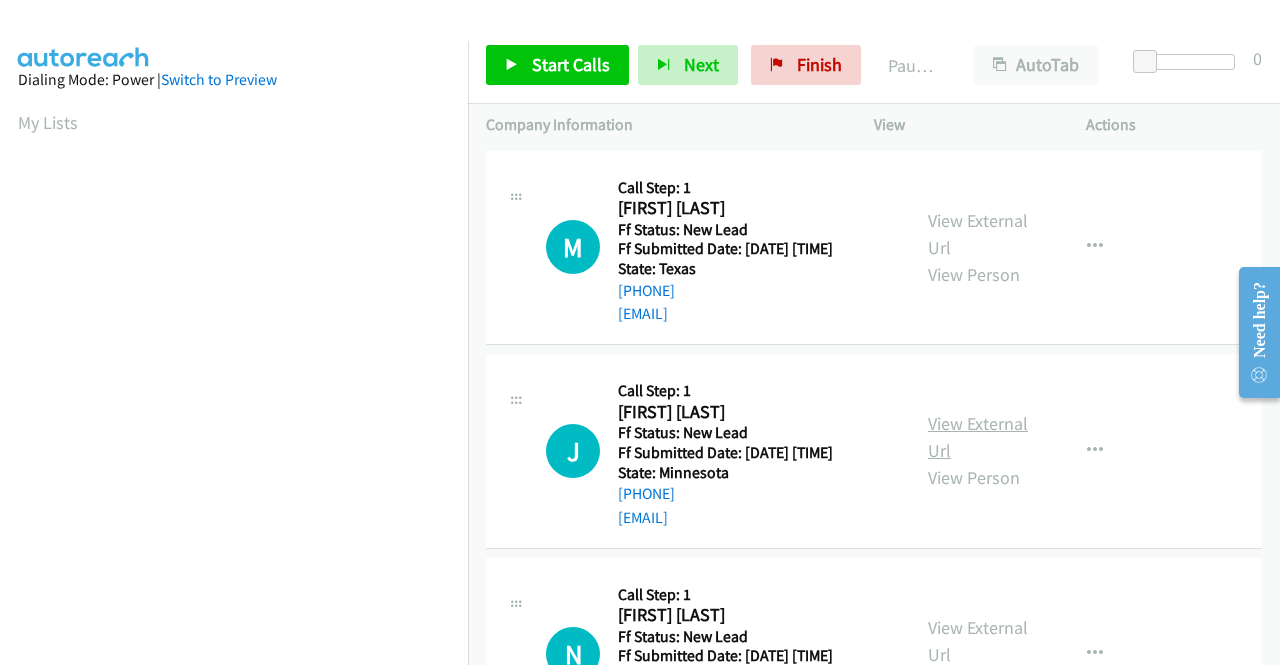 click on "View External Url" at bounding box center [978, 437] 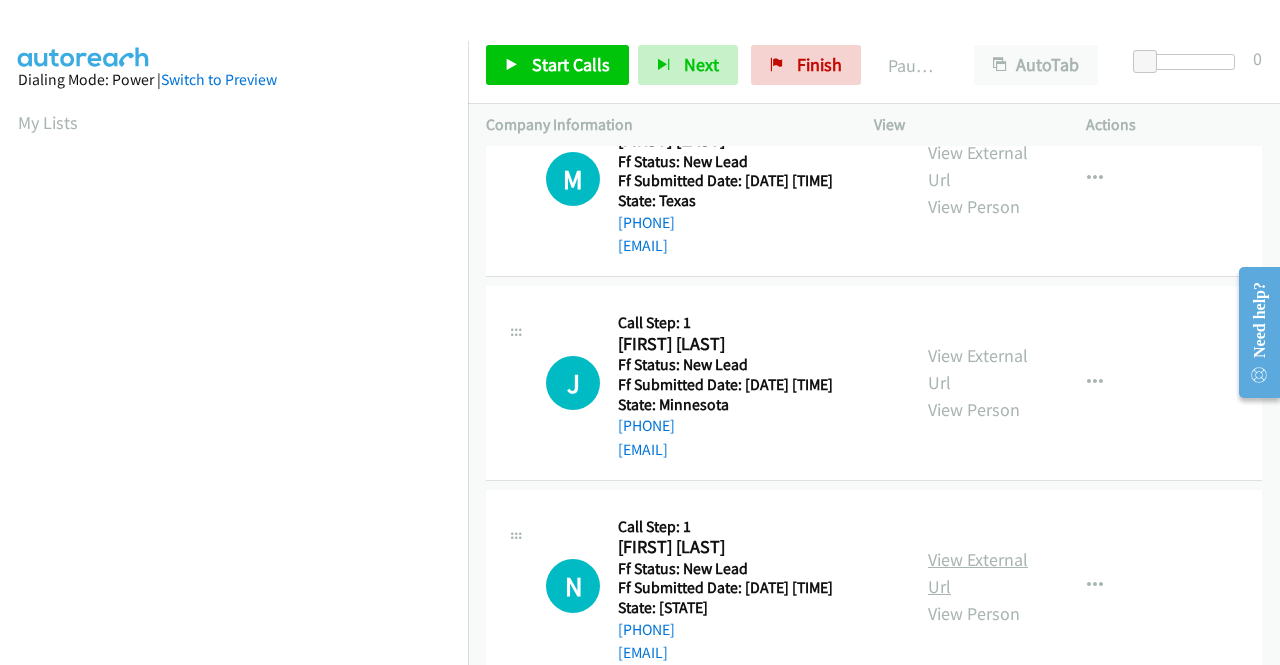 scroll, scrollTop: 100, scrollLeft: 0, axis: vertical 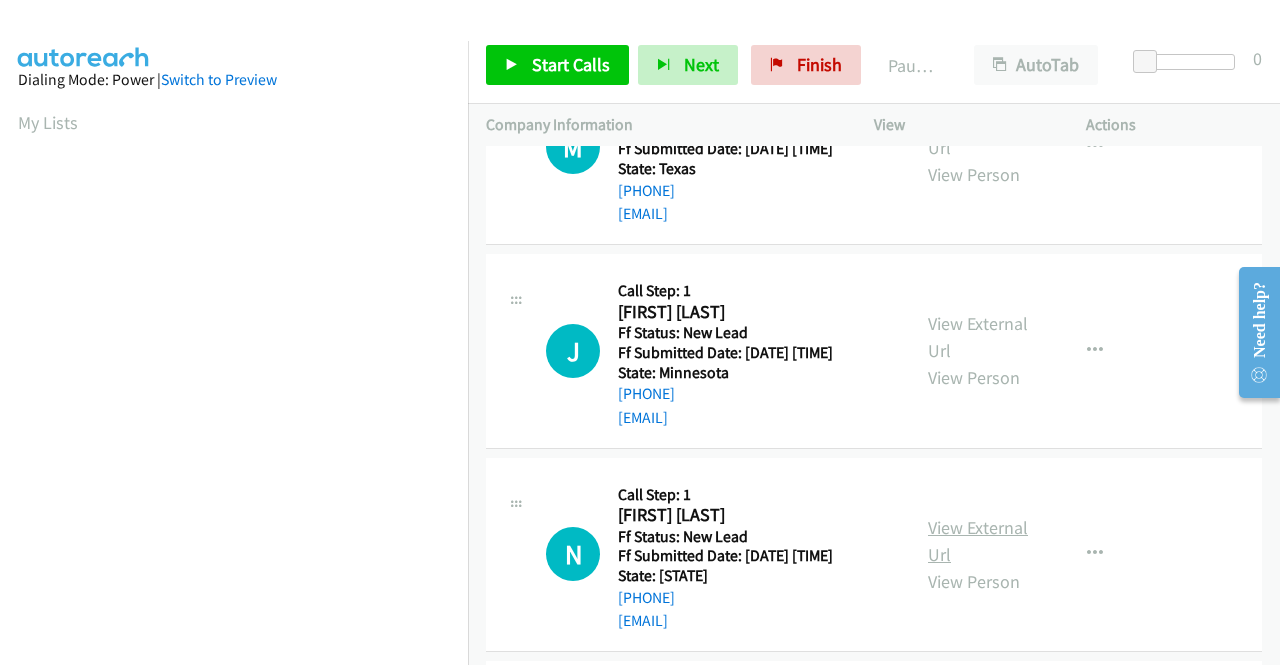 click on "View External Url" at bounding box center [978, 541] 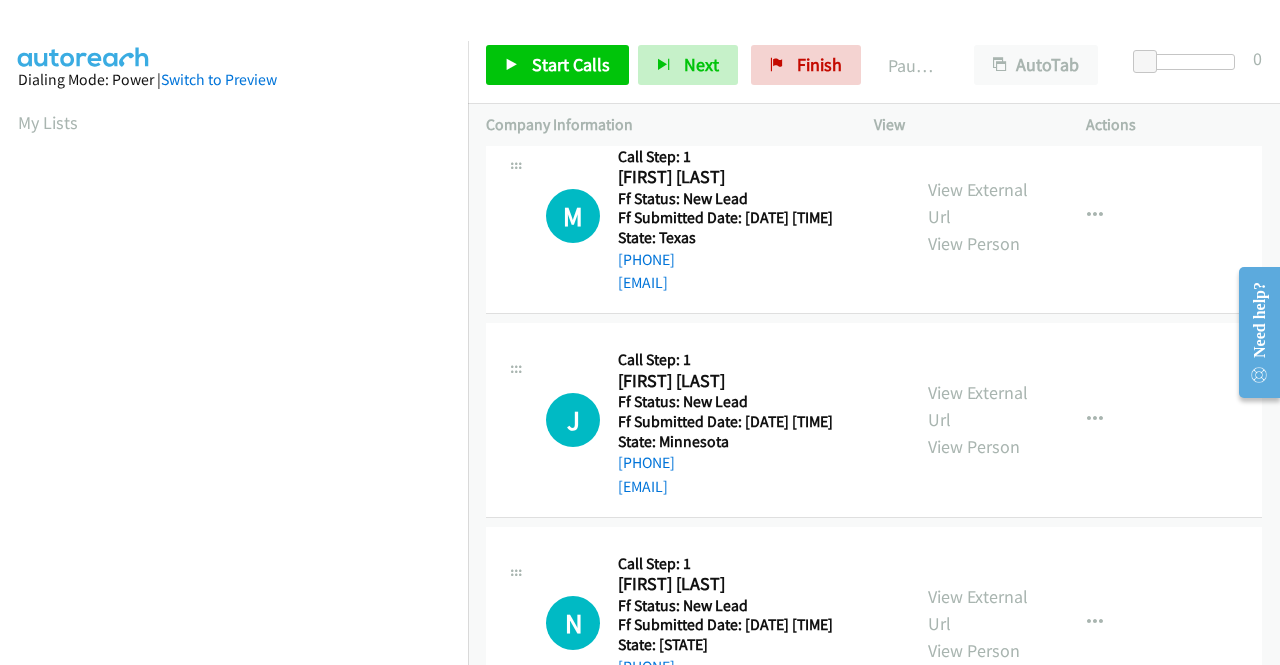 scroll, scrollTop: 0, scrollLeft: 0, axis: both 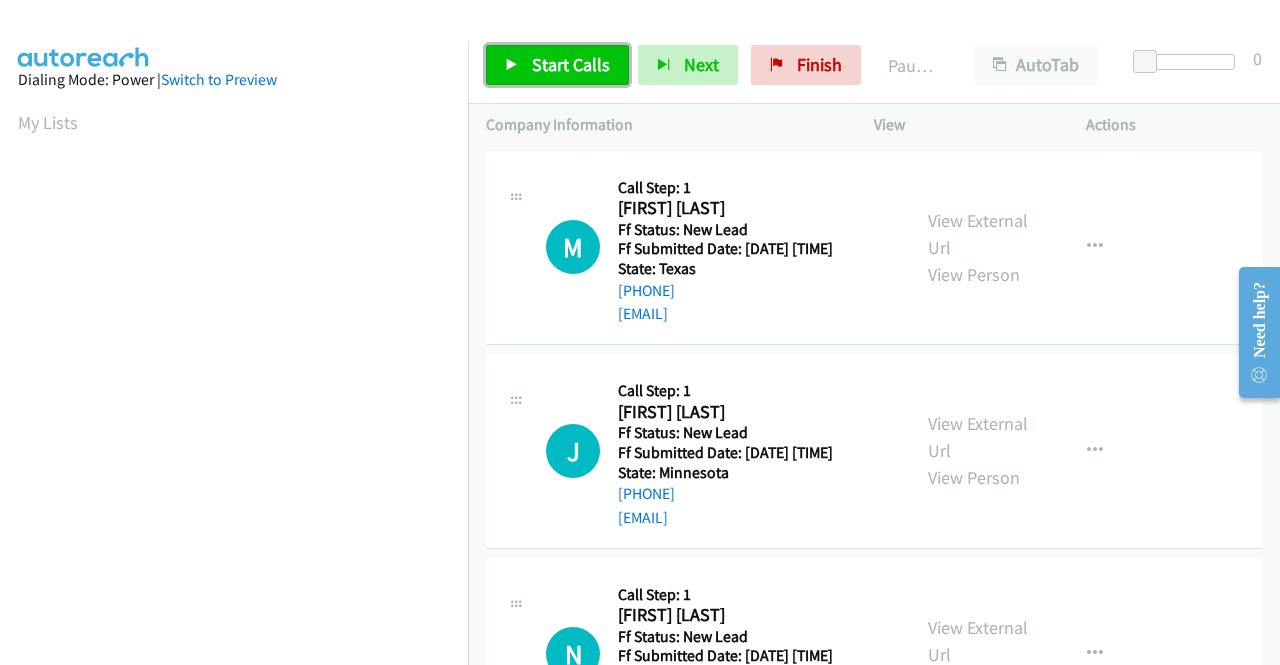 drag, startPoint x: 558, startPoint y: 63, endPoint x: 681, endPoint y: 6, distance: 135.56548 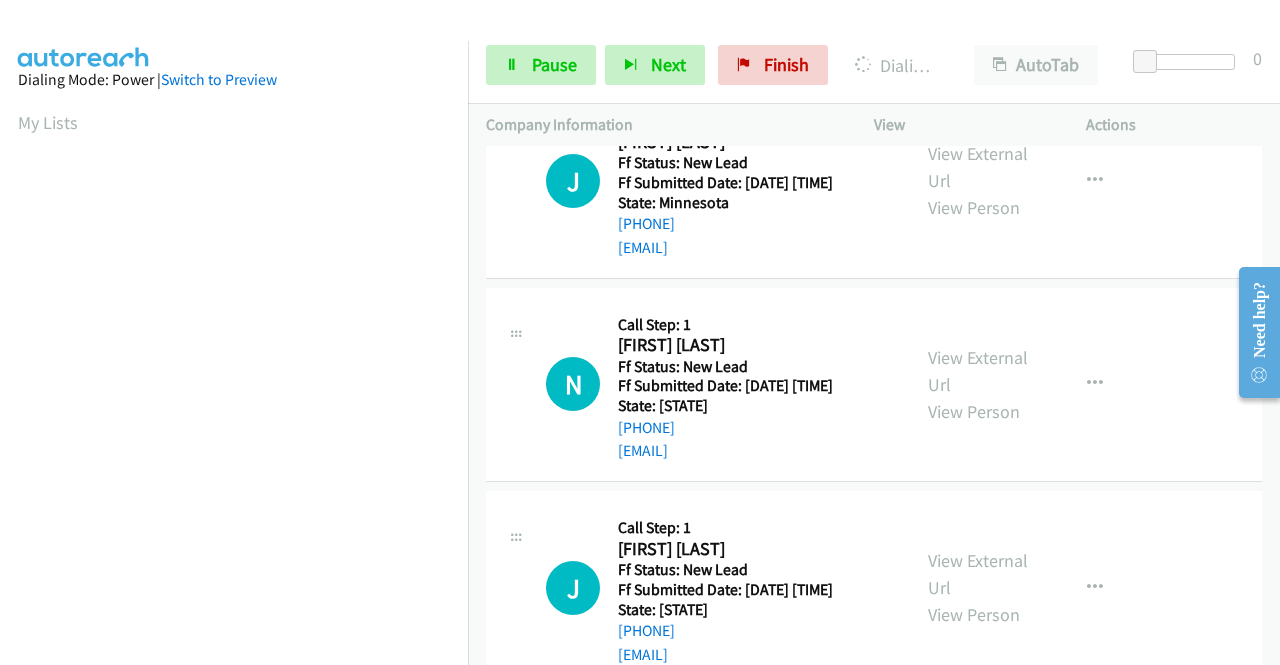 scroll, scrollTop: 300, scrollLeft: 0, axis: vertical 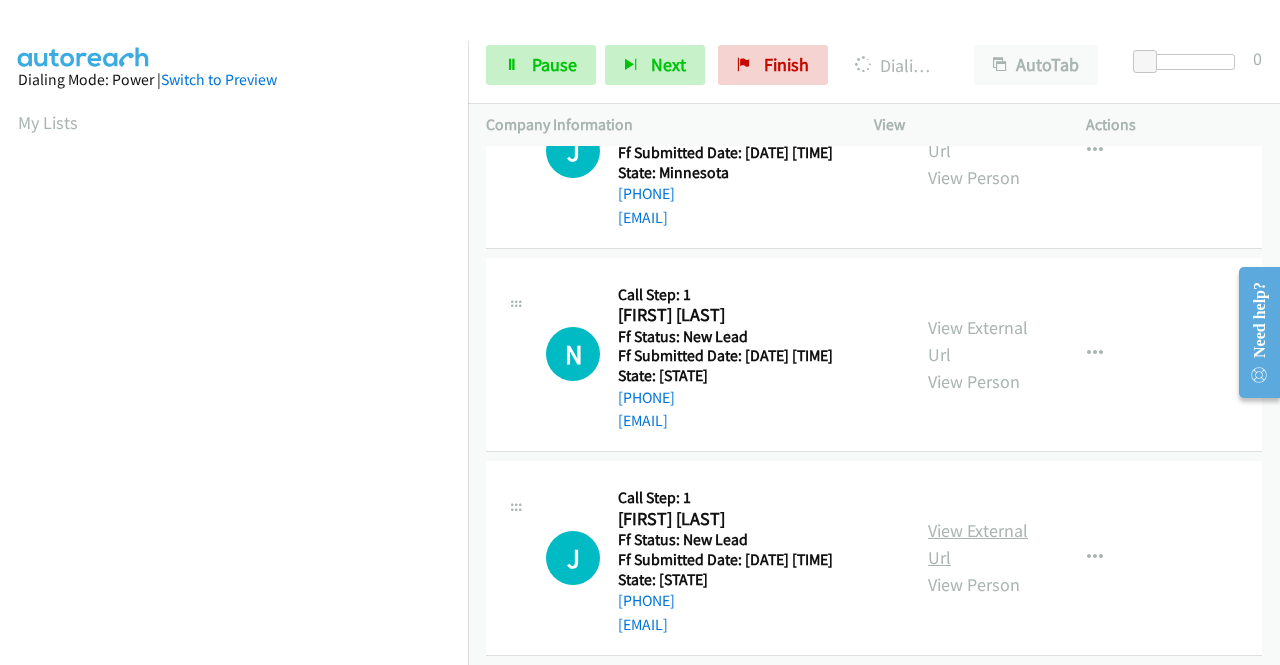 click on "View External Url" at bounding box center [978, 544] 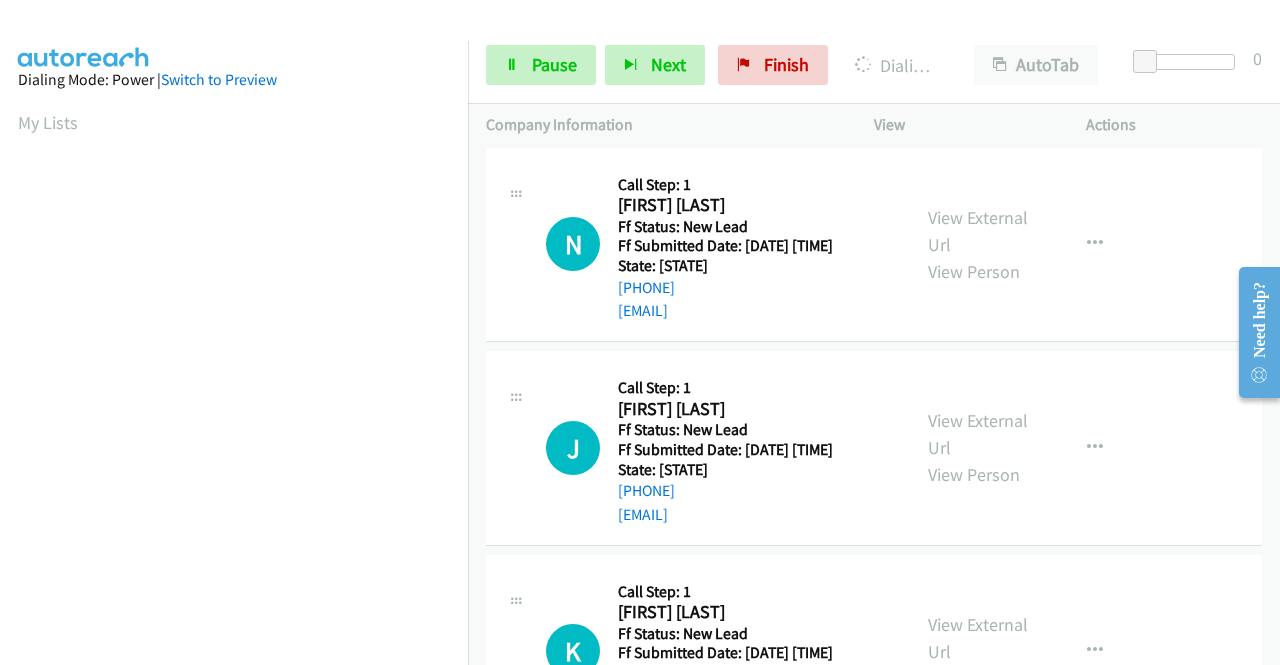scroll, scrollTop: 500, scrollLeft: 0, axis: vertical 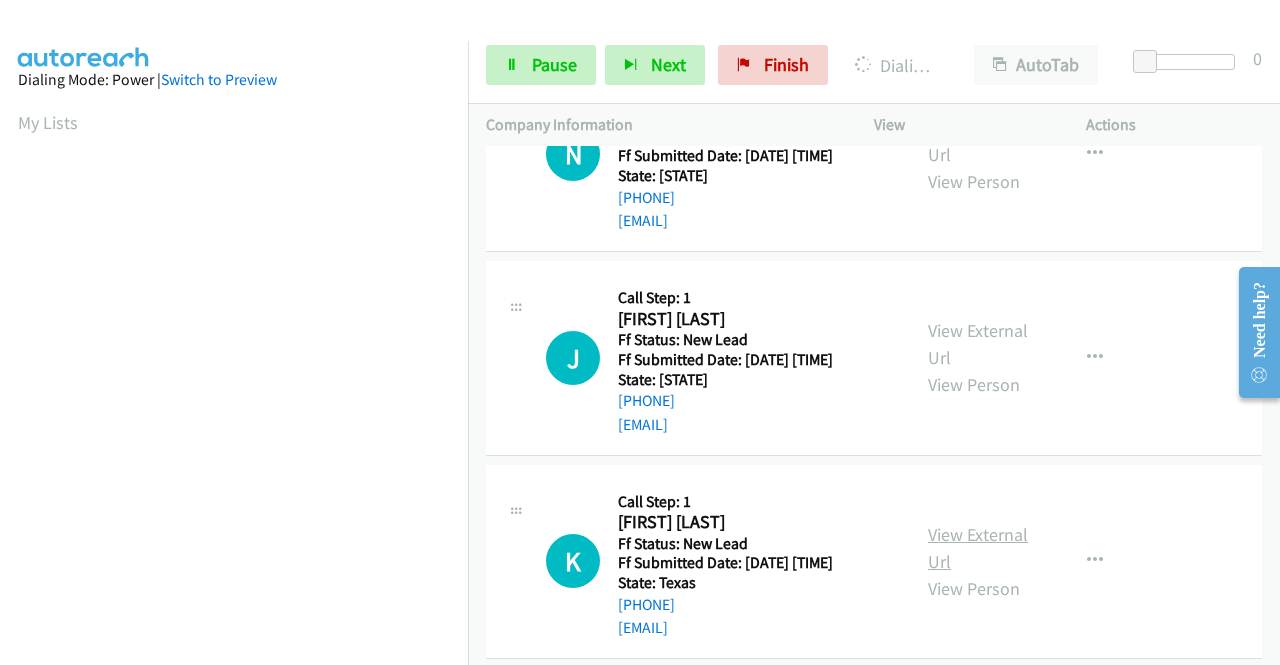 click on "View External Url" at bounding box center (978, 548) 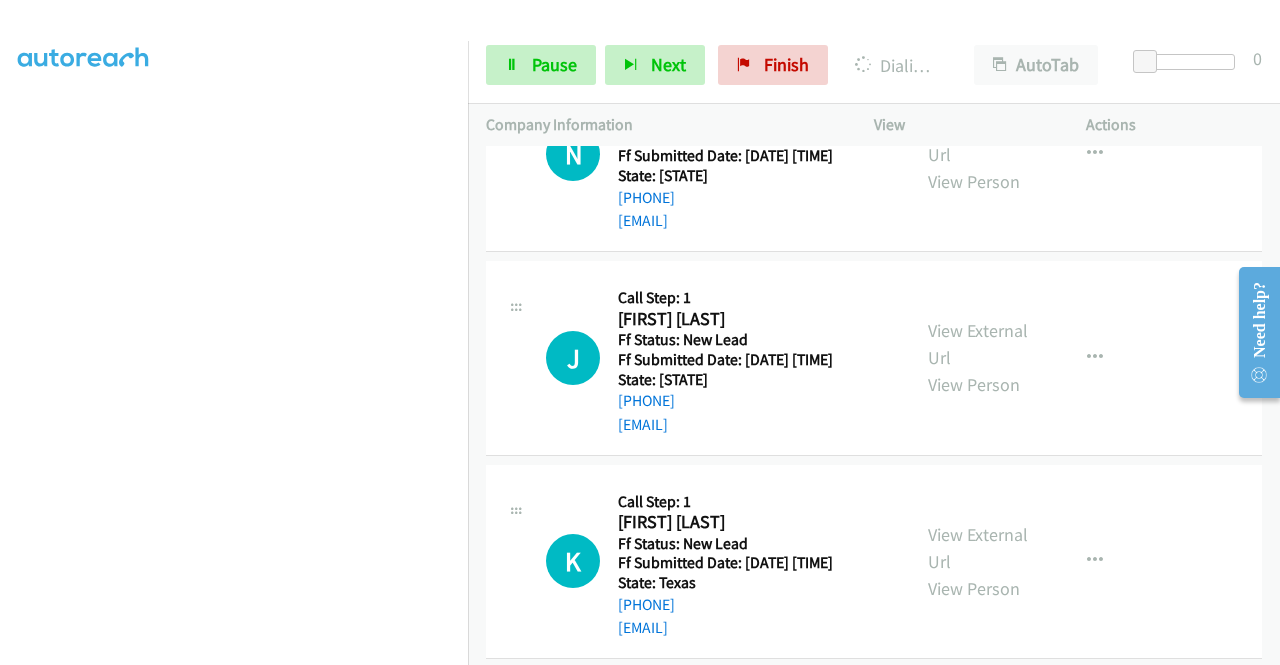 scroll, scrollTop: 456, scrollLeft: 0, axis: vertical 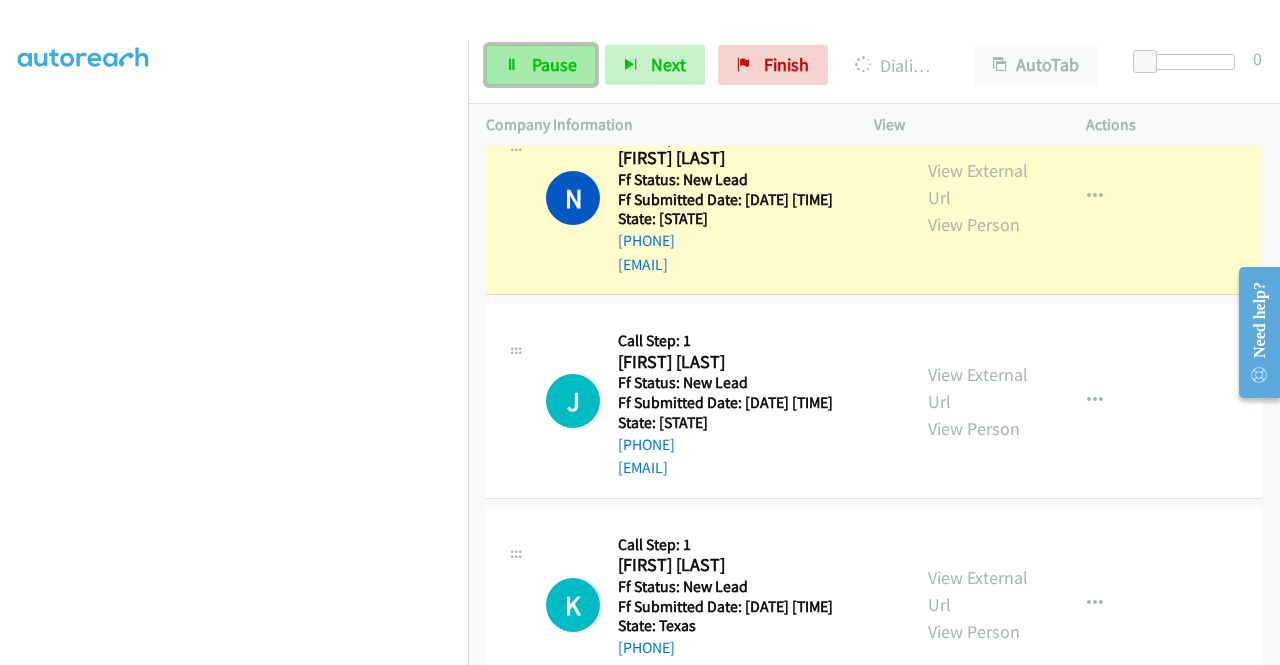 click on "Pause" at bounding box center (541, 65) 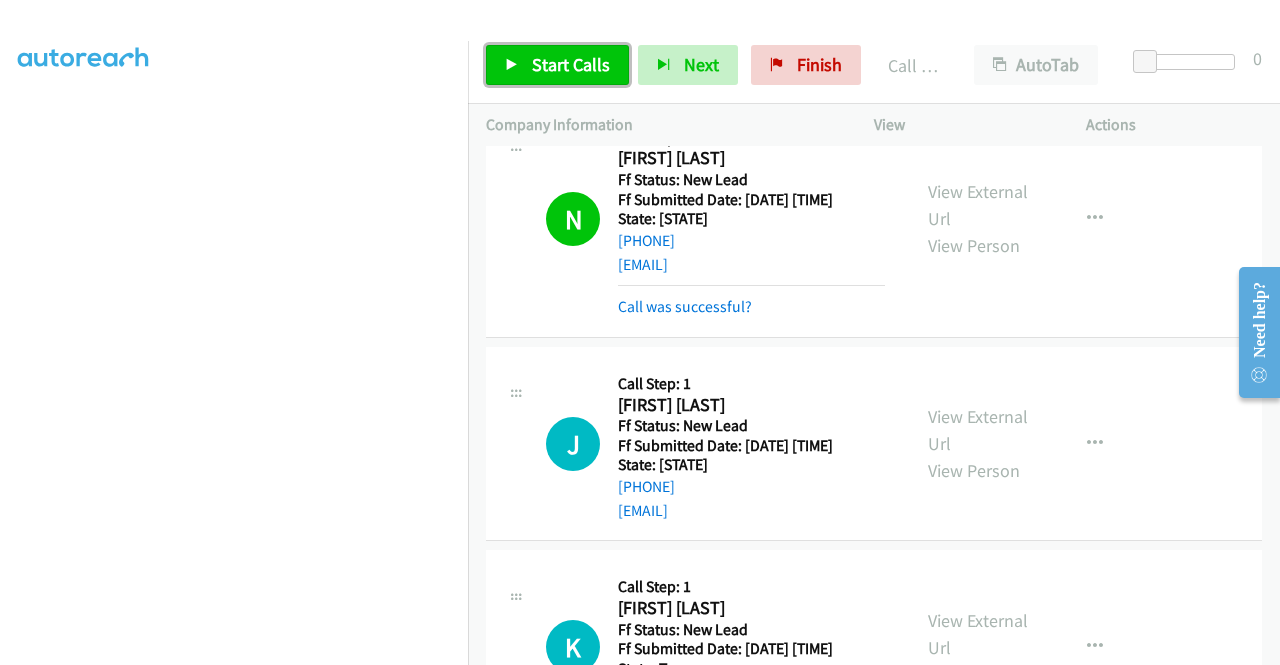 click on "Start Calls" at bounding box center [571, 64] 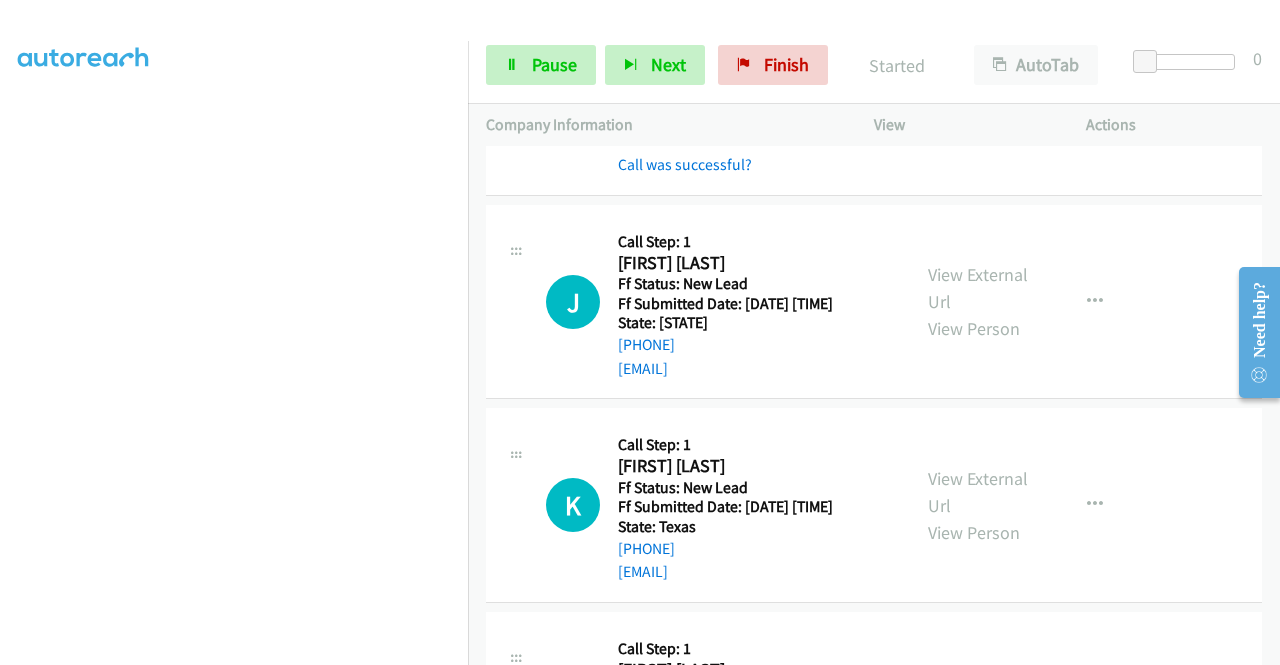 scroll, scrollTop: 842, scrollLeft: 0, axis: vertical 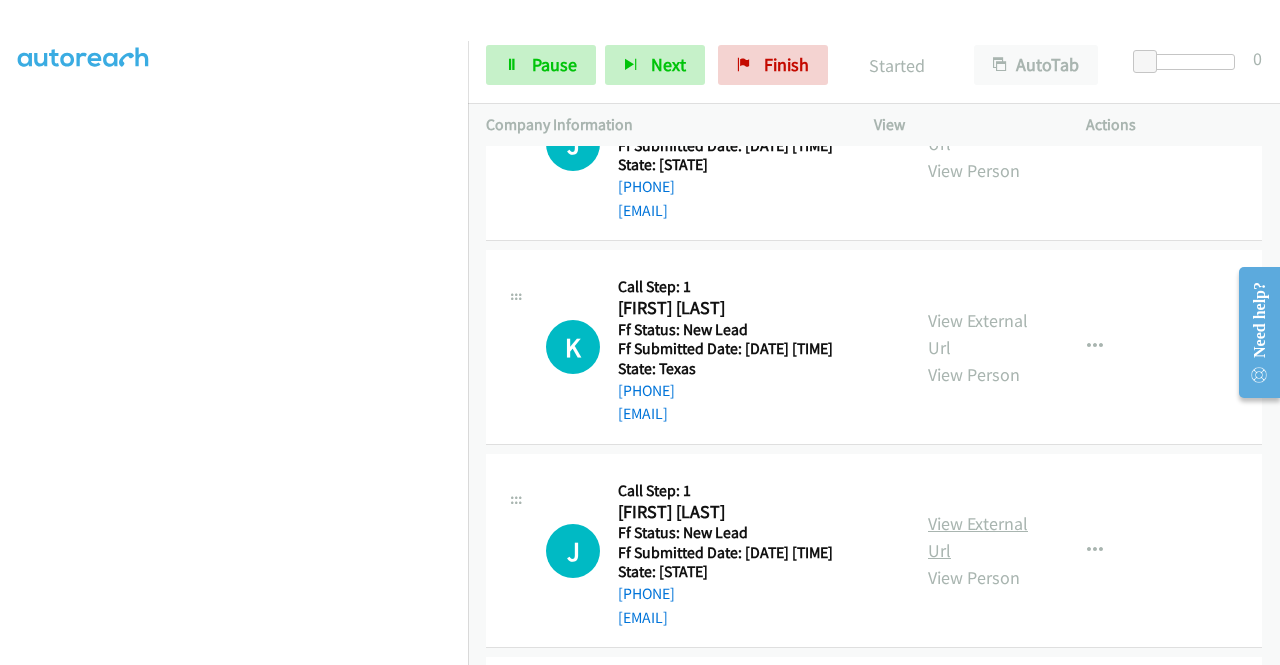 click on "View External Url" at bounding box center (978, 537) 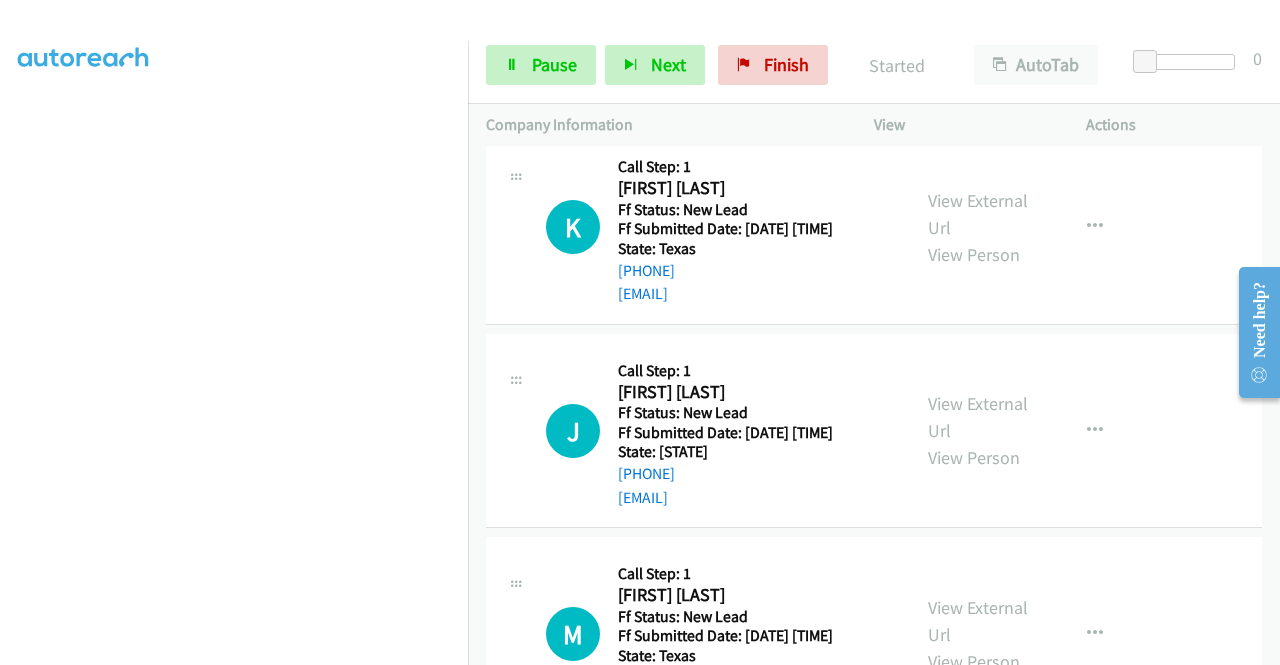 scroll, scrollTop: 1142, scrollLeft: 0, axis: vertical 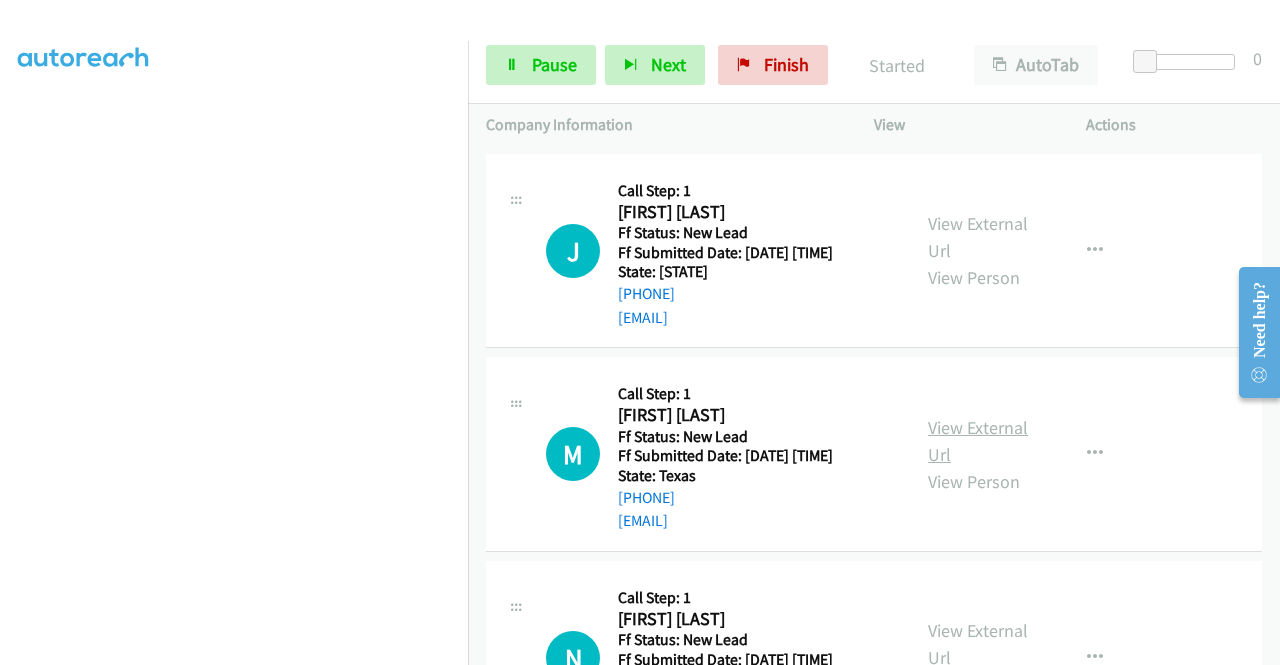 click on "View External Url" at bounding box center (978, 441) 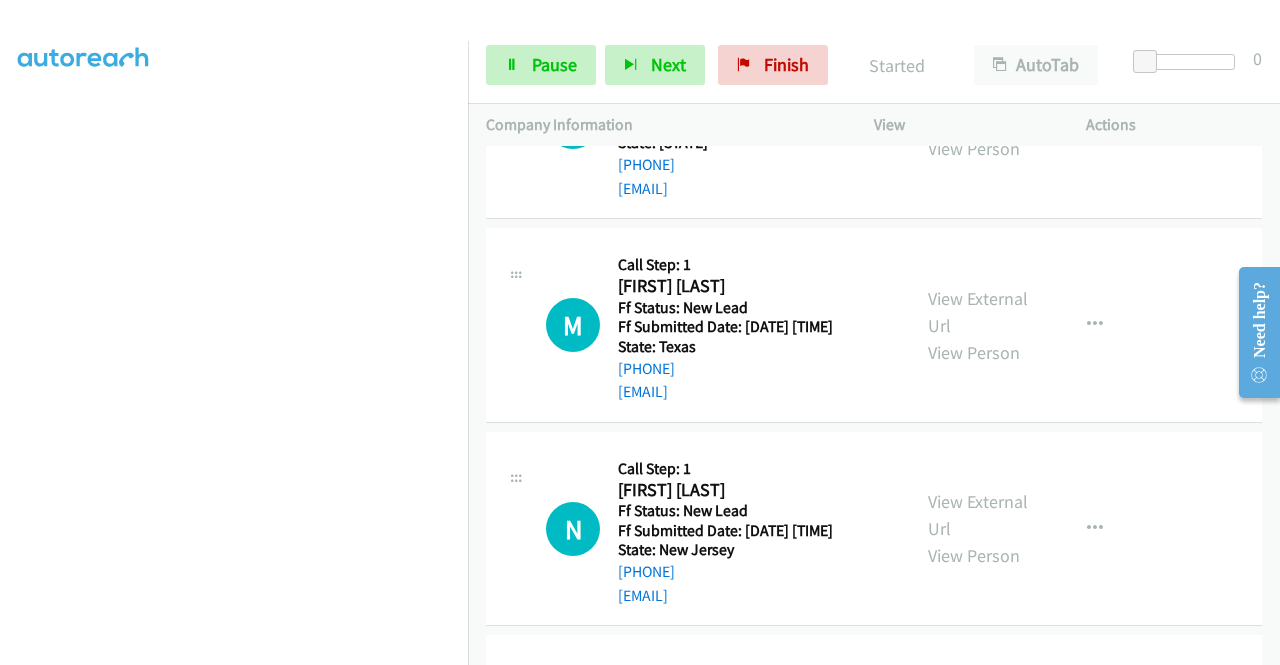 scroll, scrollTop: 1342, scrollLeft: 0, axis: vertical 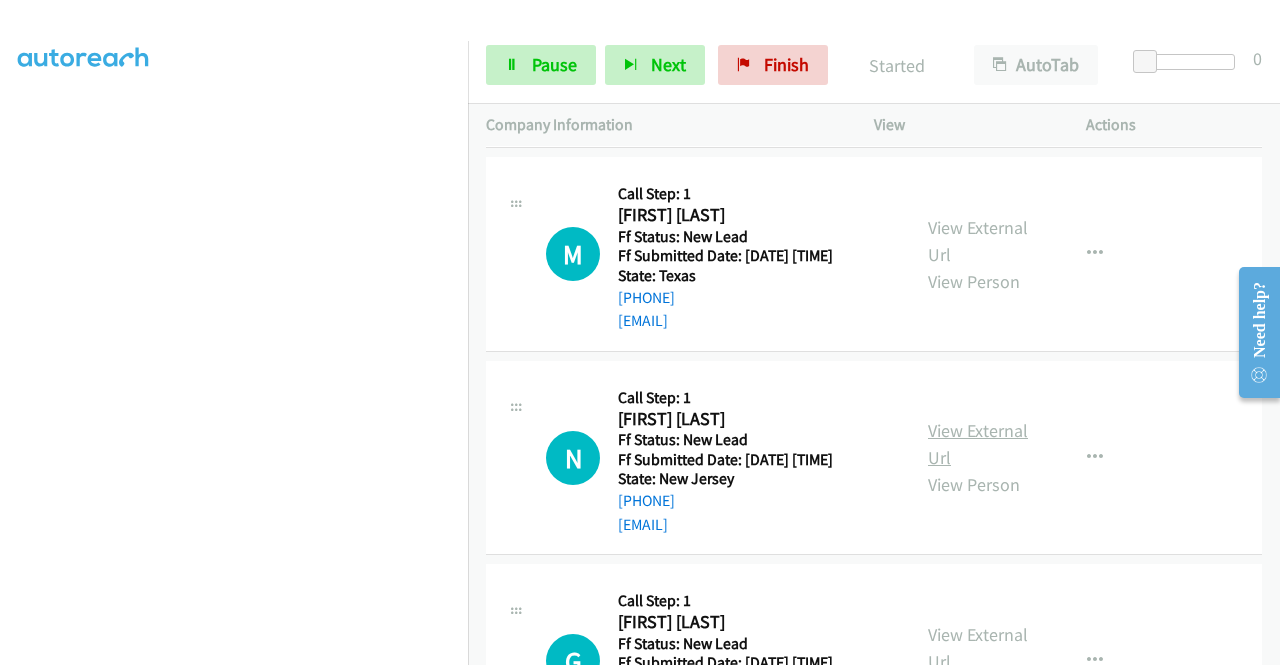 click on "View External Url" at bounding box center (978, 444) 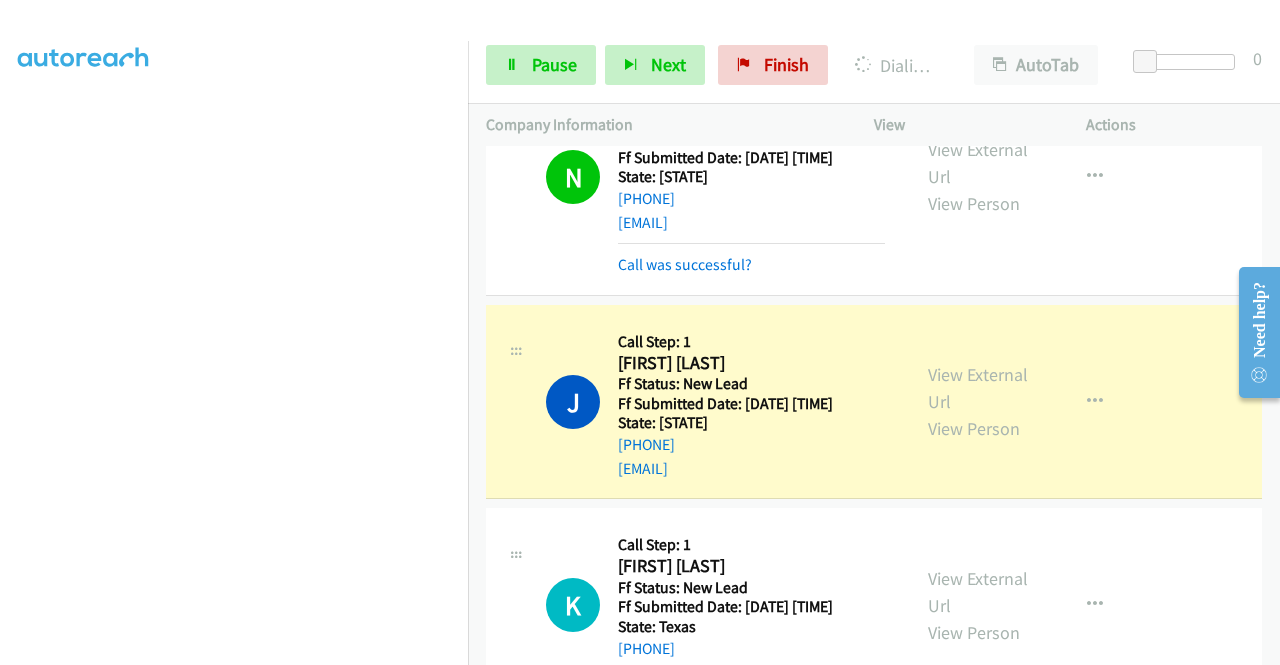 scroll, scrollTop: 542, scrollLeft: 0, axis: vertical 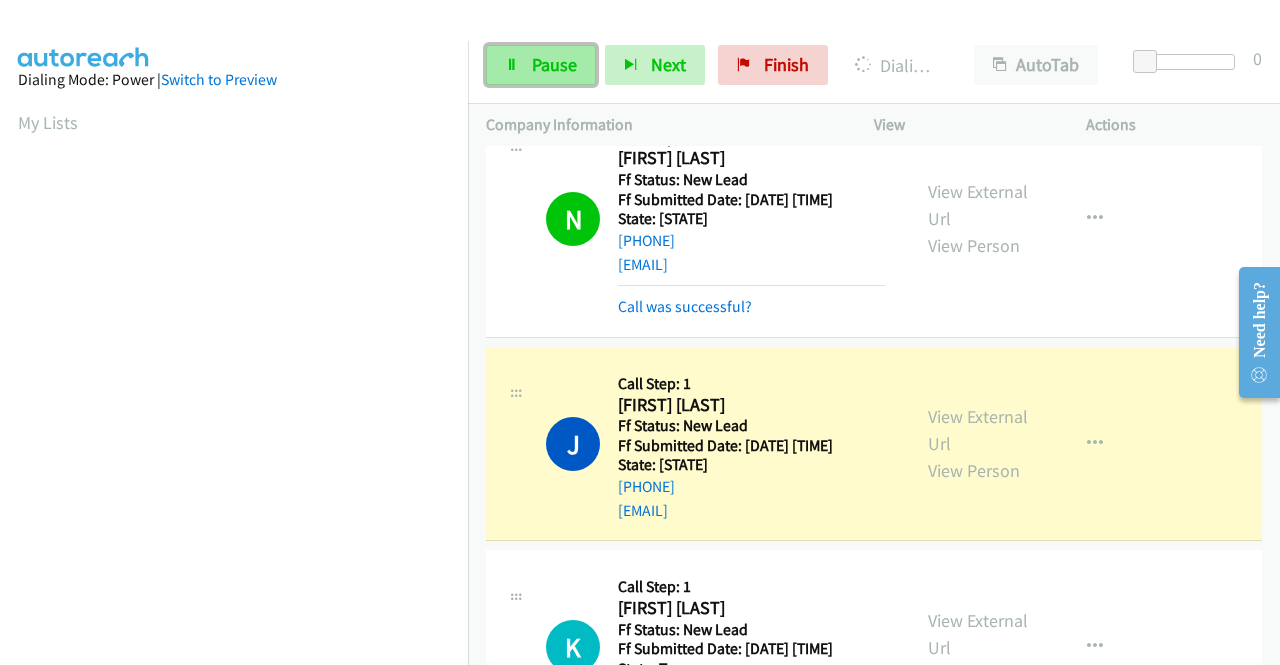 click on "Pause" at bounding box center [554, 64] 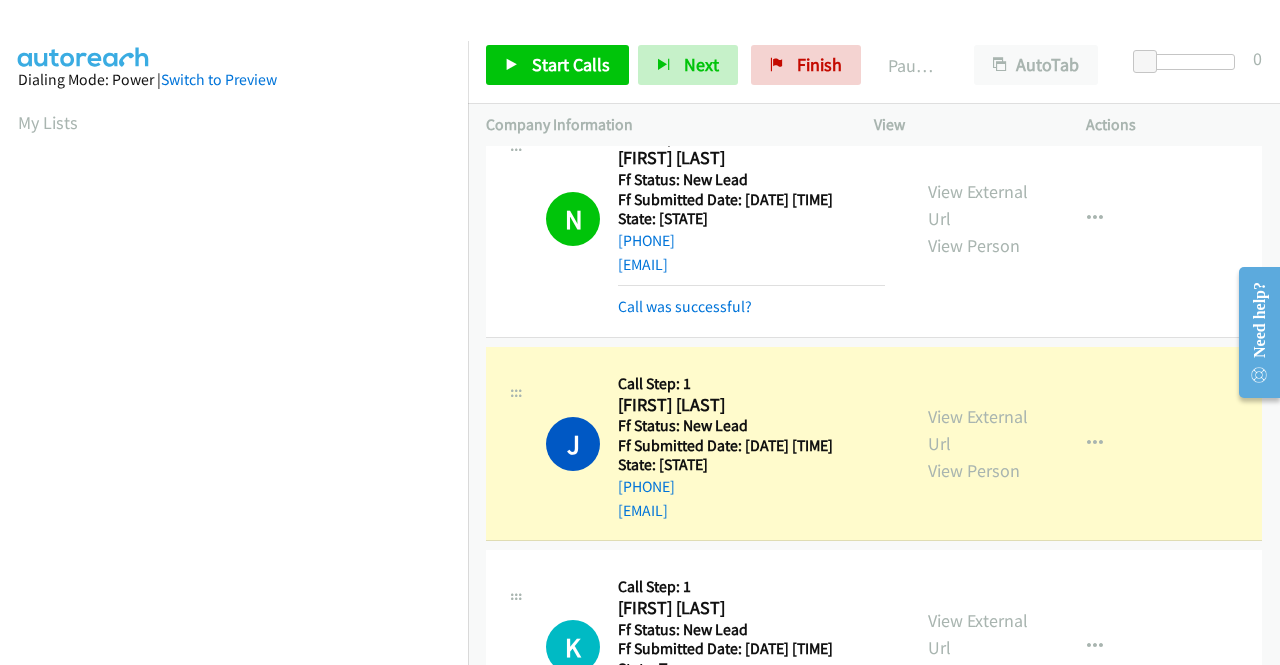 scroll, scrollTop: 456, scrollLeft: 0, axis: vertical 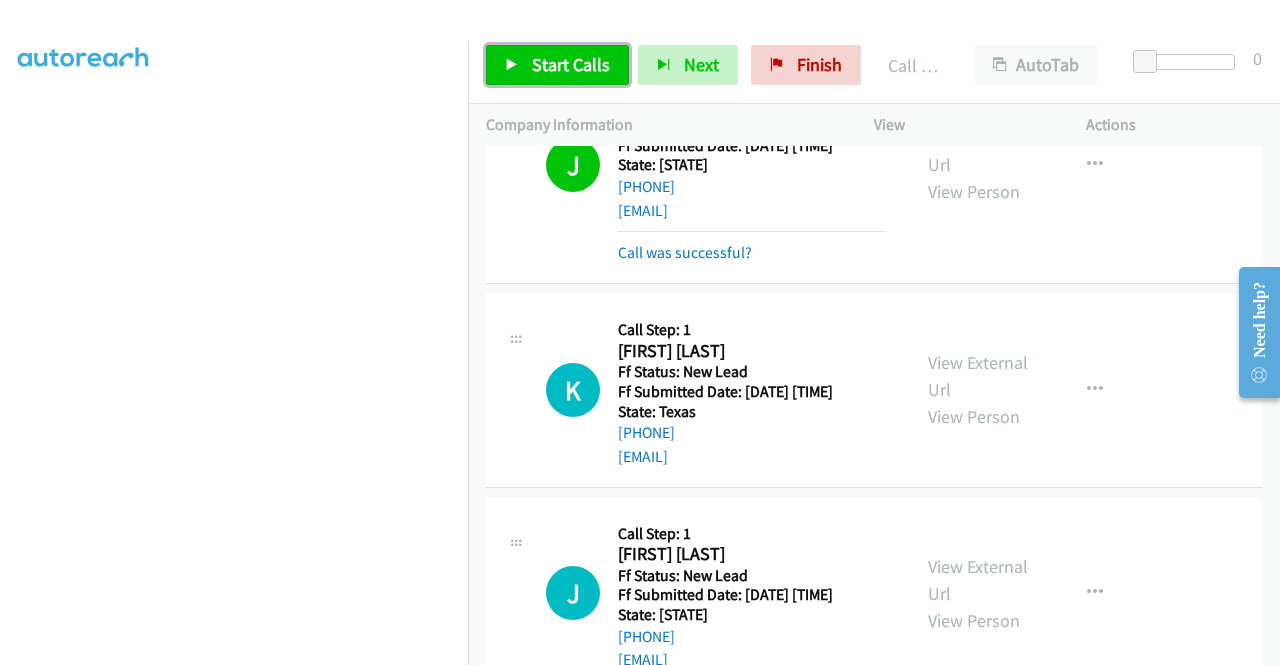 click on "Start Calls" at bounding box center (571, 64) 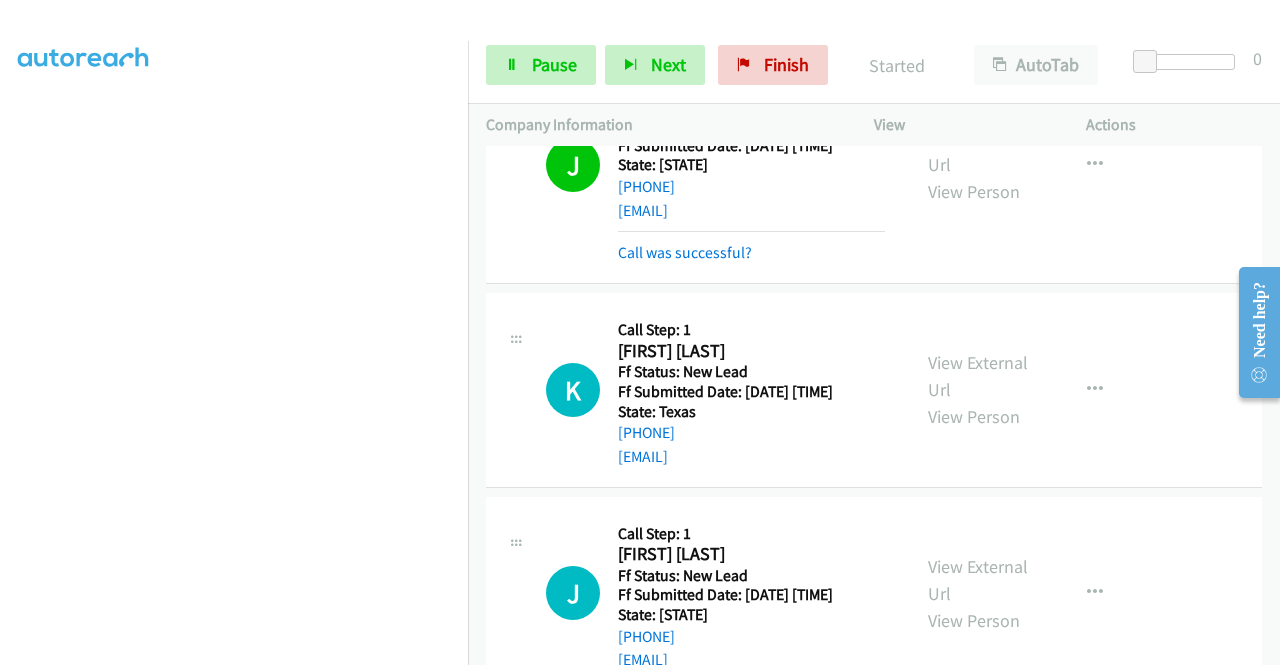 click on "J
Callback Scheduled
Call Step: 1
[FIRST] [LAST]
[TIMEZONE]
Ff Status: New Lead
Ff Submitted Date: [DATE] [TIME]
State: [STATE]
[PHONE]
[EMAIL]
Call was successful?
View External Url
View Person
View External Url
Email
Schedule/Manage Callback
Skip Call
Add to do not call list" at bounding box center (874, 594) 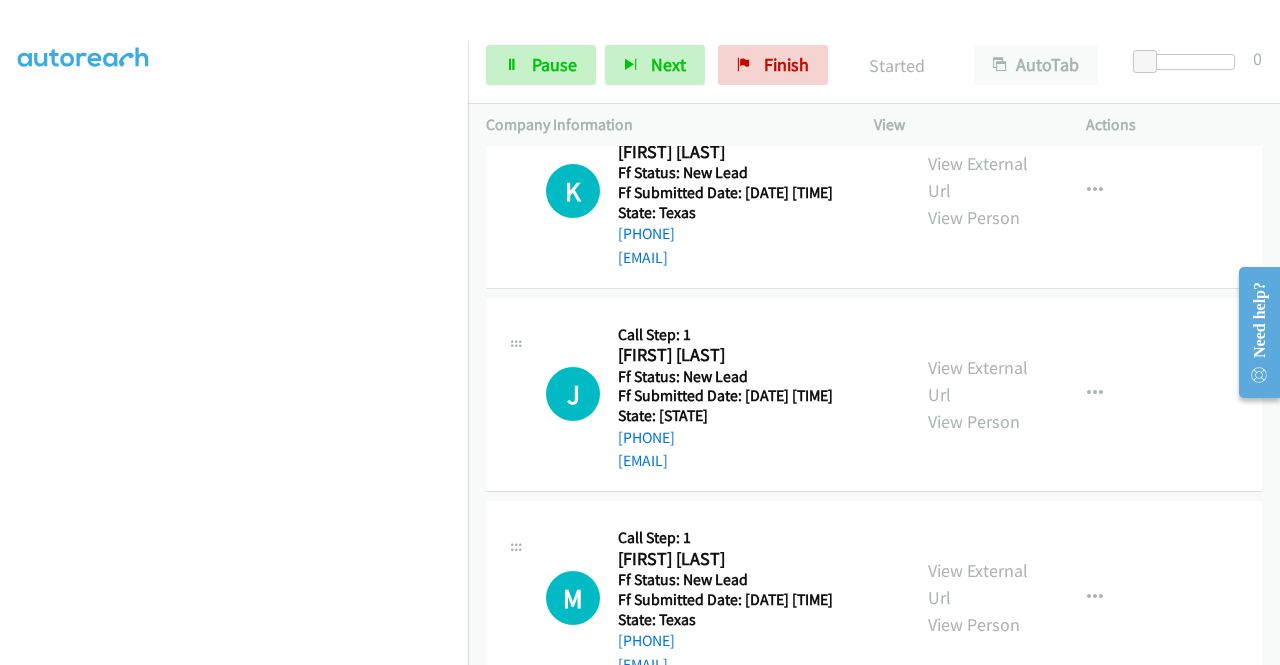 scroll, scrollTop: 1042, scrollLeft: 0, axis: vertical 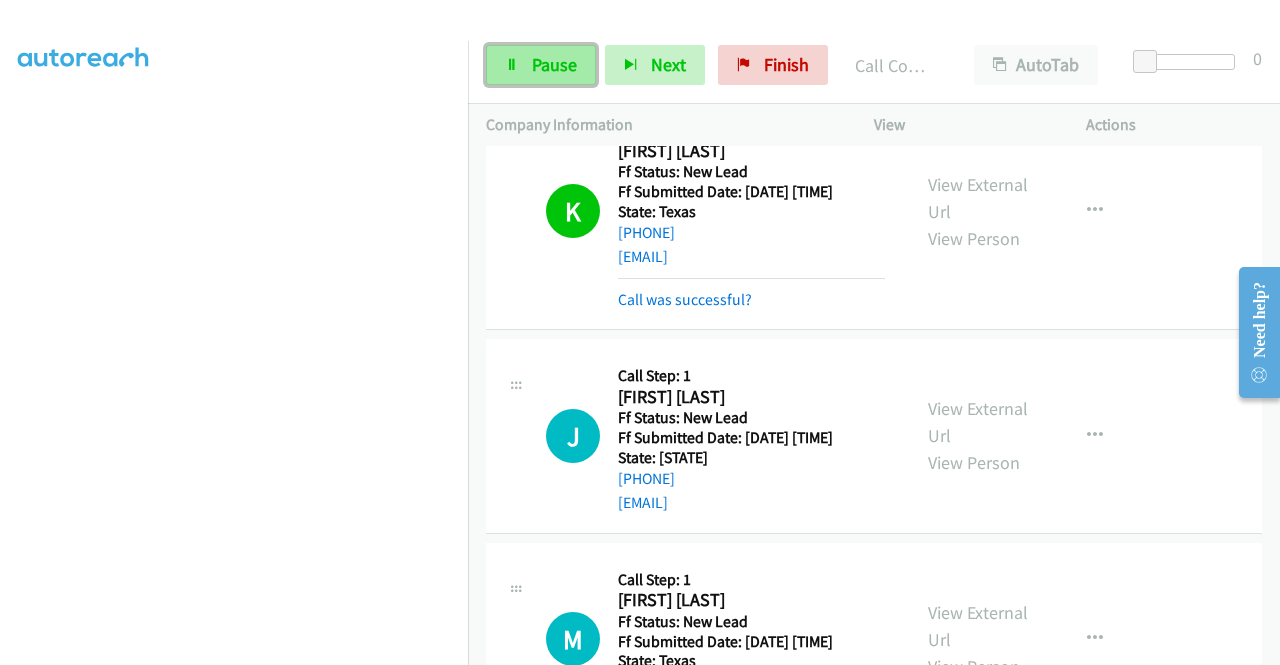 click on "Pause" at bounding box center (554, 64) 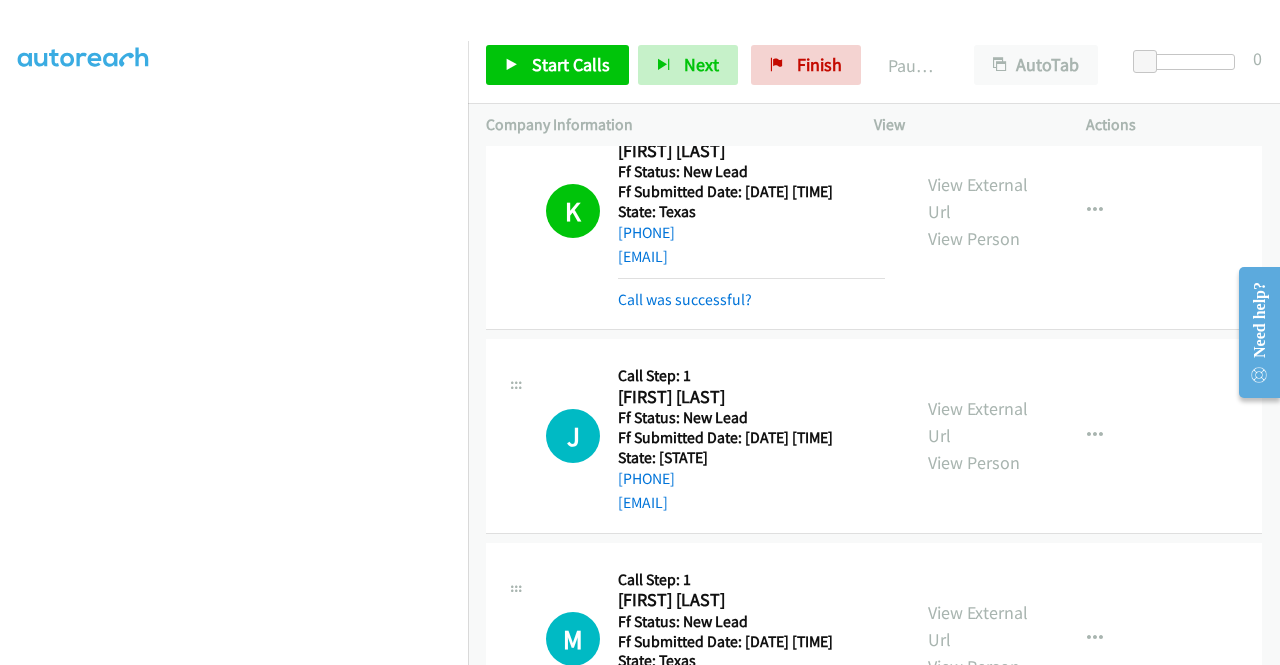 drag, startPoint x: 768, startPoint y: 581, endPoint x: 726, endPoint y: 593, distance: 43.68066 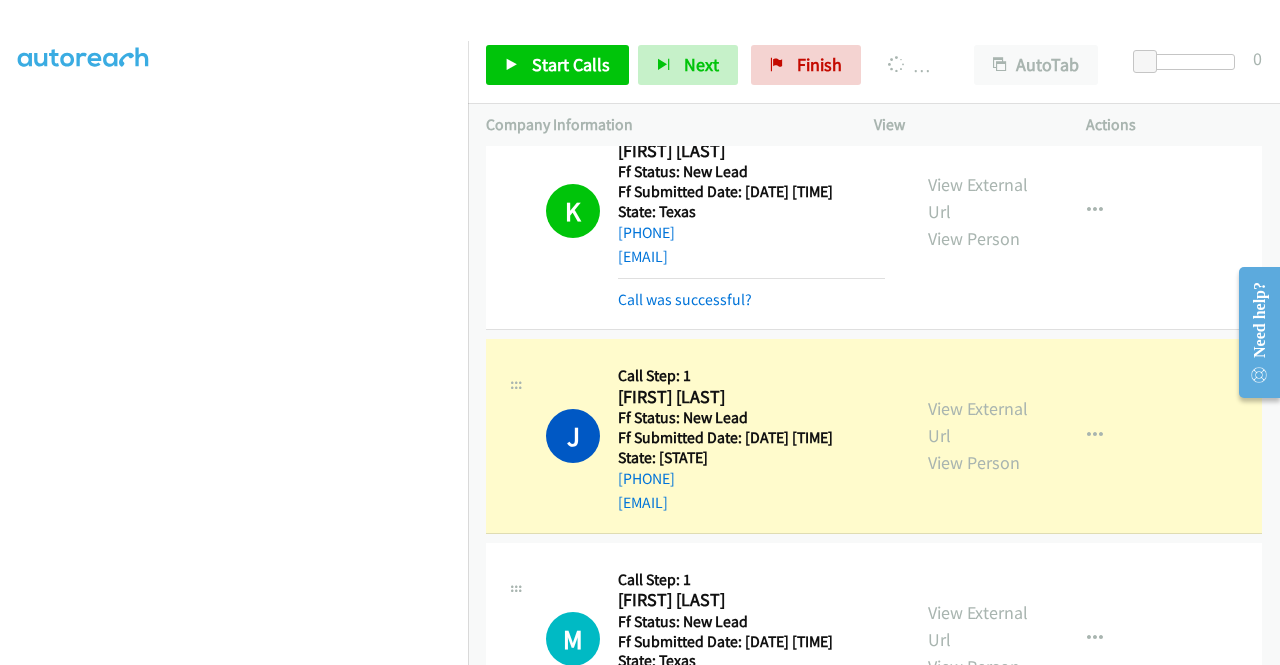 scroll, scrollTop: 456, scrollLeft: 0, axis: vertical 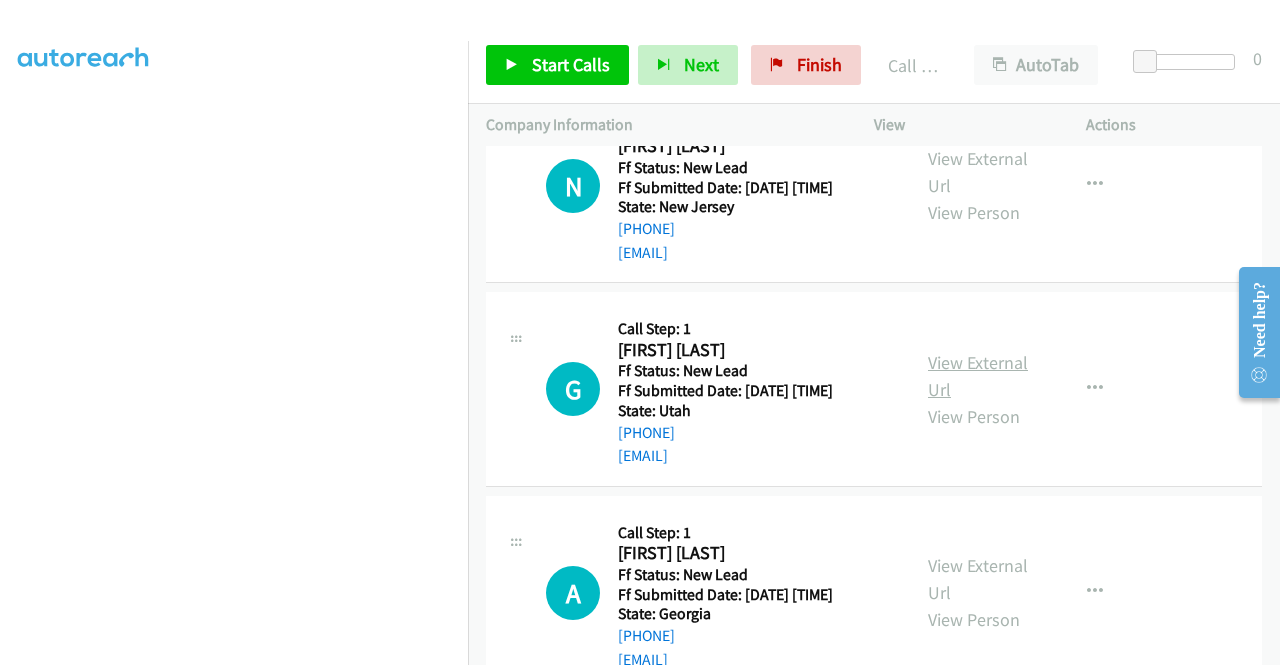 click on "View External Url" at bounding box center [978, 376] 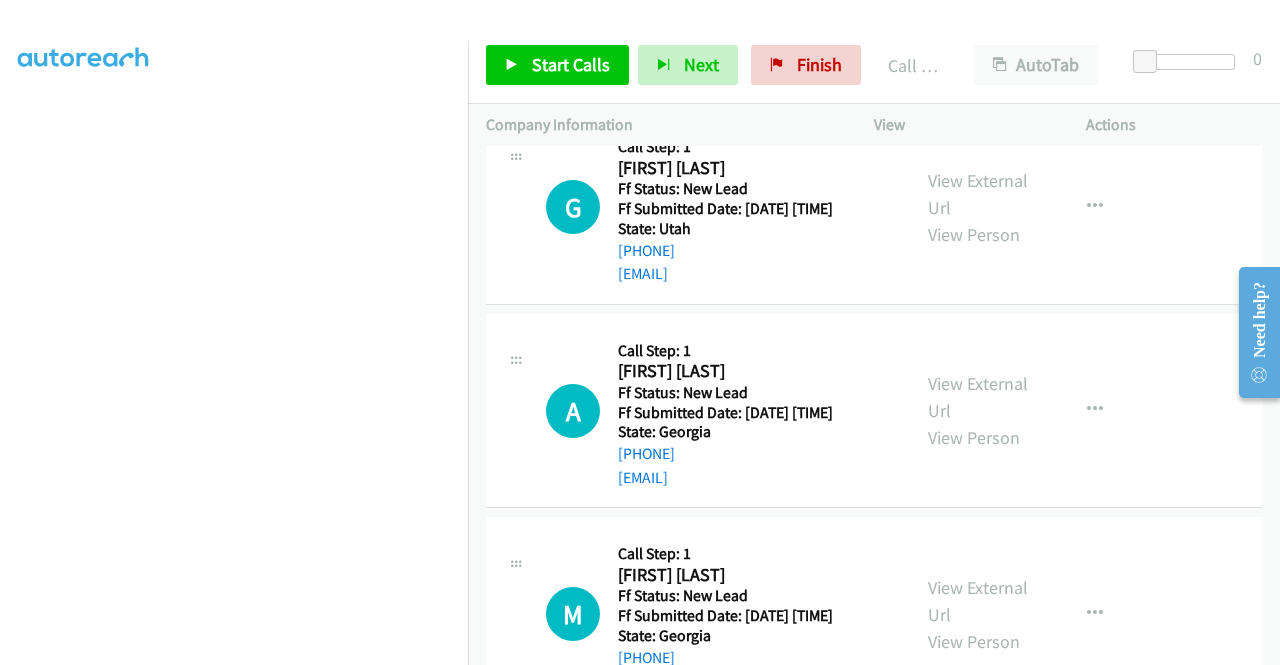 scroll, scrollTop: 1942, scrollLeft: 0, axis: vertical 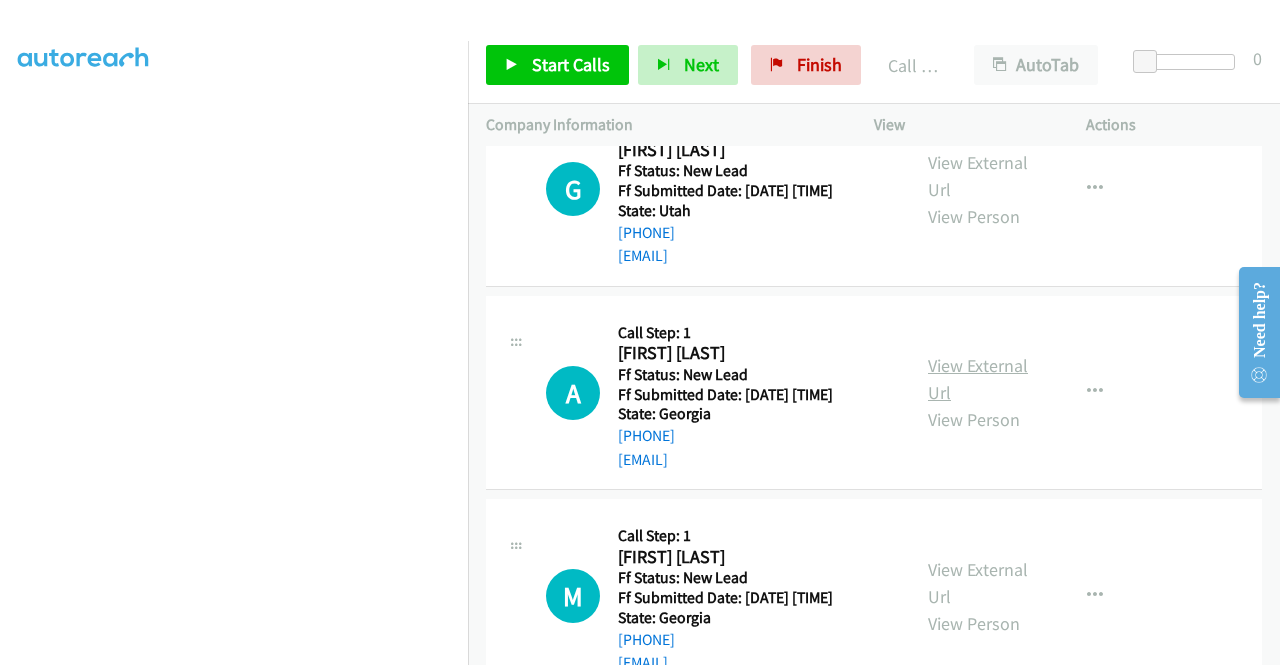 click on "View External Url" at bounding box center (978, 379) 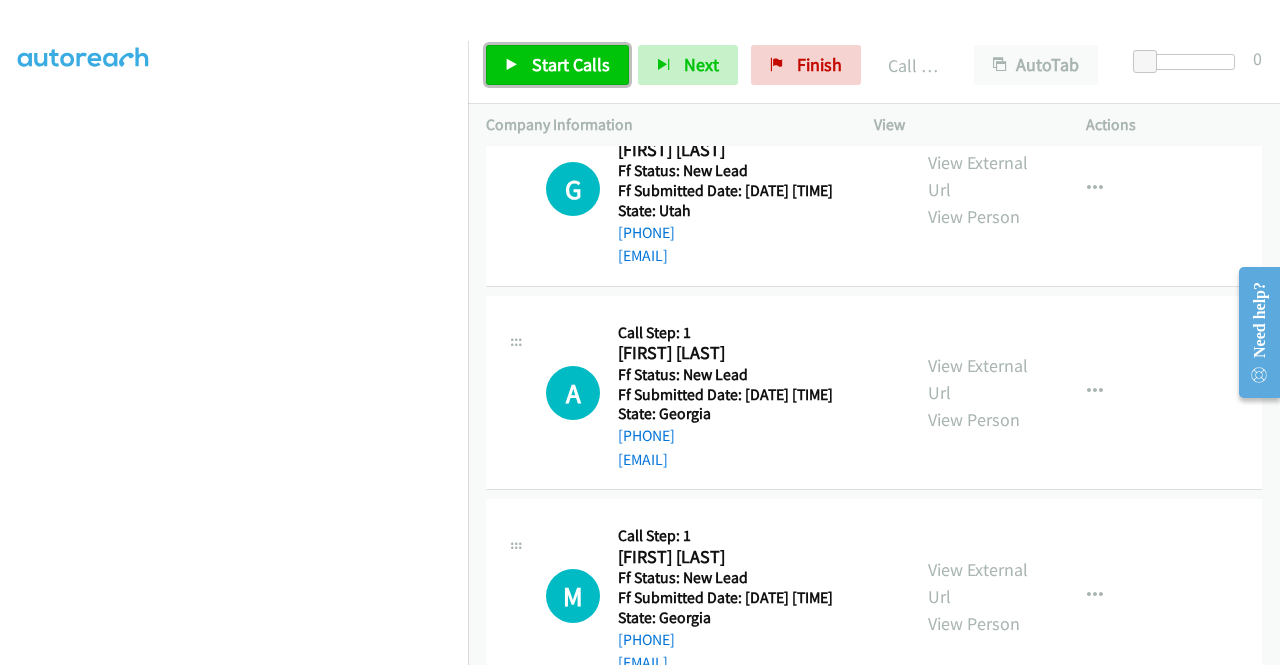 click on "Start Calls" at bounding box center (571, 64) 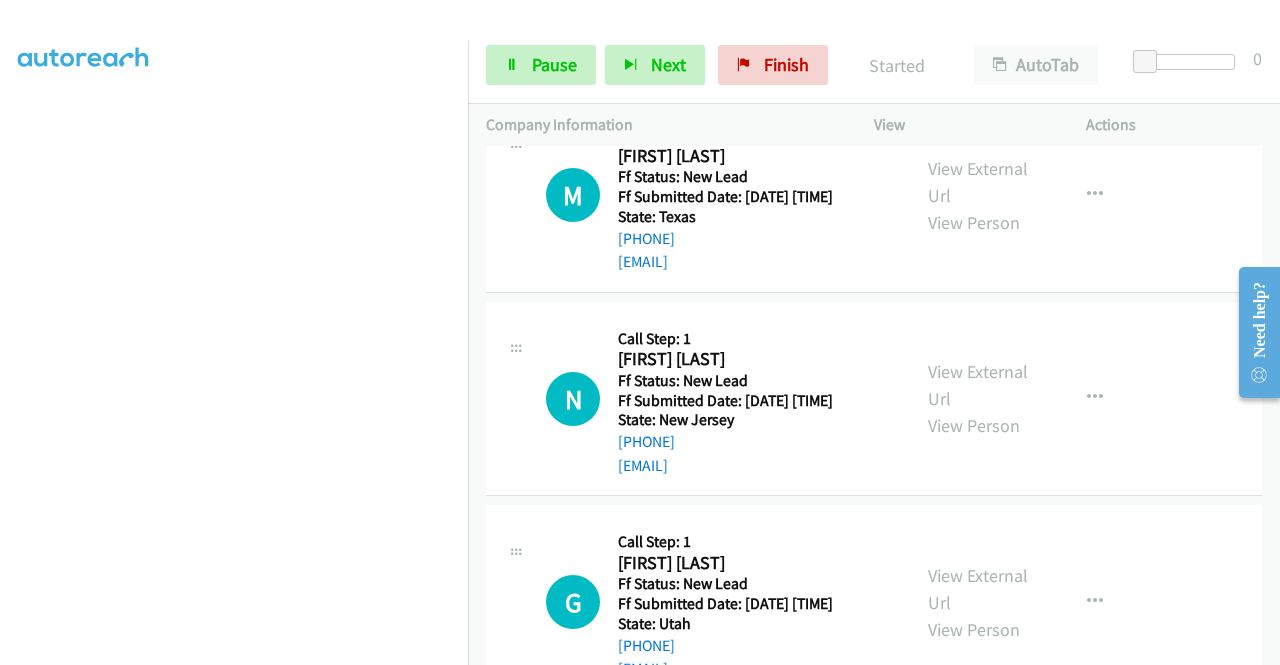 scroll, scrollTop: 1642, scrollLeft: 0, axis: vertical 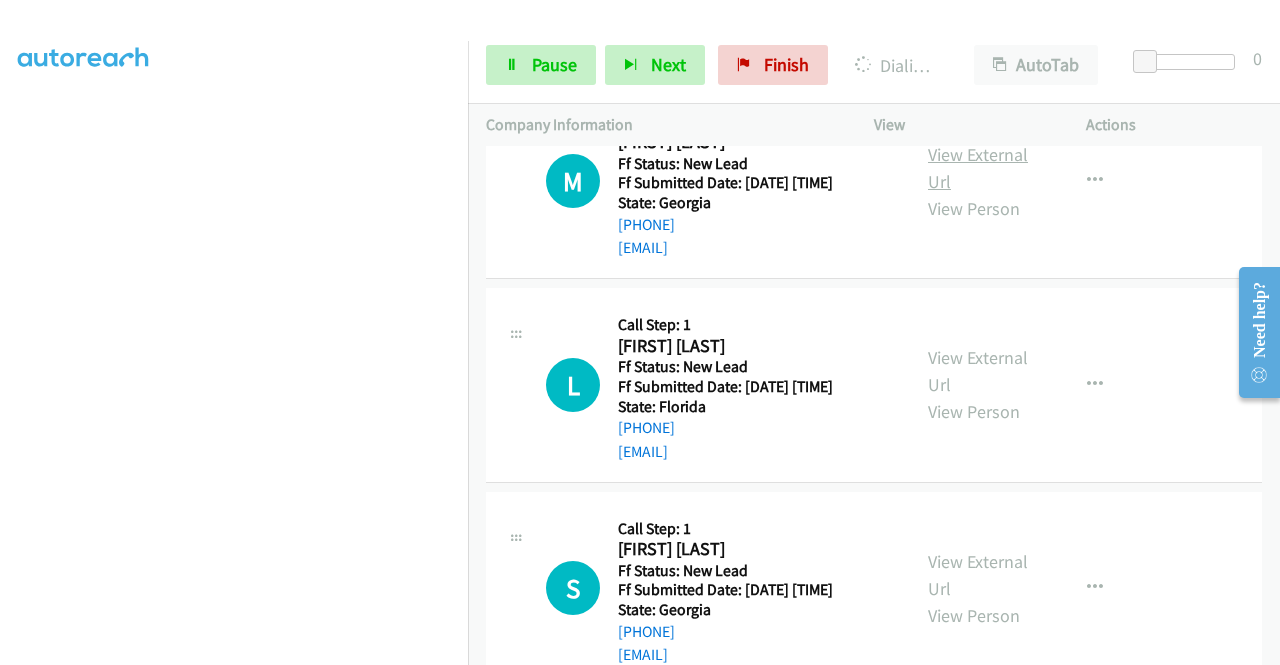 click on "View External Url" at bounding box center (978, 168) 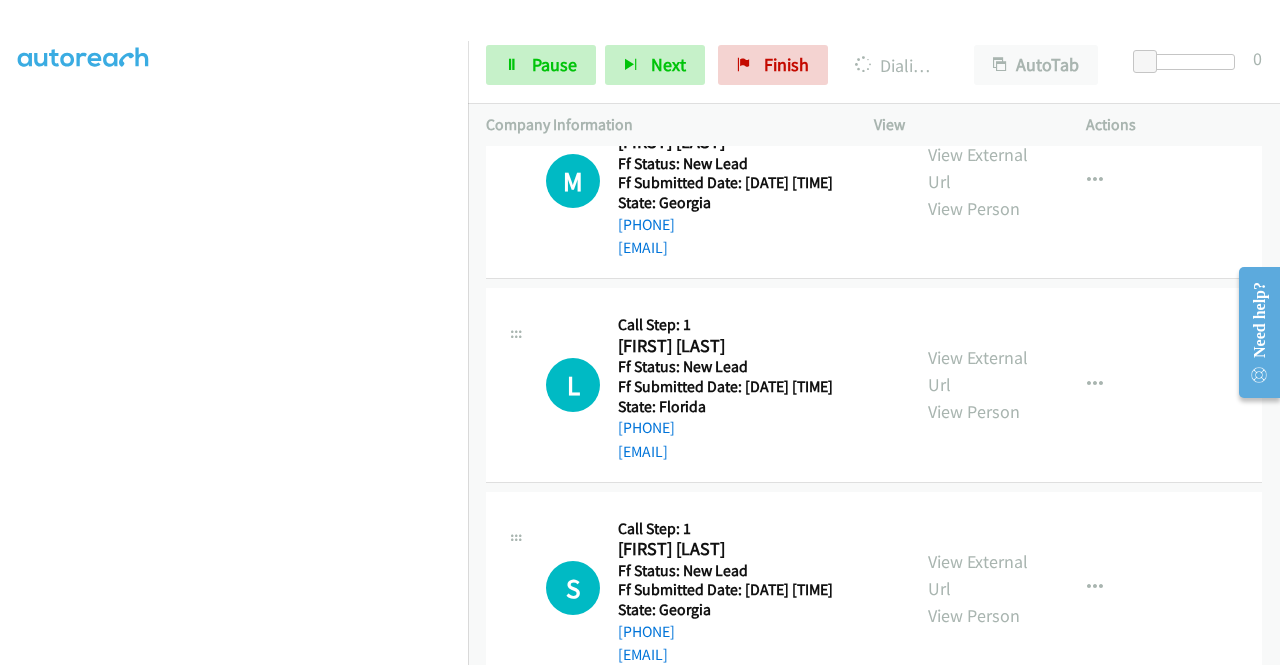 scroll, scrollTop: 2542, scrollLeft: 0, axis: vertical 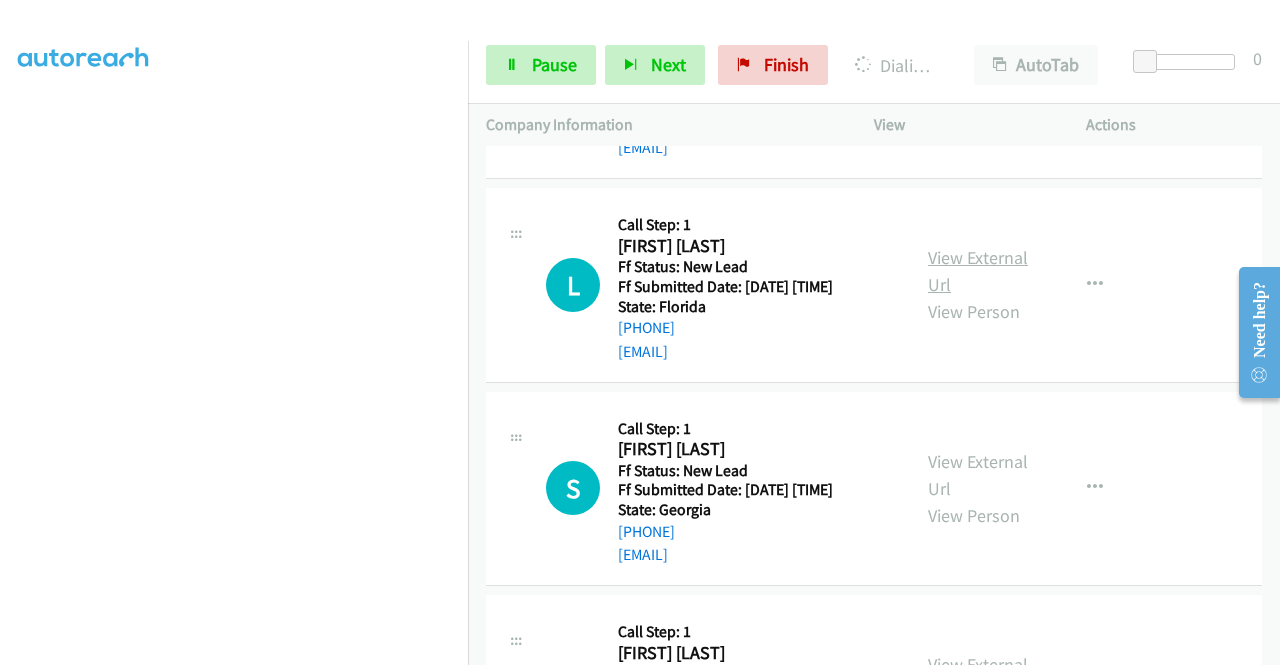 click on "View External Url" at bounding box center (978, 271) 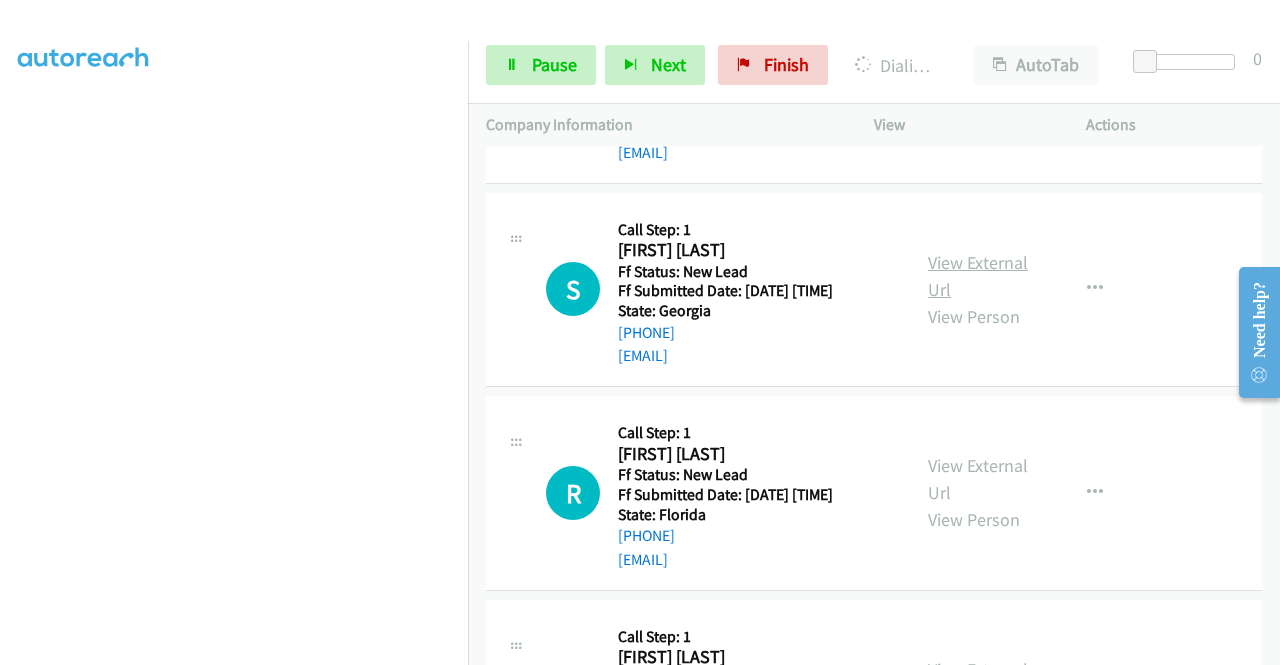 scroll, scrollTop: 2742, scrollLeft: 0, axis: vertical 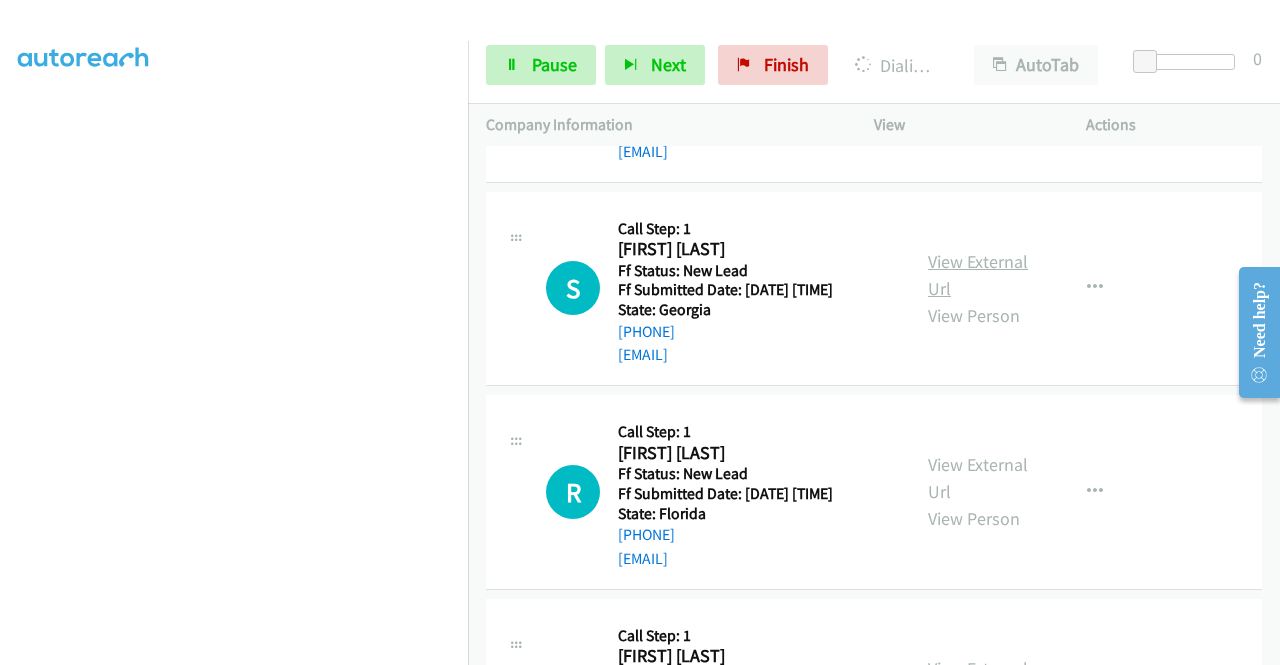 click on "View External Url" at bounding box center [978, 275] 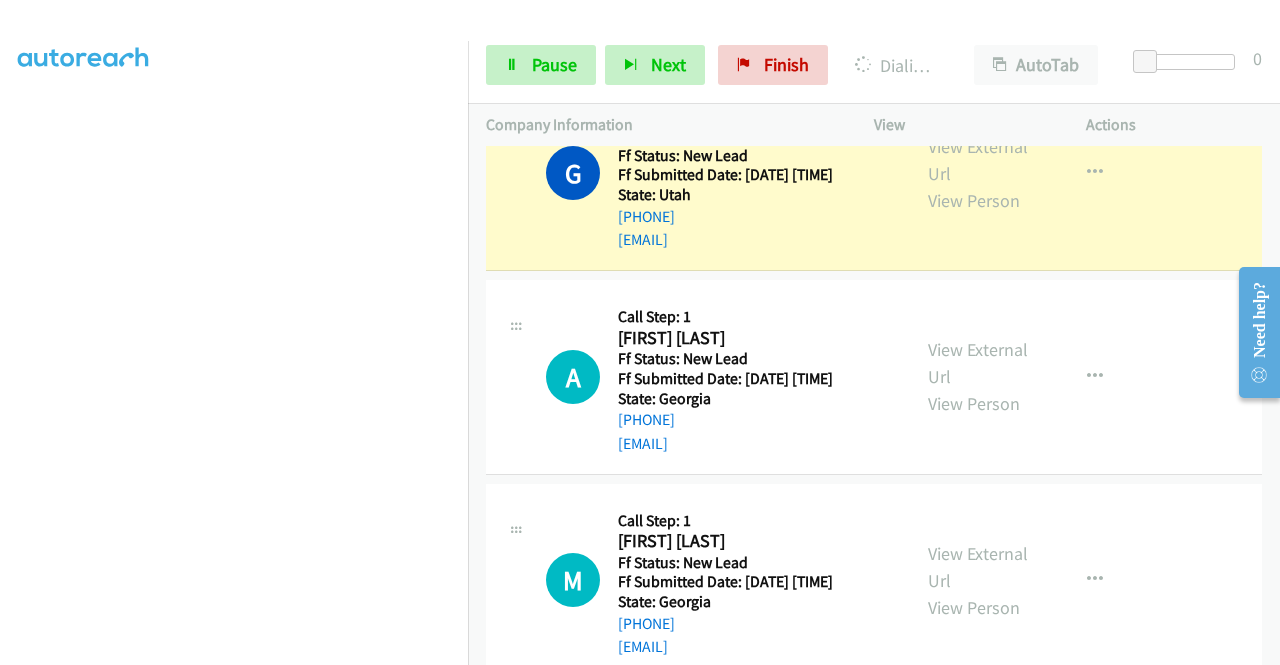 scroll, scrollTop: 2042, scrollLeft: 0, axis: vertical 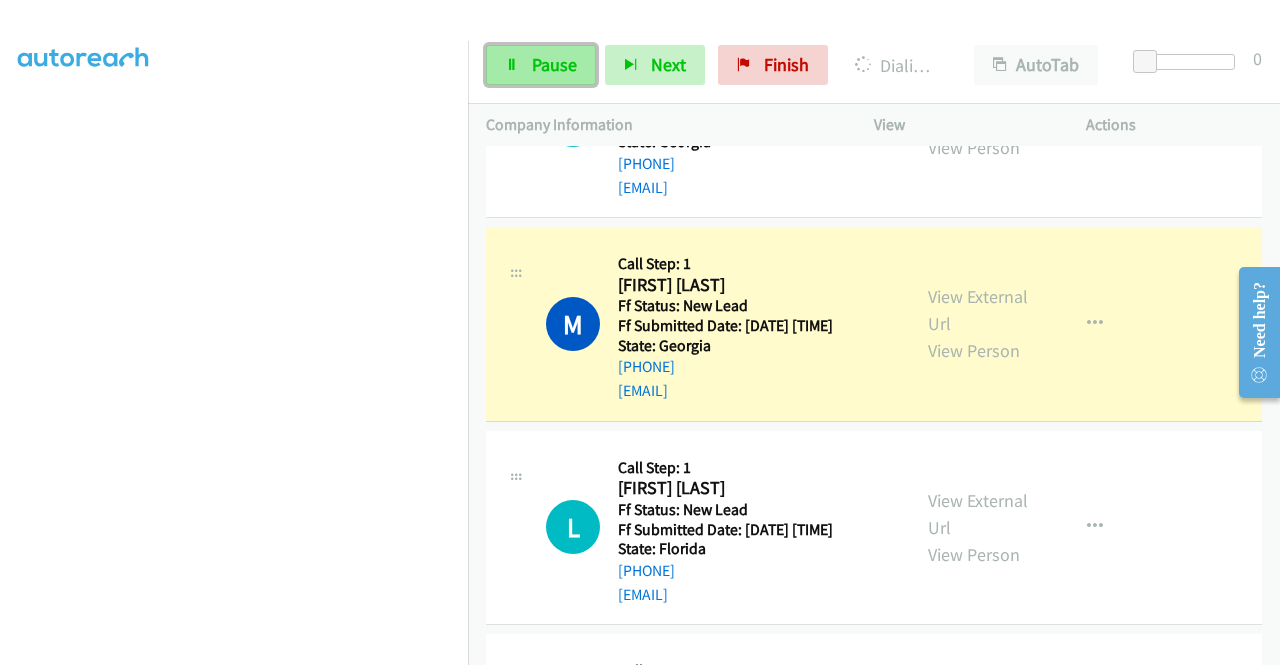 click on "Pause" at bounding box center [554, 64] 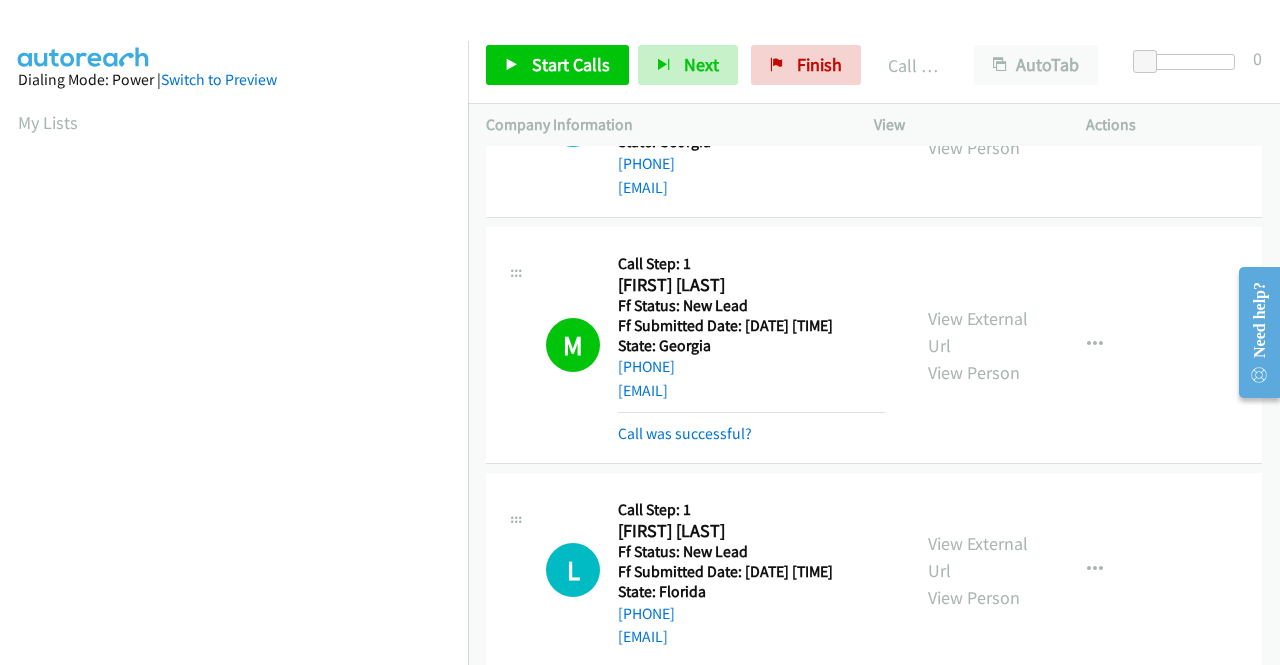 scroll, scrollTop: 113, scrollLeft: 0, axis: vertical 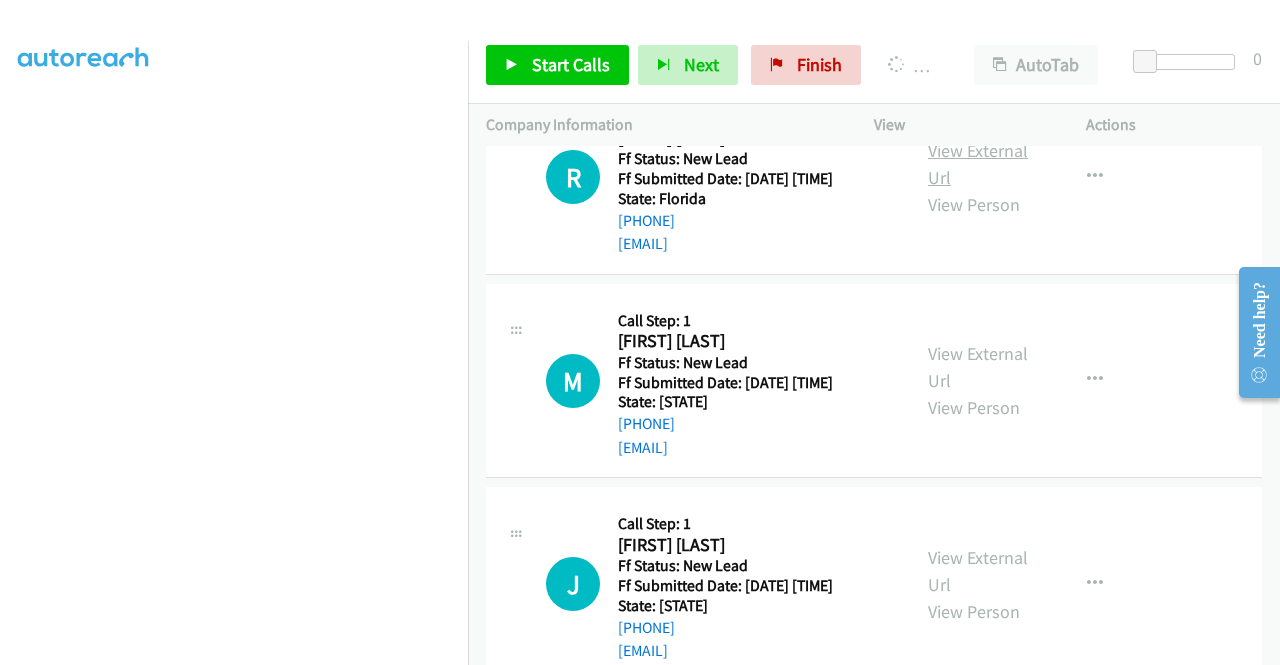 click on "View External Url" at bounding box center [978, 164] 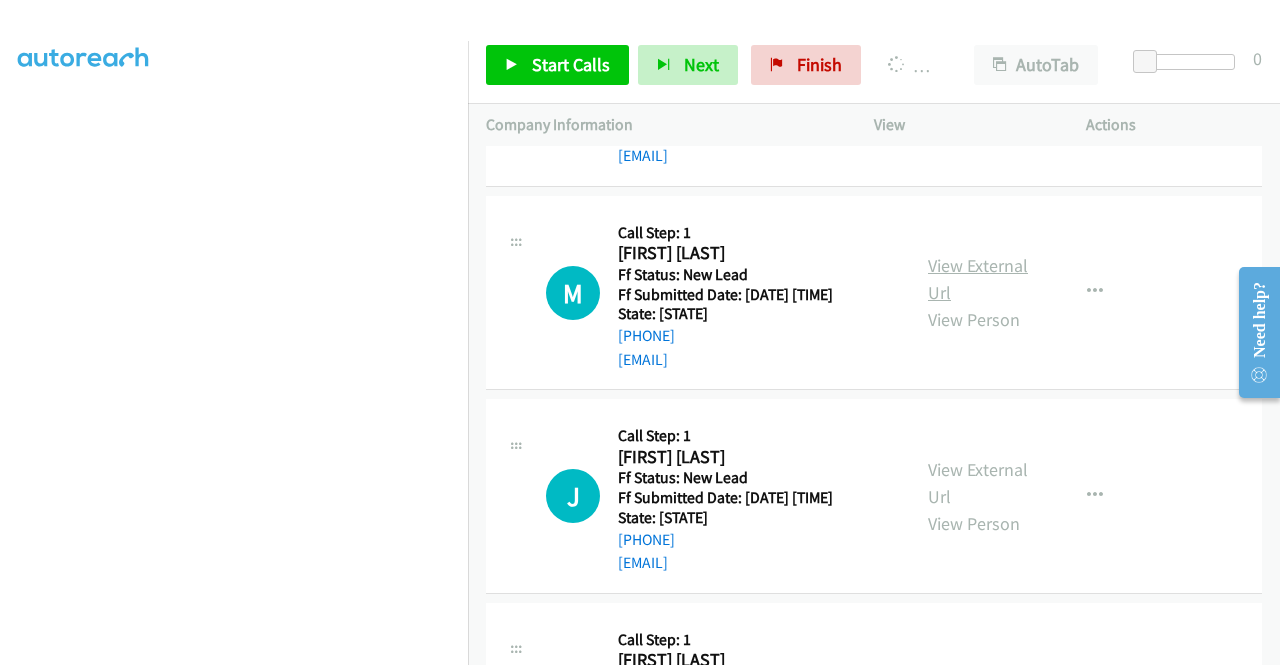 scroll, scrollTop: 3342, scrollLeft: 0, axis: vertical 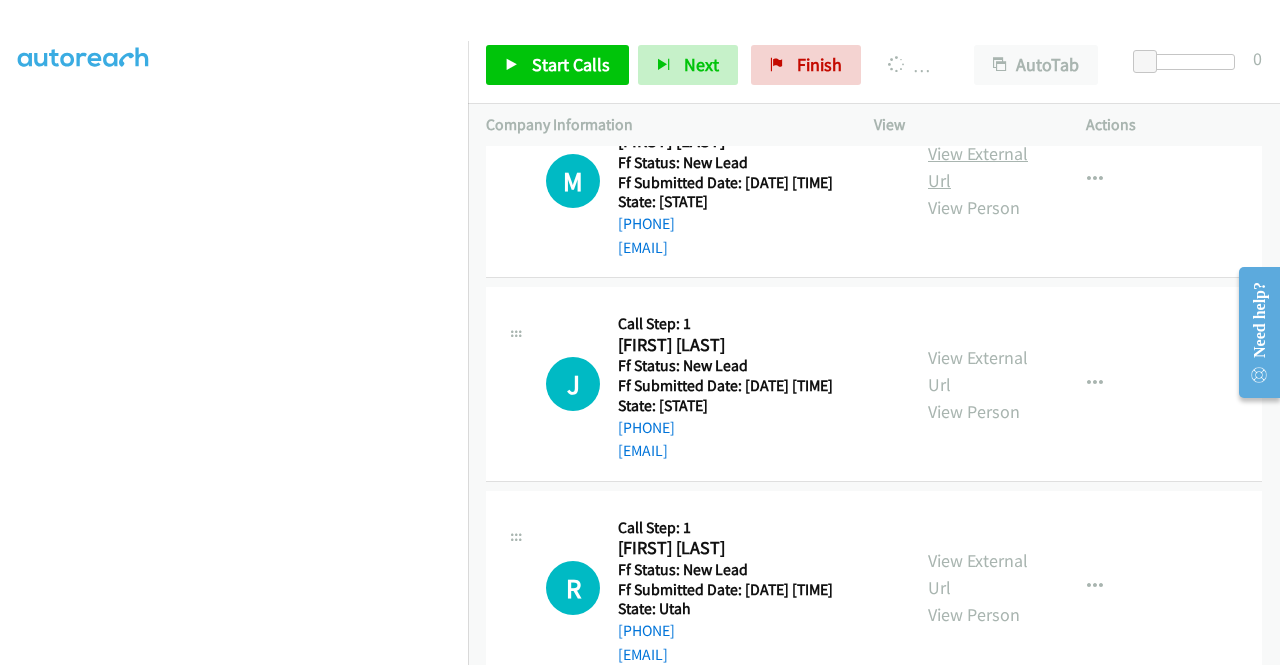 click on "View External Url" at bounding box center [978, 167] 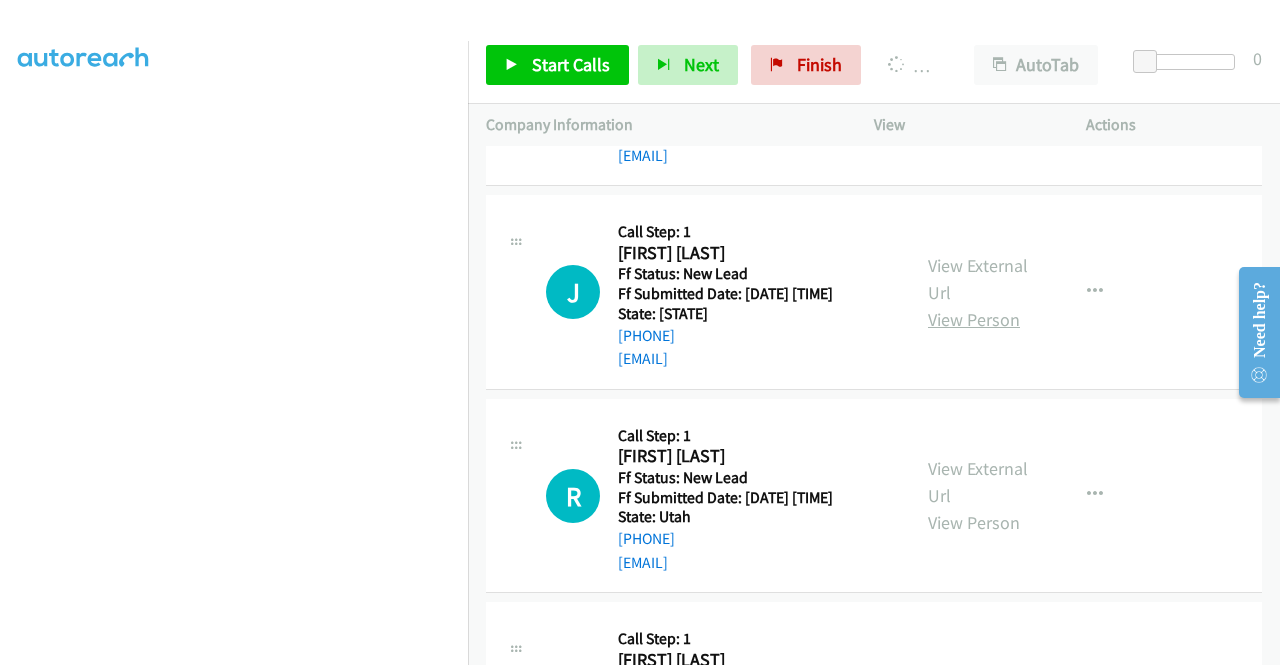 scroll, scrollTop: 3642, scrollLeft: 0, axis: vertical 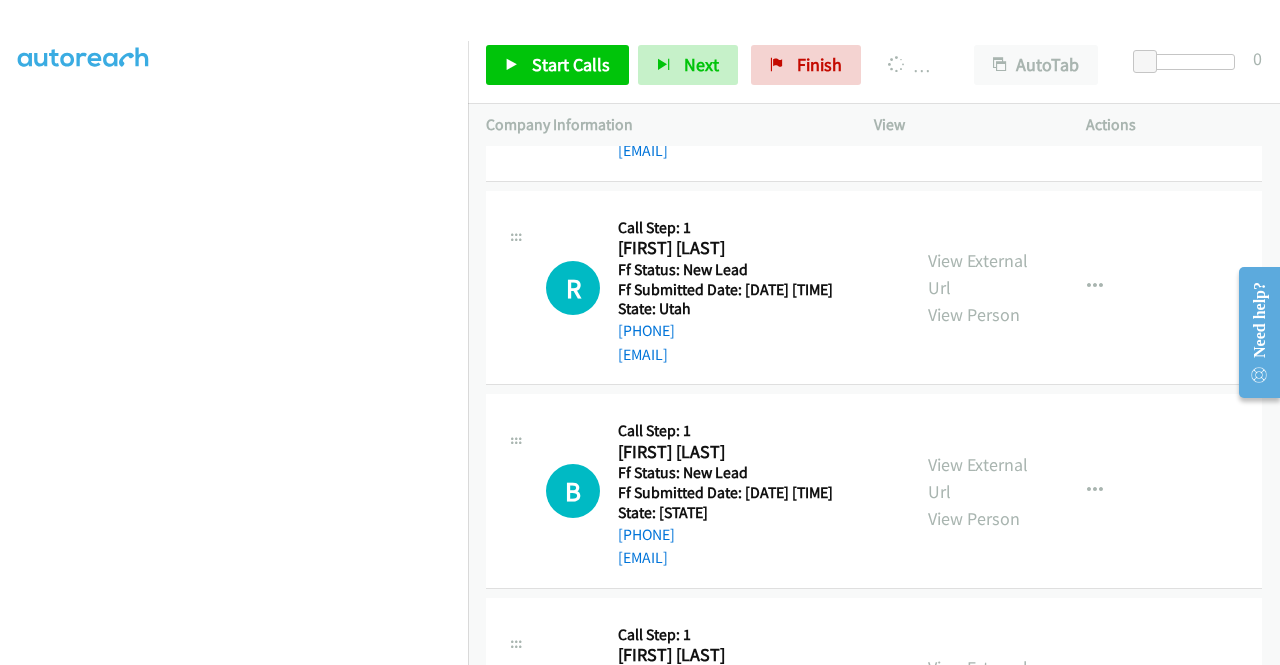 click on "View External Url" at bounding box center (978, 71) 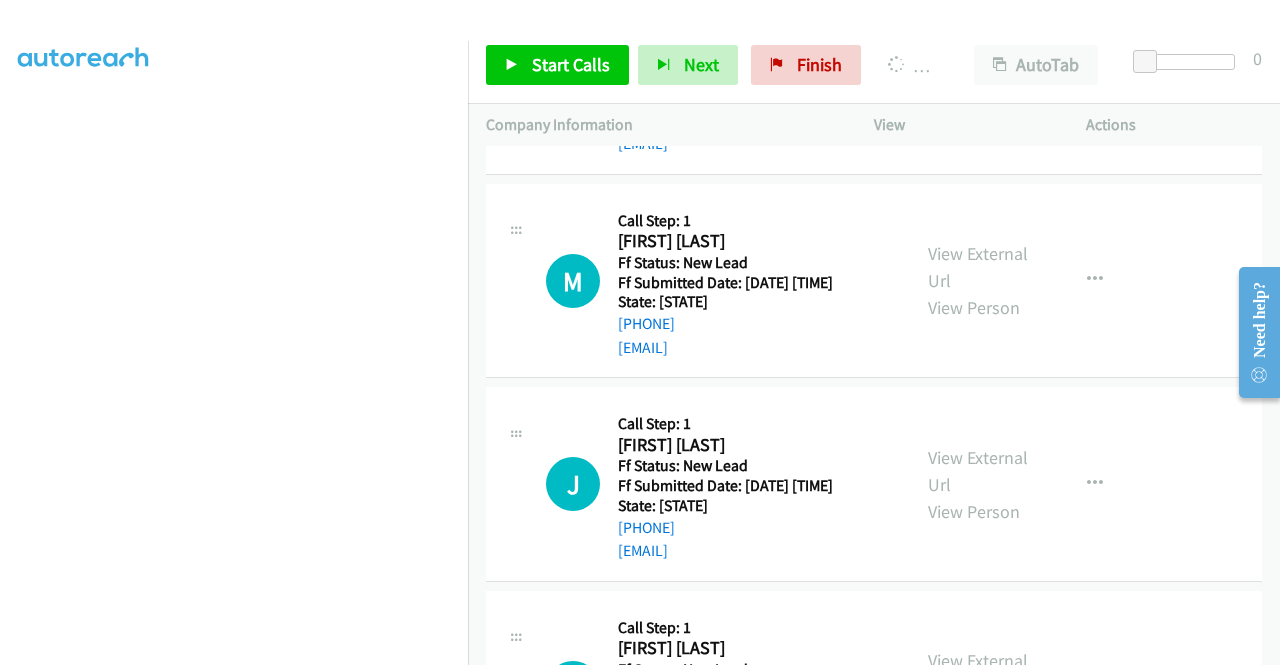 scroll, scrollTop: 3142, scrollLeft: 0, axis: vertical 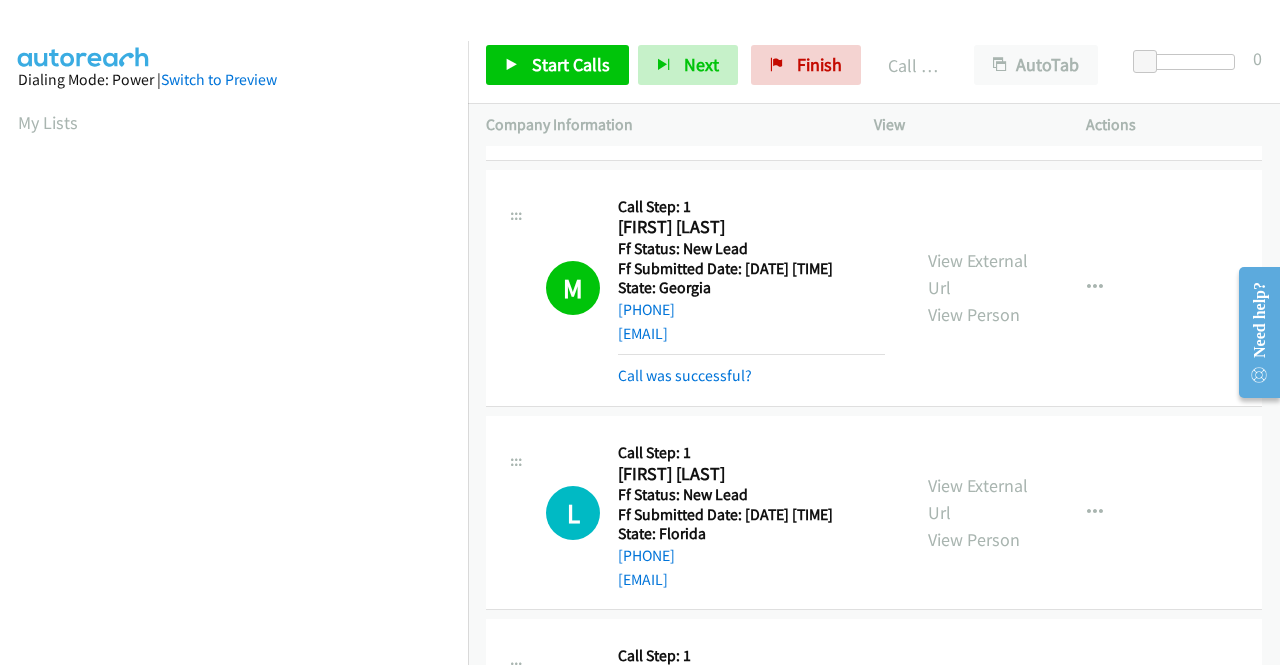 click on "A
Callback Scheduled
Call Step: 1
[FIRST] [LAST]
[TIMEZONE]
Ff Status: New Lead
Ff Submitted Date: [DATE] [TIME]
State: [STATE]
[PHONE]
[EMAIL]
Call was successful?
View External Url
View Person
View External Url
Email
Schedule/Manage Callback
Skip Call
Add to do not call list" at bounding box center [874, 42] 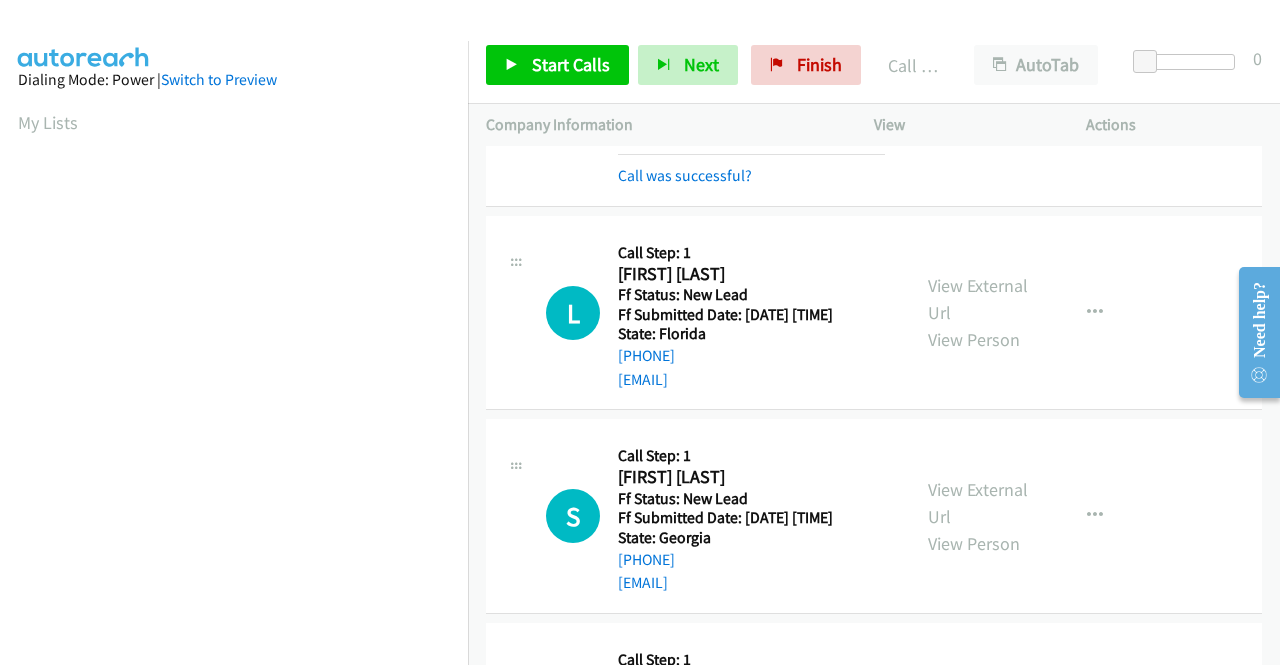scroll, scrollTop: 2742, scrollLeft: 0, axis: vertical 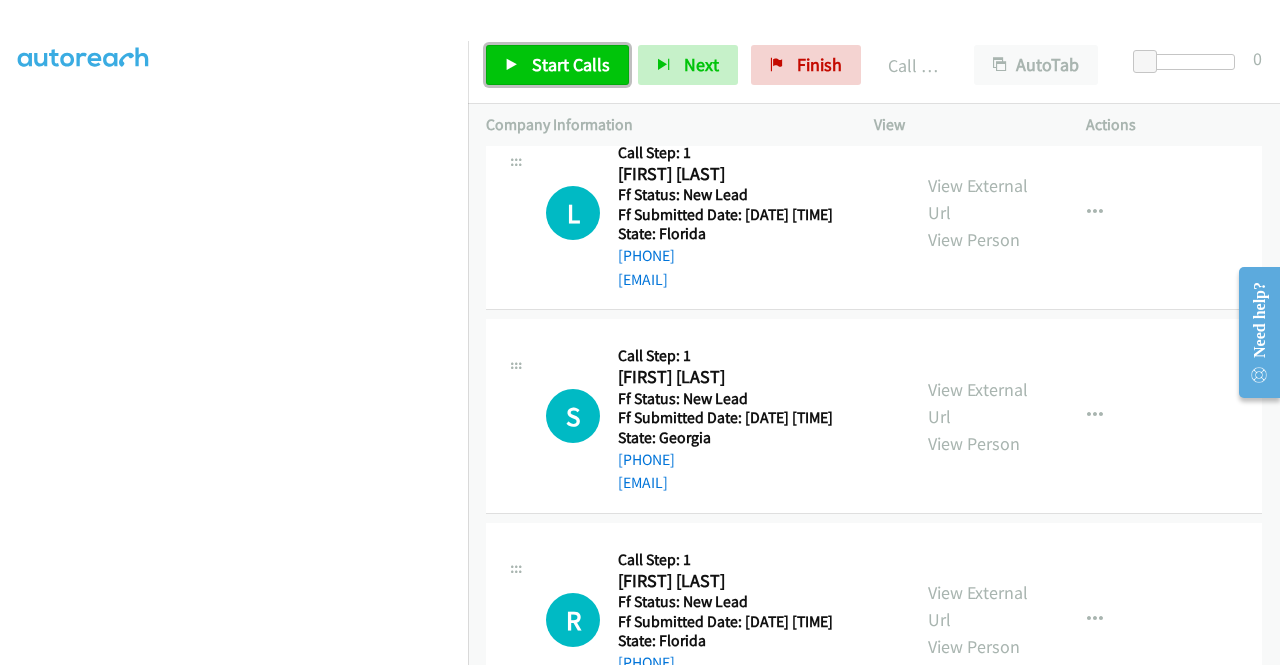 click on "Start Calls" at bounding box center (571, 64) 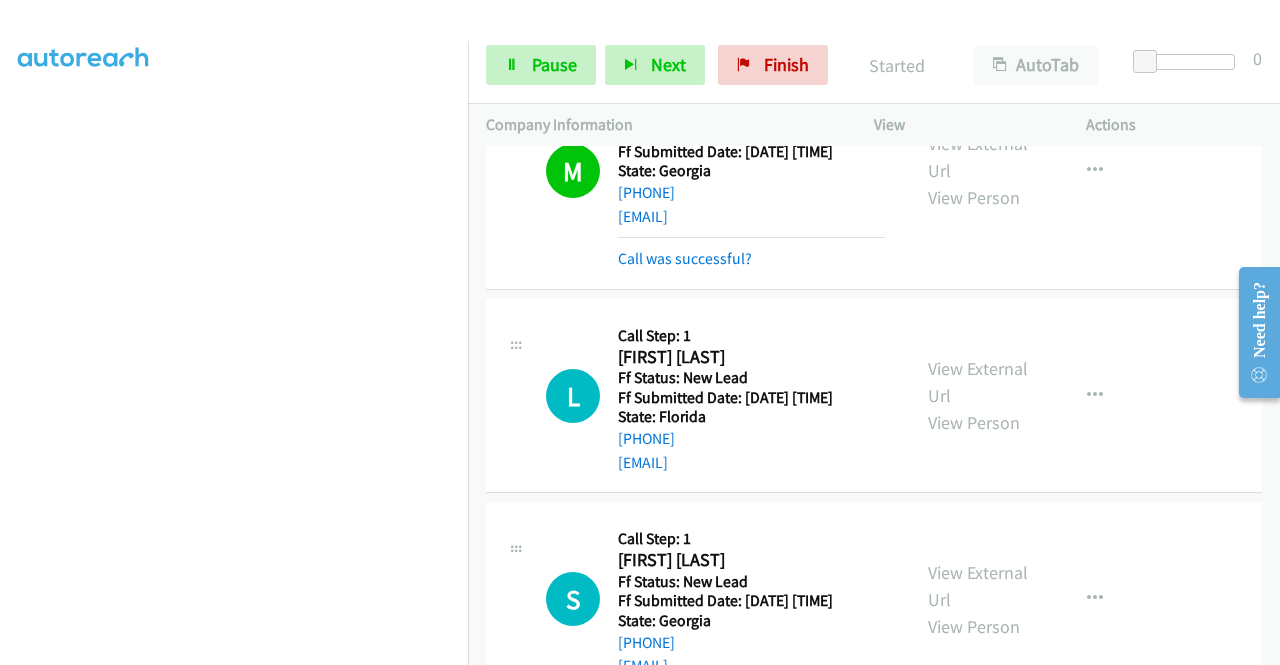 scroll, scrollTop: 2642, scrollLeft: 0, axis: vertical 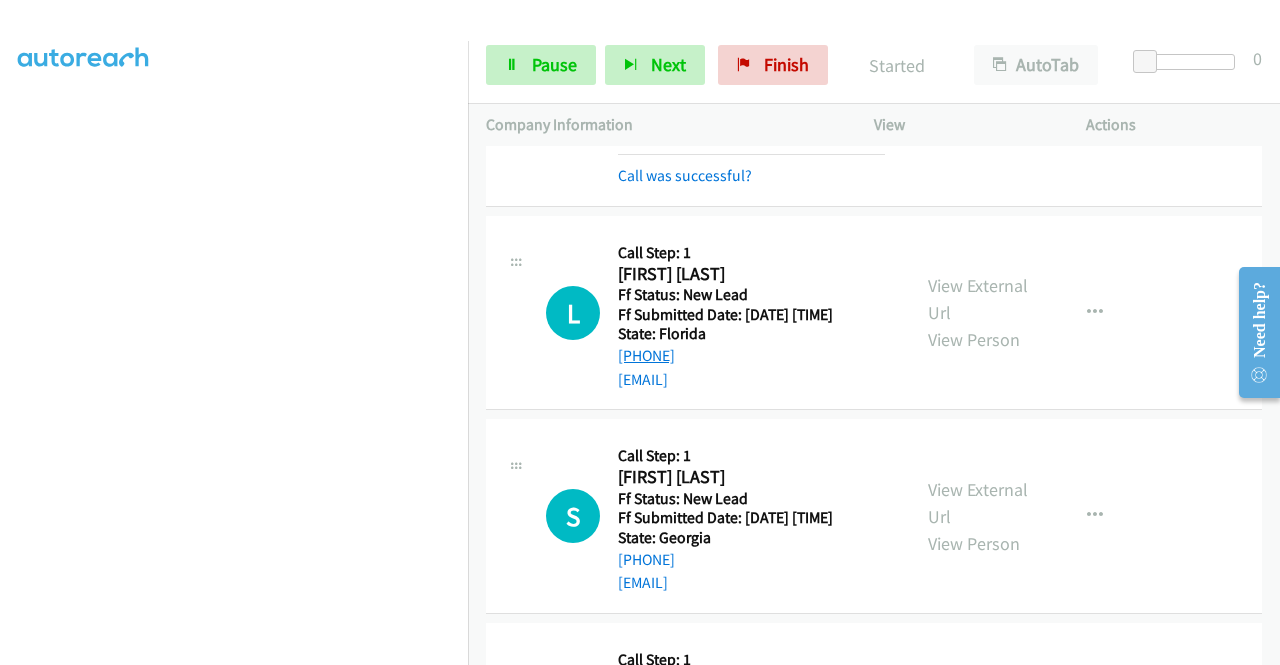 drag, startPoint x: 740, startPoint y: 584, endPoint x: 634, endPoint y: 580, distance: 106.07545 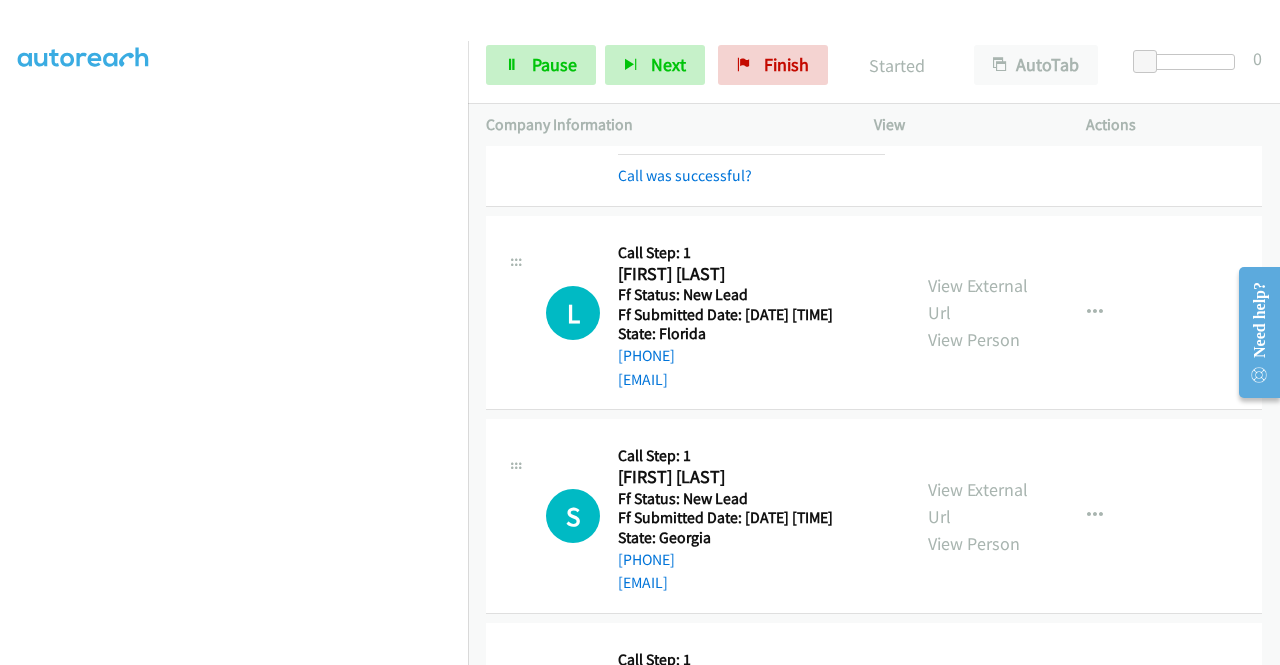 copy on "[PHONE]" 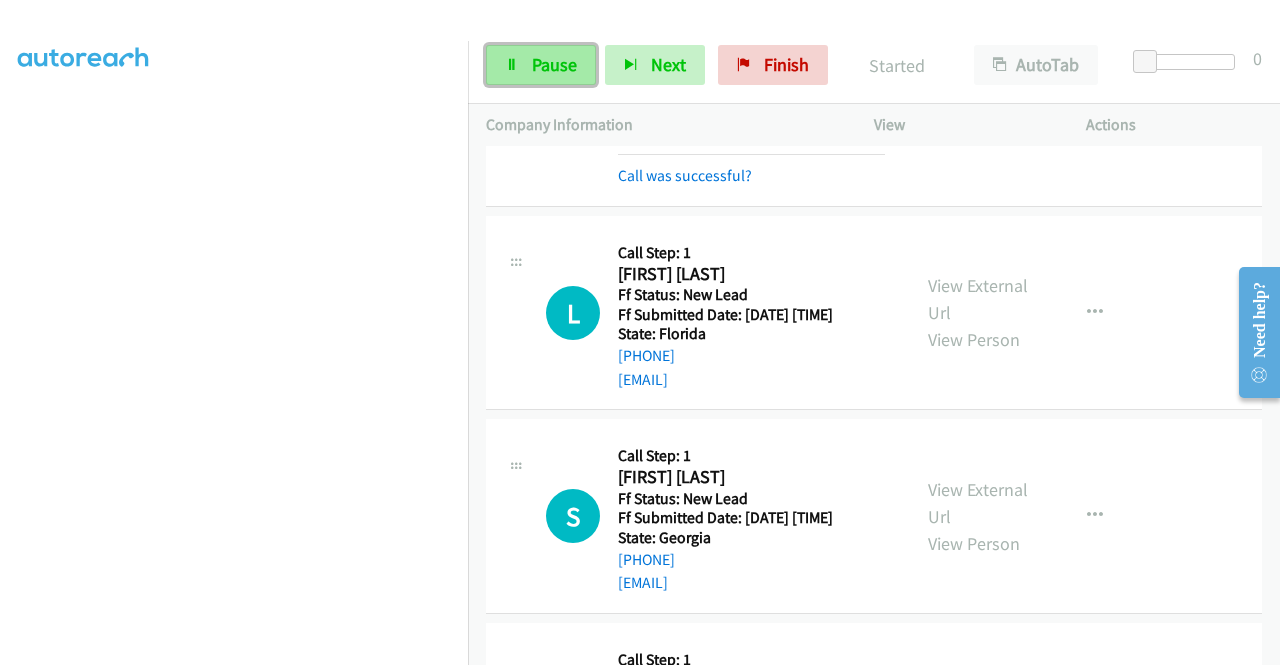 click on "Pause" at bounding box center (541, 65) 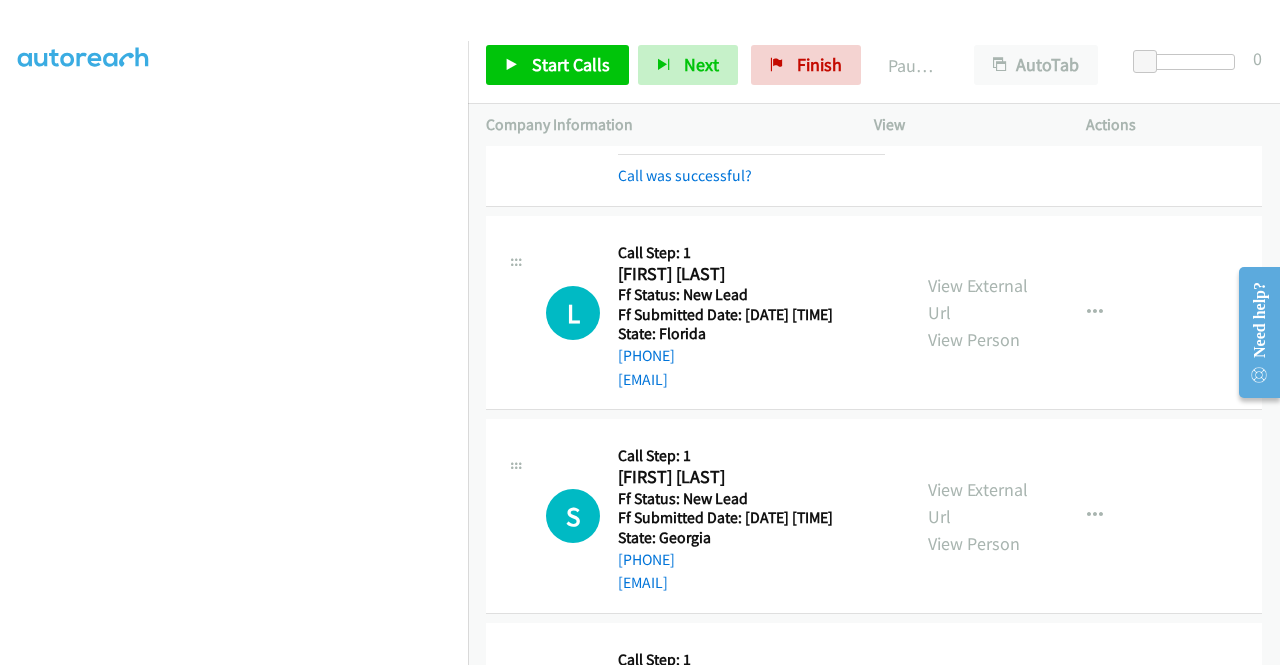 scroll, scrollTop: 400, scrollLeft: 0, axis: vertical 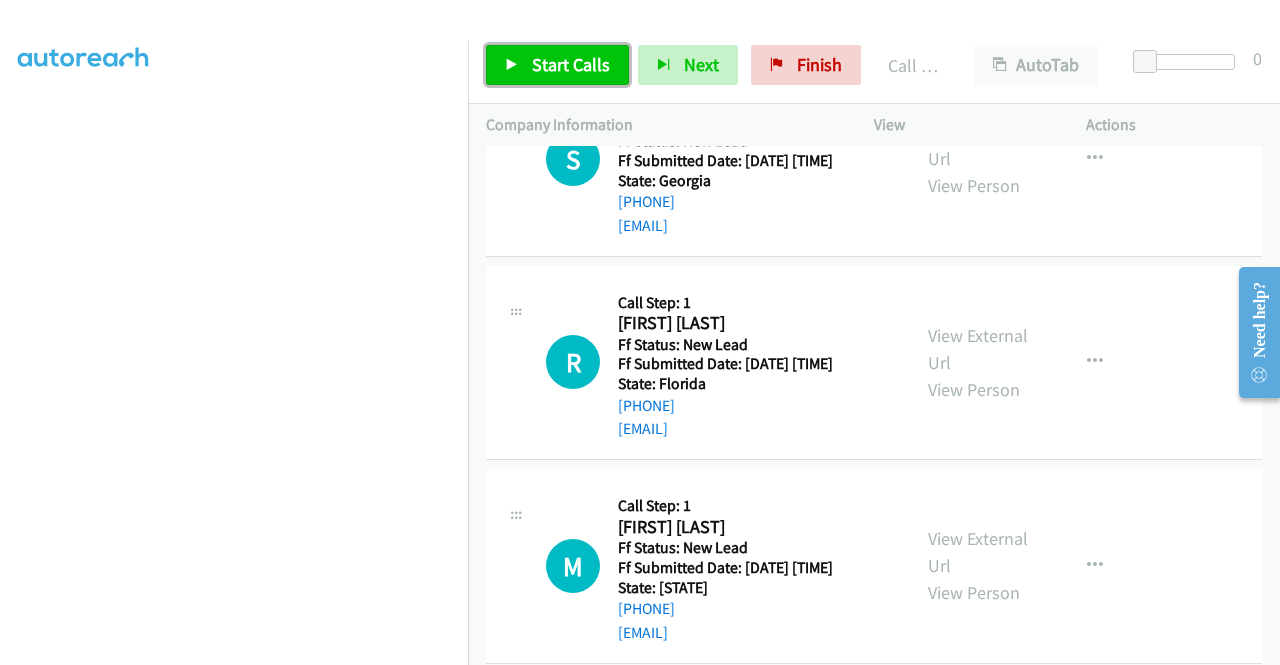 click on "Start Calls" at bounding box center (571, 64) 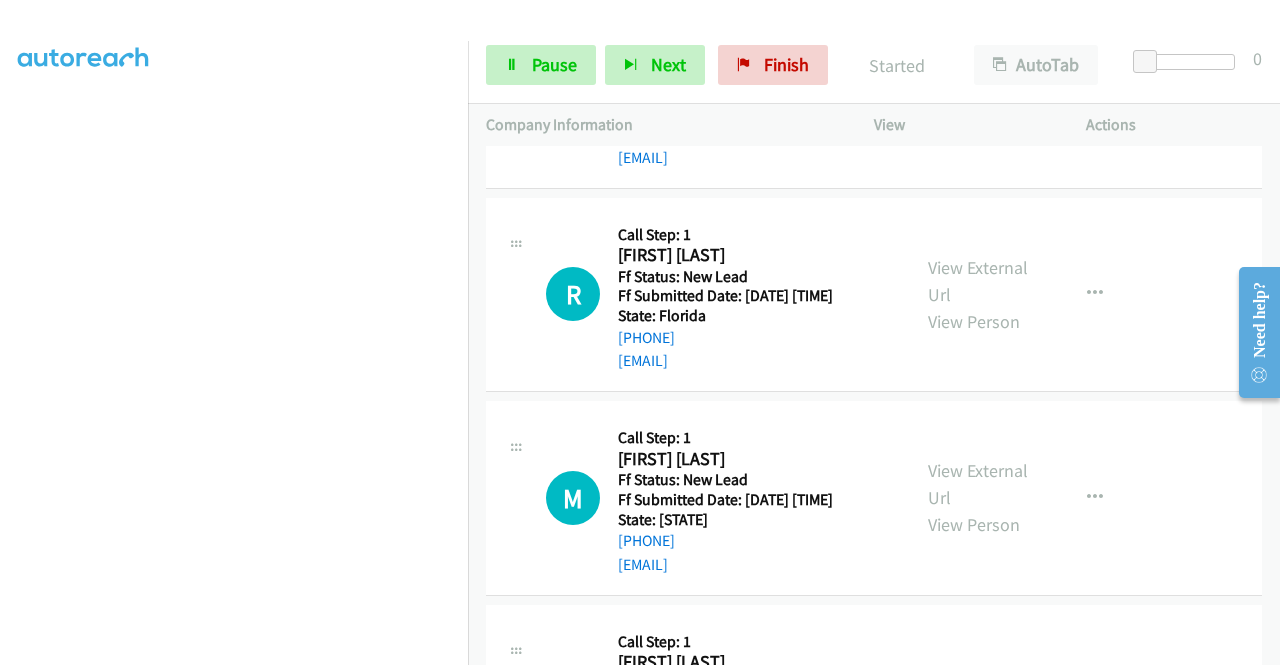scroll, scrollTop: 3142, scrollLeft: 0, axis: vertical 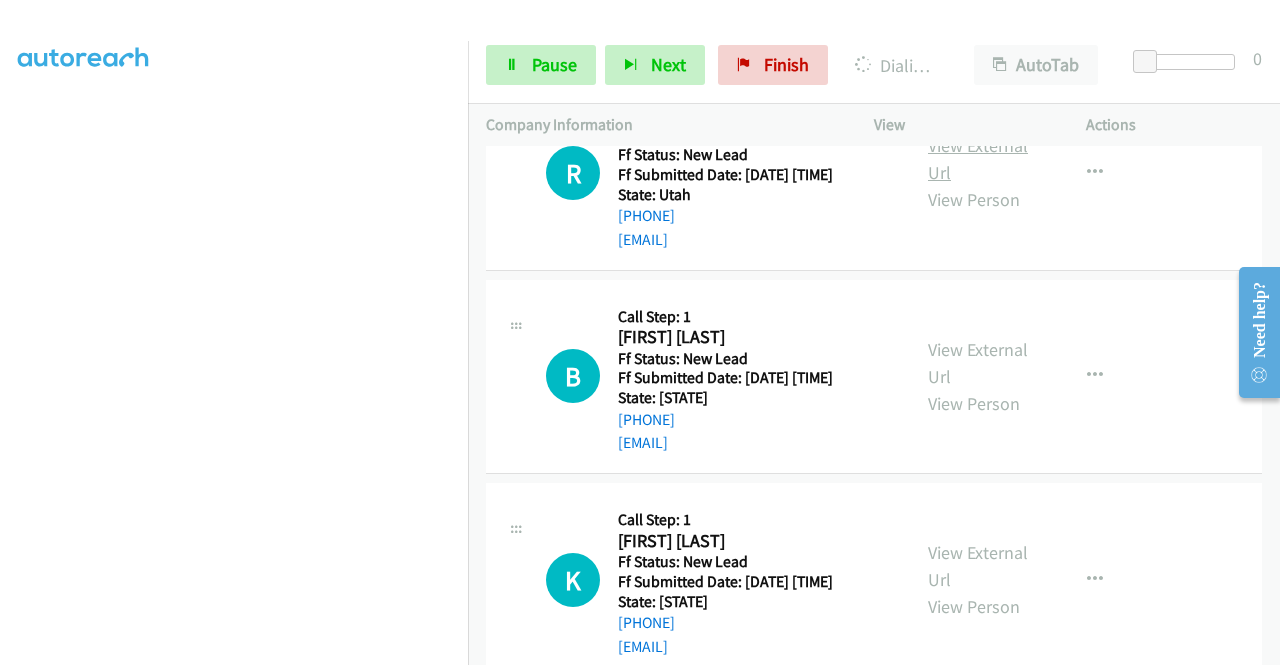 click on "View External Url" at bounding box center [978, 159] 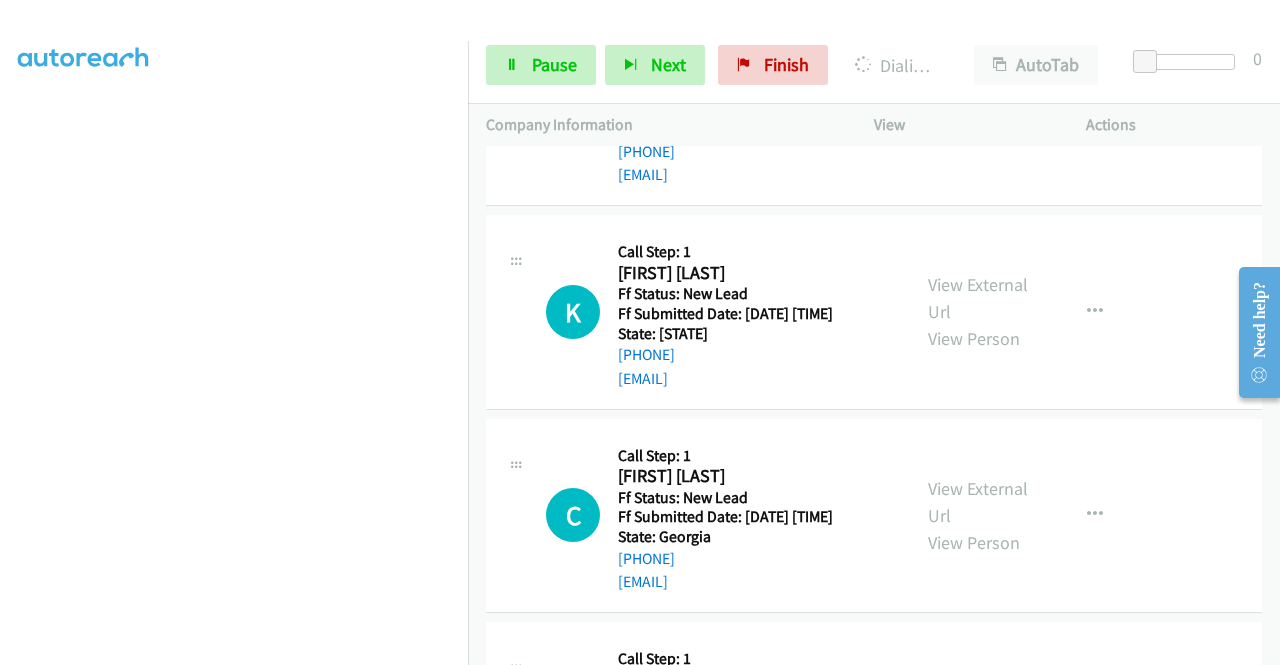 scroll, scrollTop: 4142, scrollLeft: 0, axis: vertical 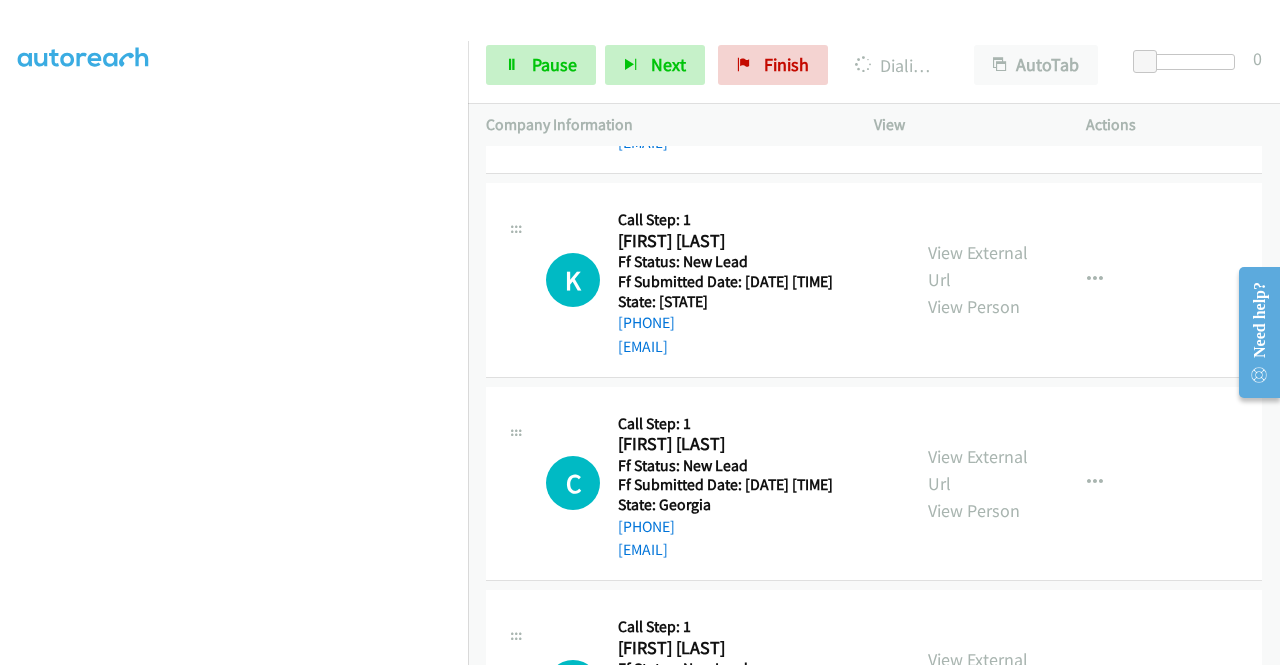 click on "View External Url" at bounding box center [978, 63] 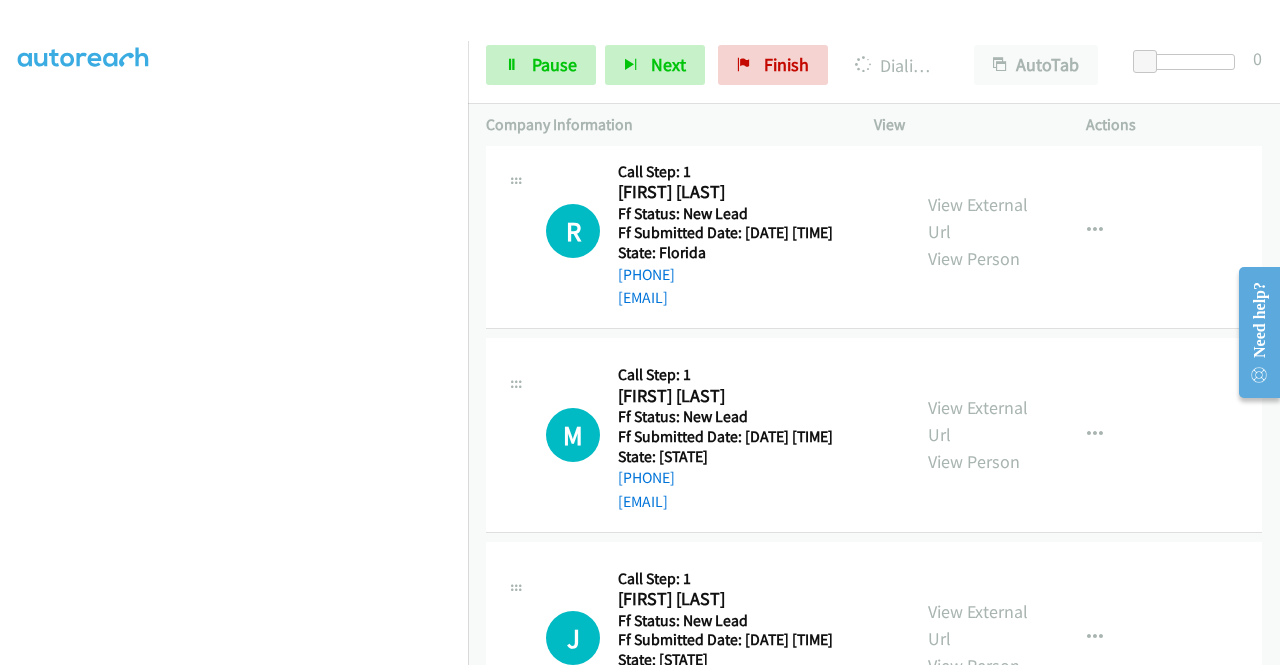 scroll, scrollTop: 3142, scrollLeft: 0, axis: vertical 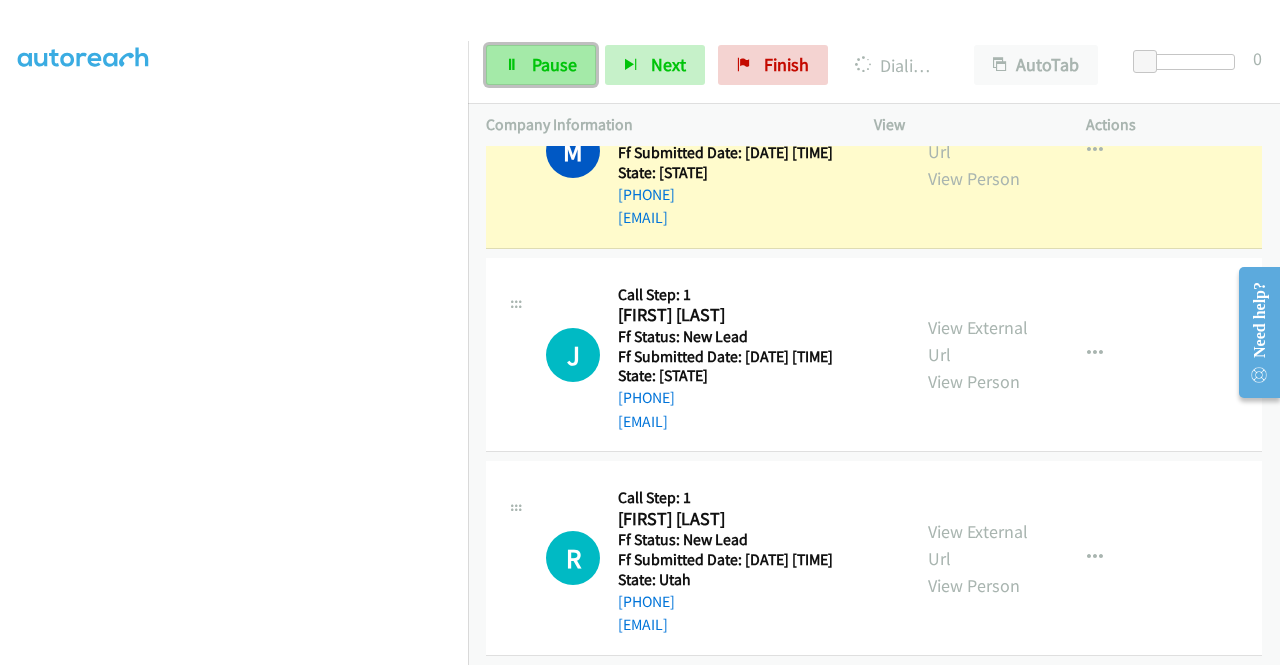 click on "Pause" at bounding box center [554, 64] 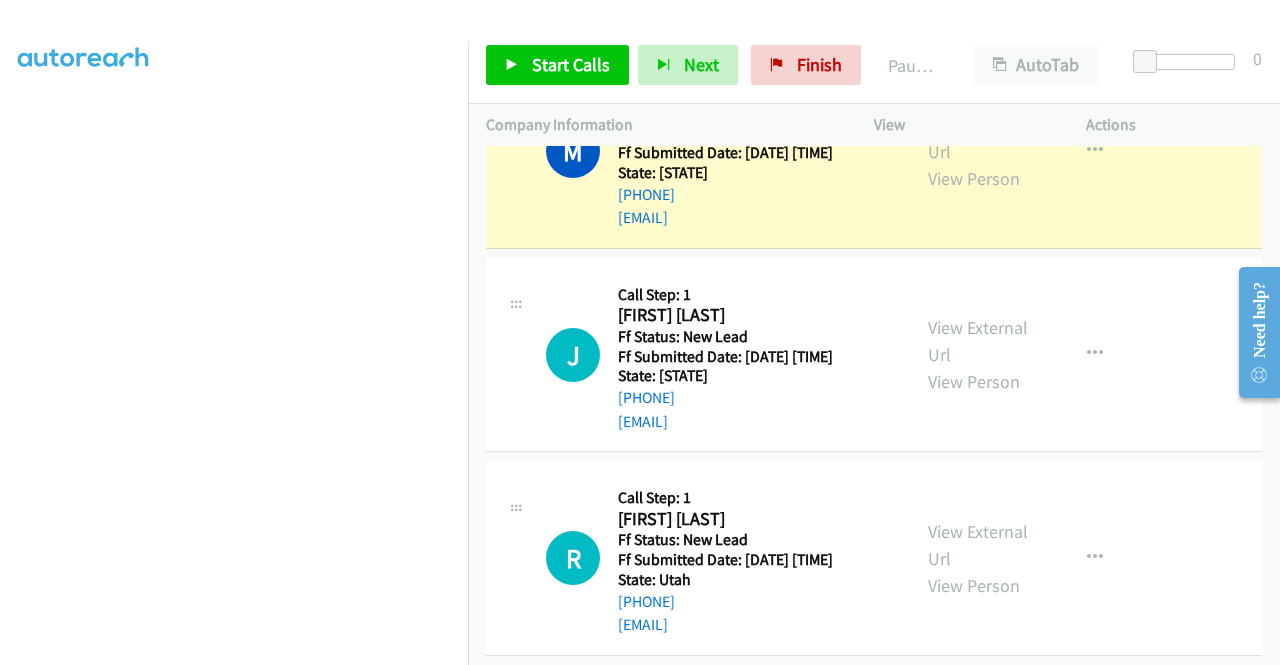 drag, startPoint x: 850, startPoint y: 506, endPoint x: 616, endPoint y: 503, distance: 234.01923 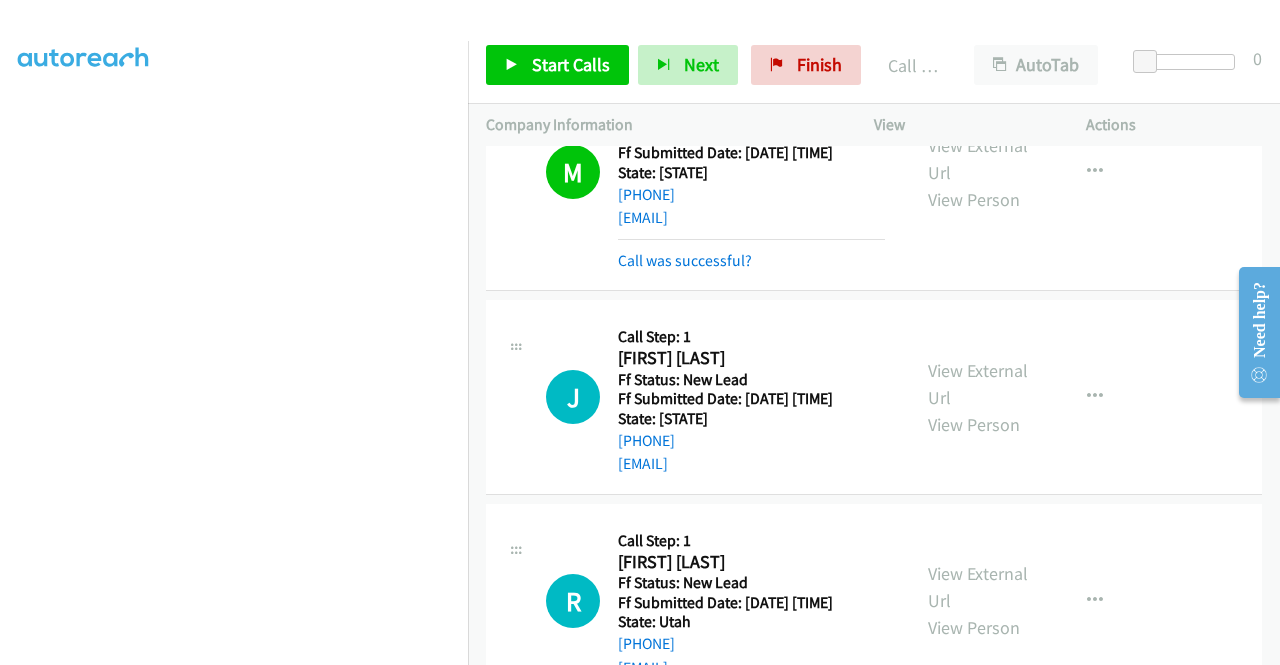 copy on "[EMAIL]" 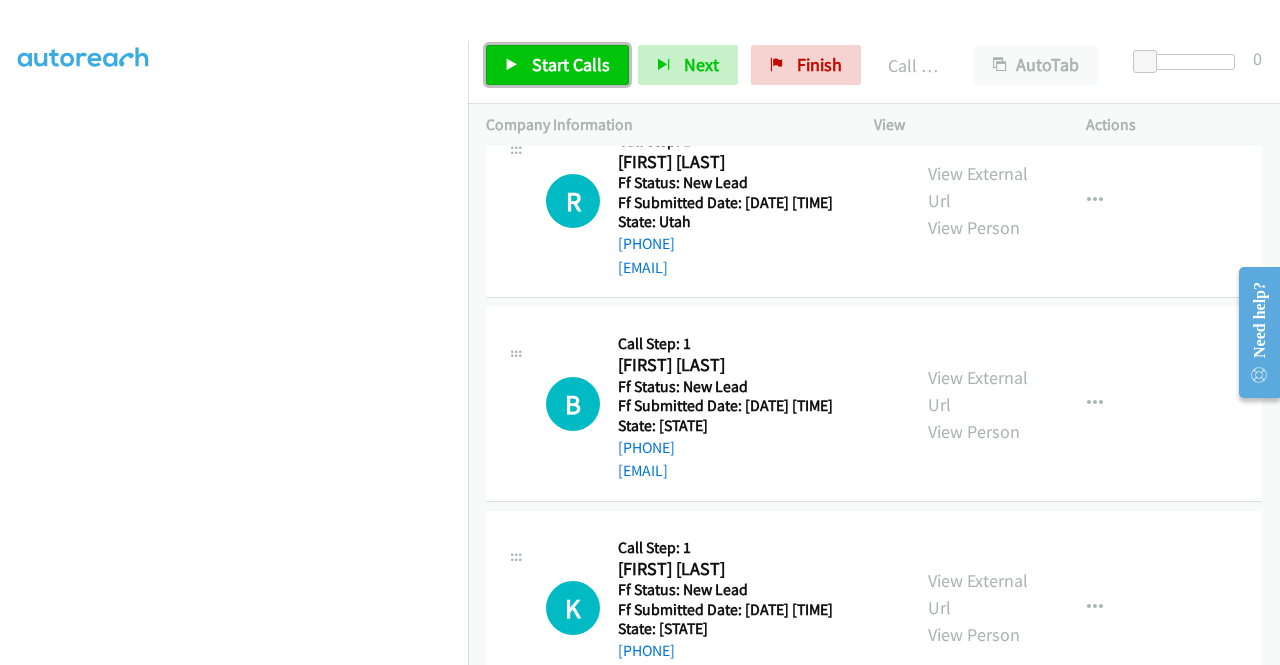 click on "Start Calls" at bounding box center (557, 65) 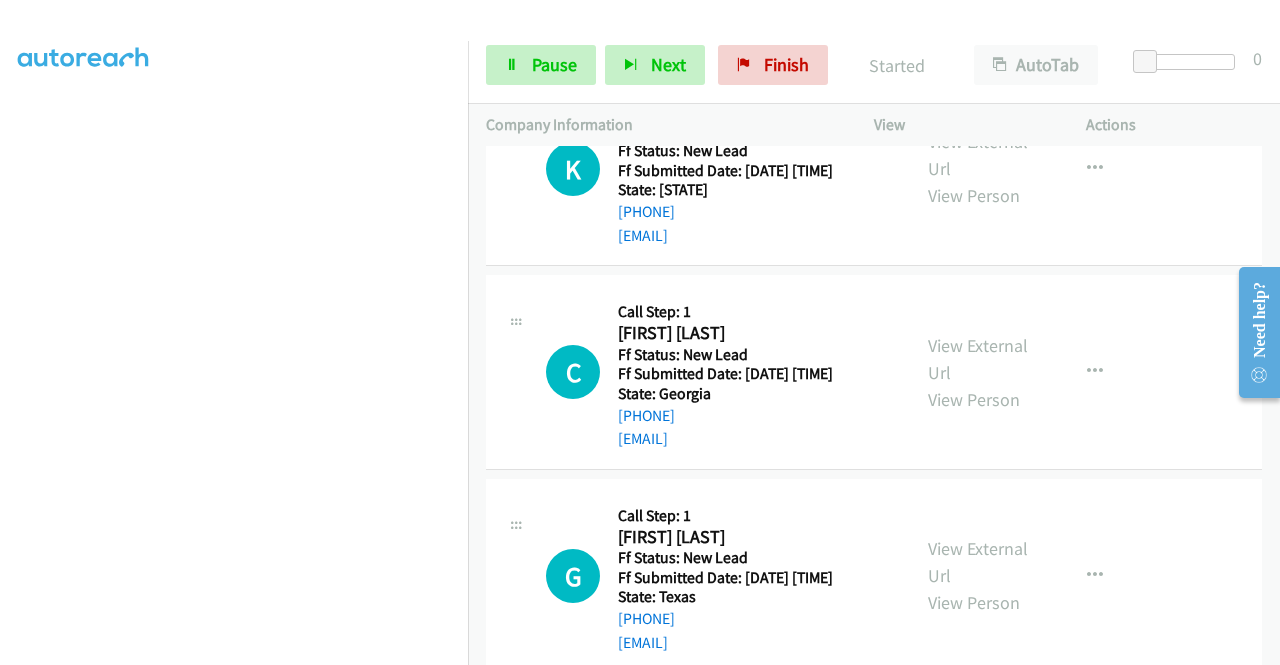 scroll, scrollTop: 4442, scrollLeft: 0, axis: vertical 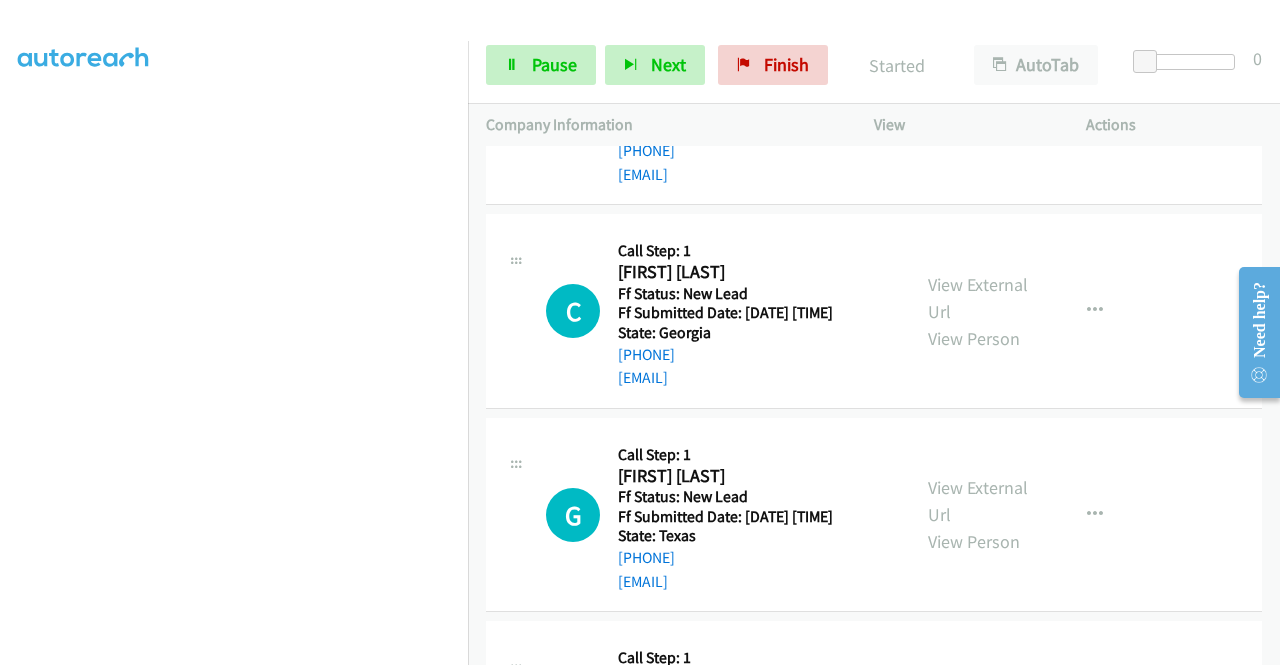 click on "View External Url" at bounding box center (978, 94) 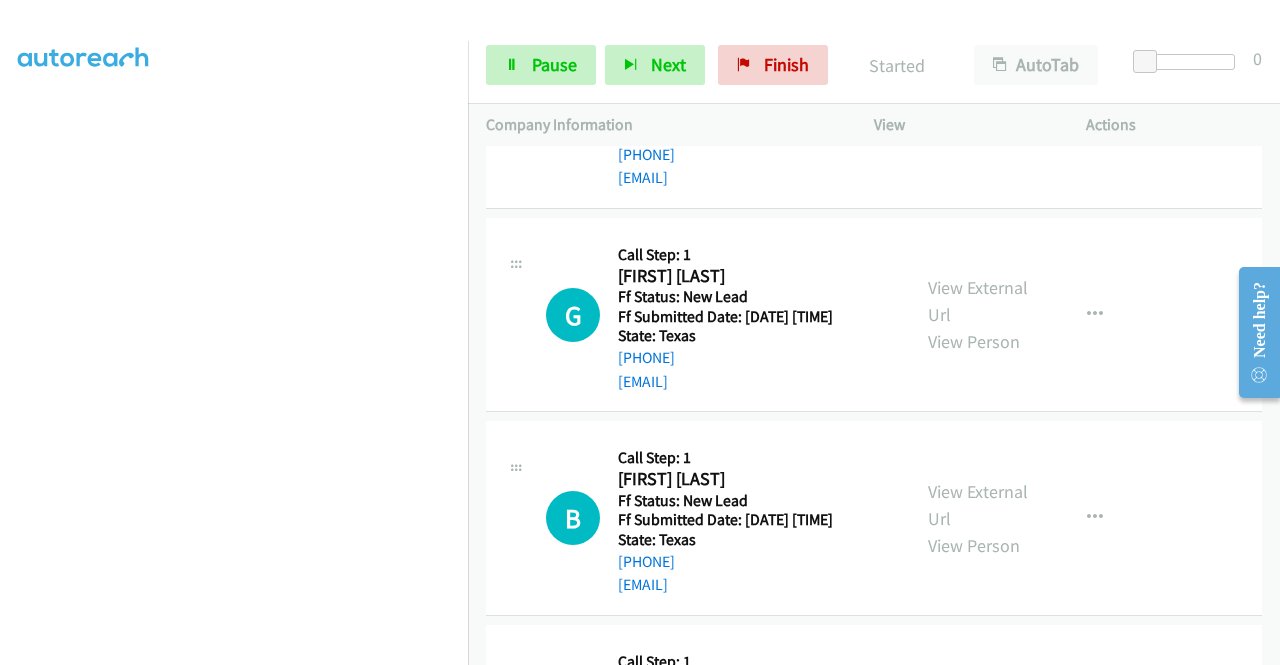 click on "View External Url" at bounding box center [978, 98] 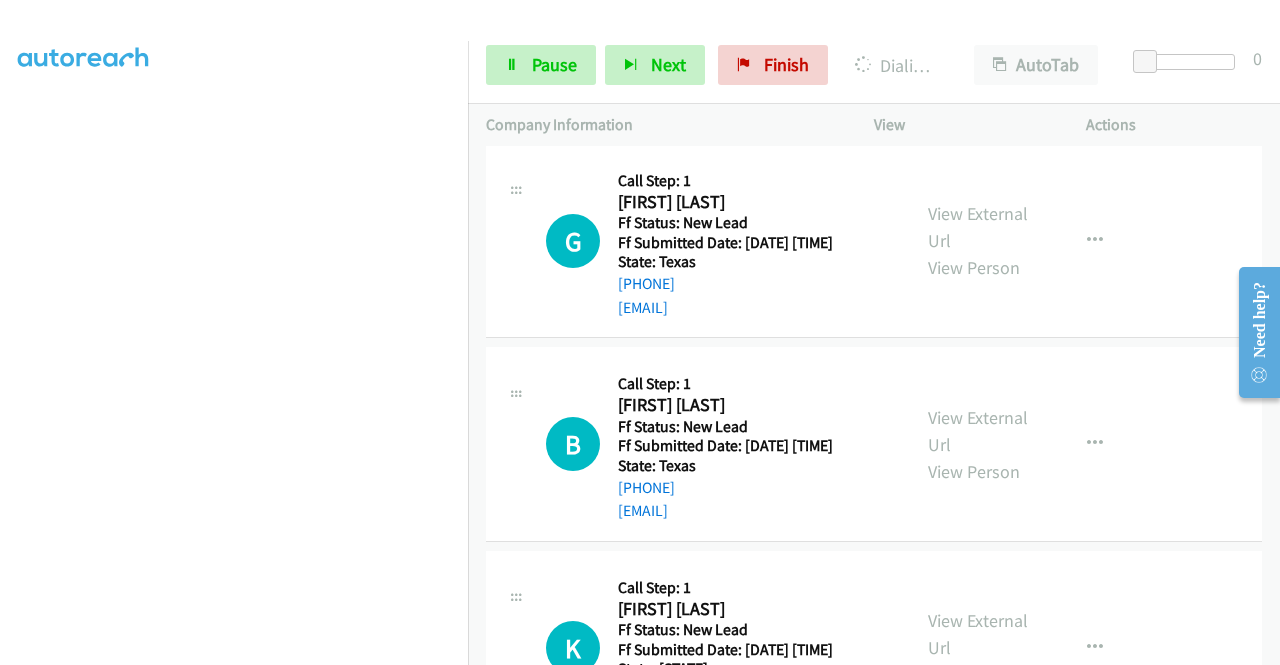 scroll, scrollTop: 4842, scrollLeft: 0, axis: vertical 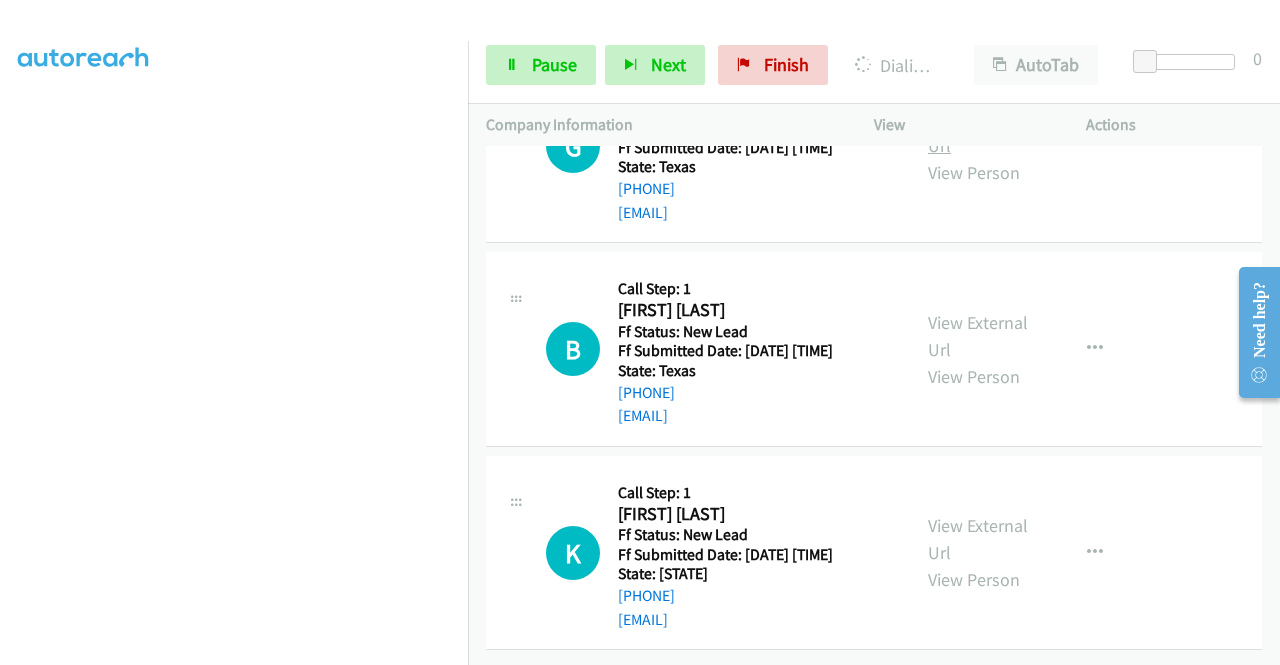 click on "View External Url" at bounding box center (978, 132) 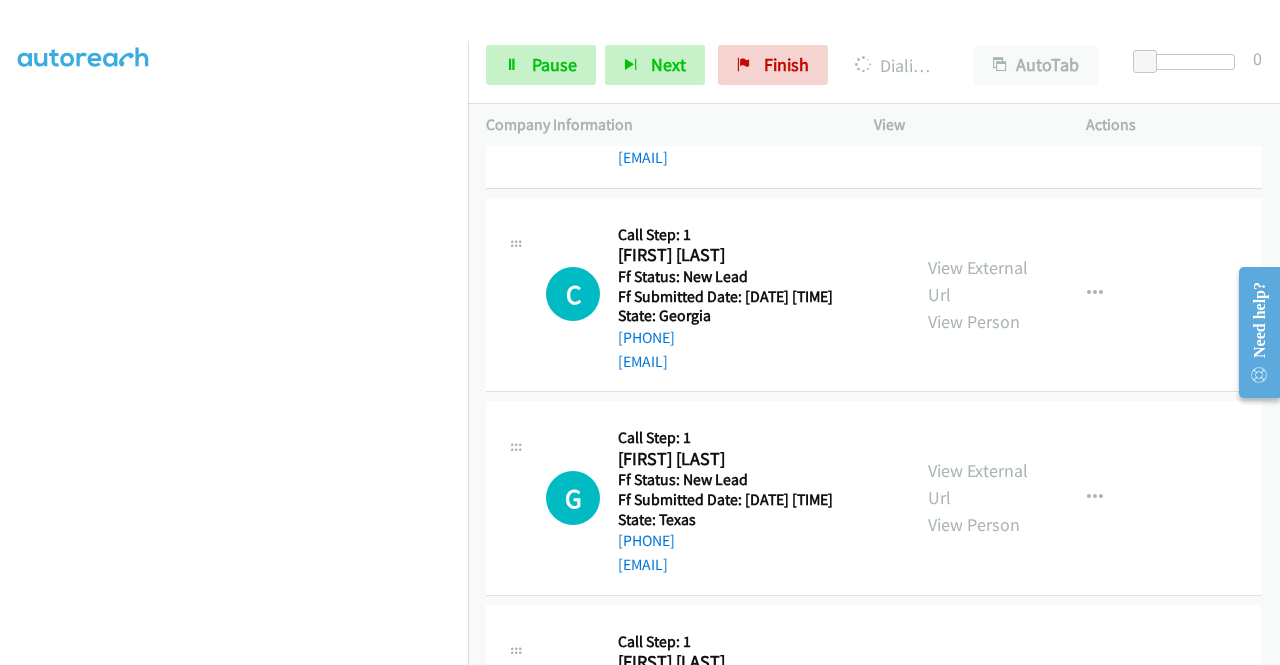 scroll, scrollTop: 4526, scrollLeft: 0, axis: vertical 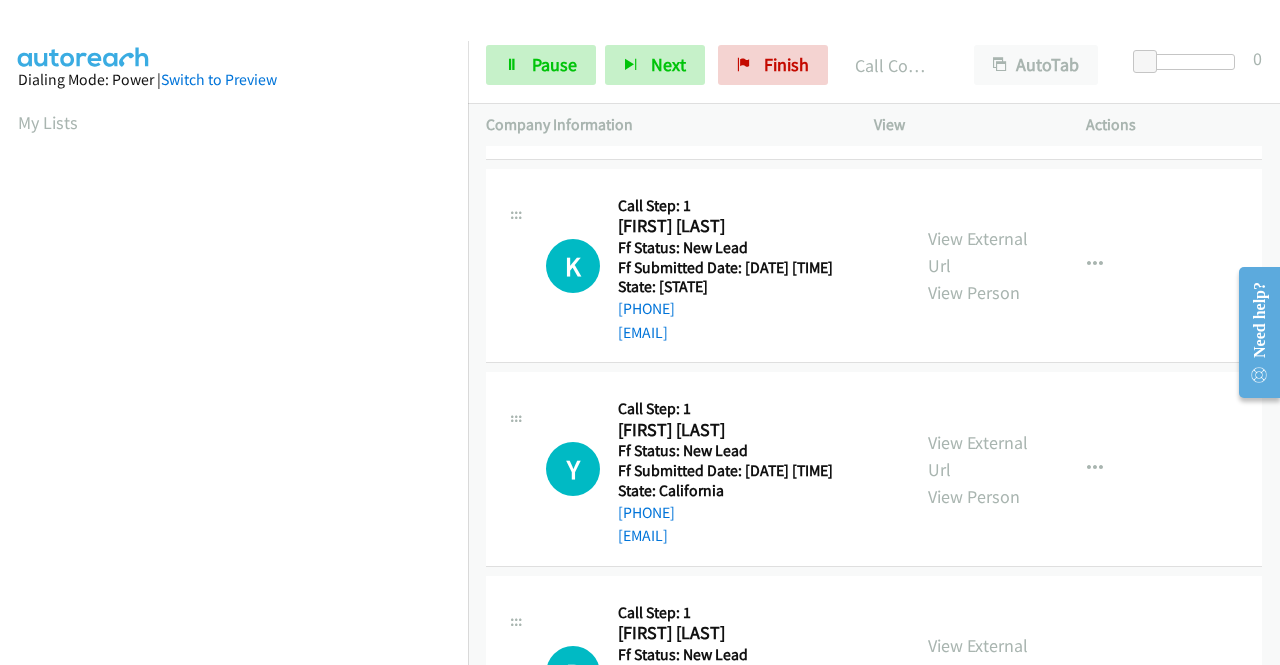 click on "View External Url" at bounding box center [978, 49] 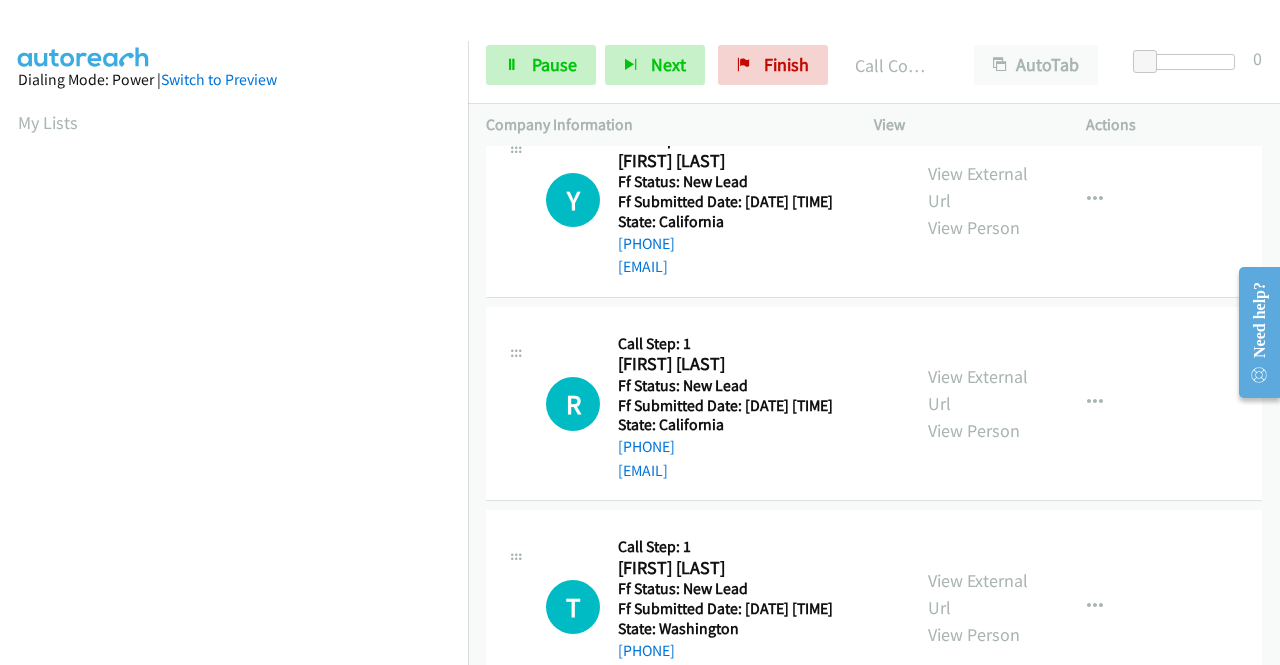 scroll, scrollTop: 5526, scrollLeft: 0, axis: vertical 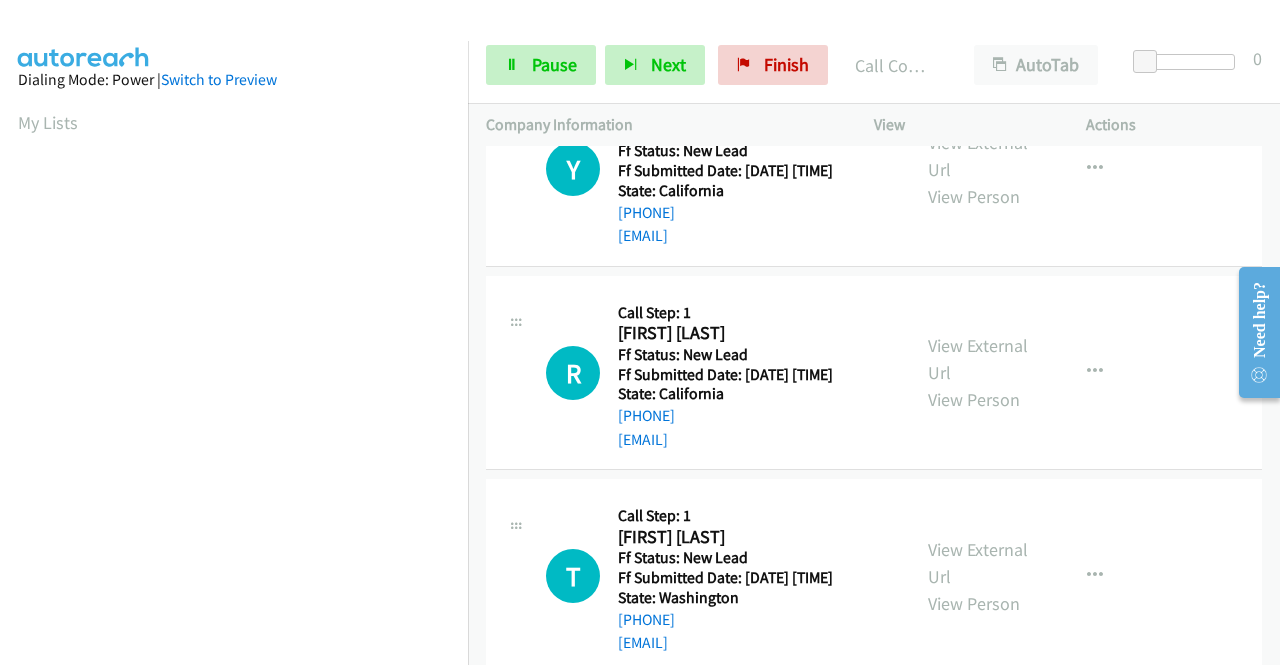 click on "View External Url" at bounding box center (978, -48) 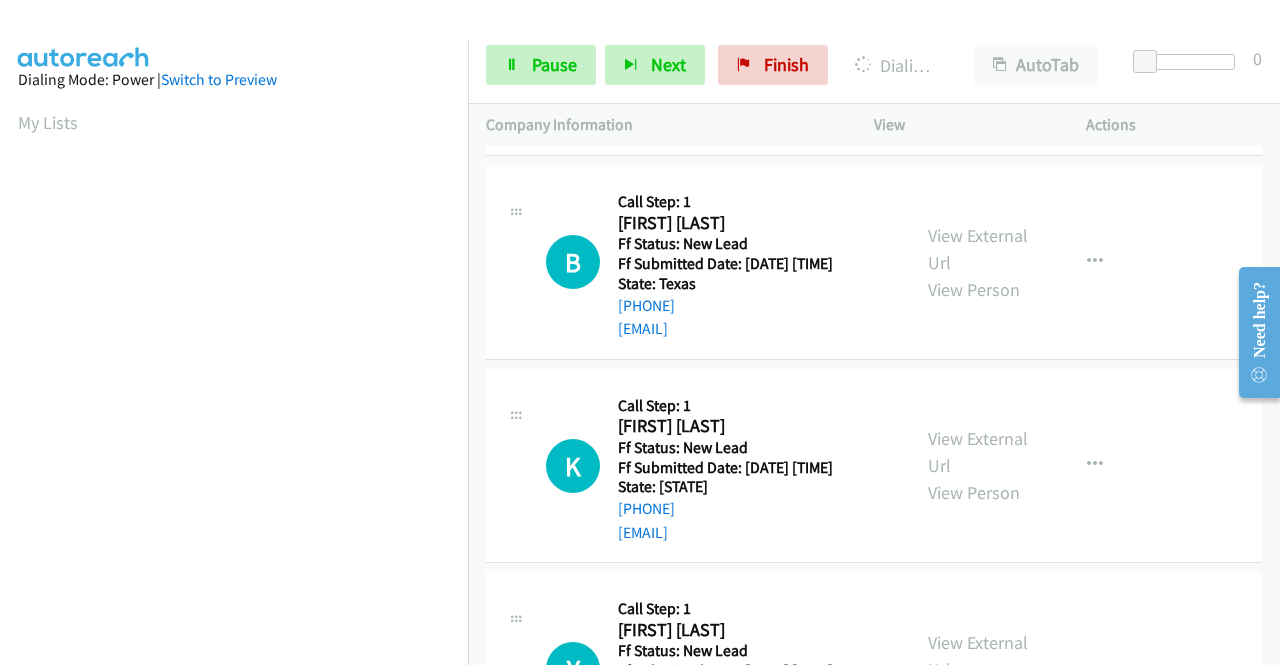 scroll, scrollTop: 4726, scrollLeft: 0, axis: vertical 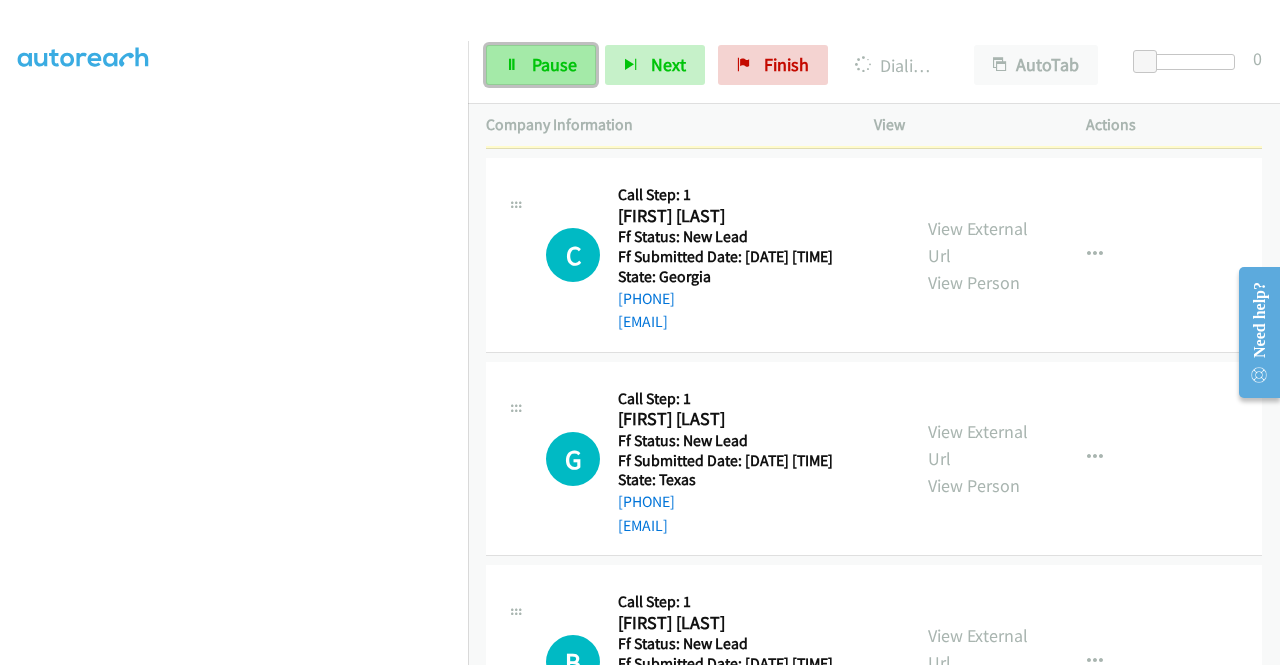 click on "Pause" at bounding box center (554, 64) 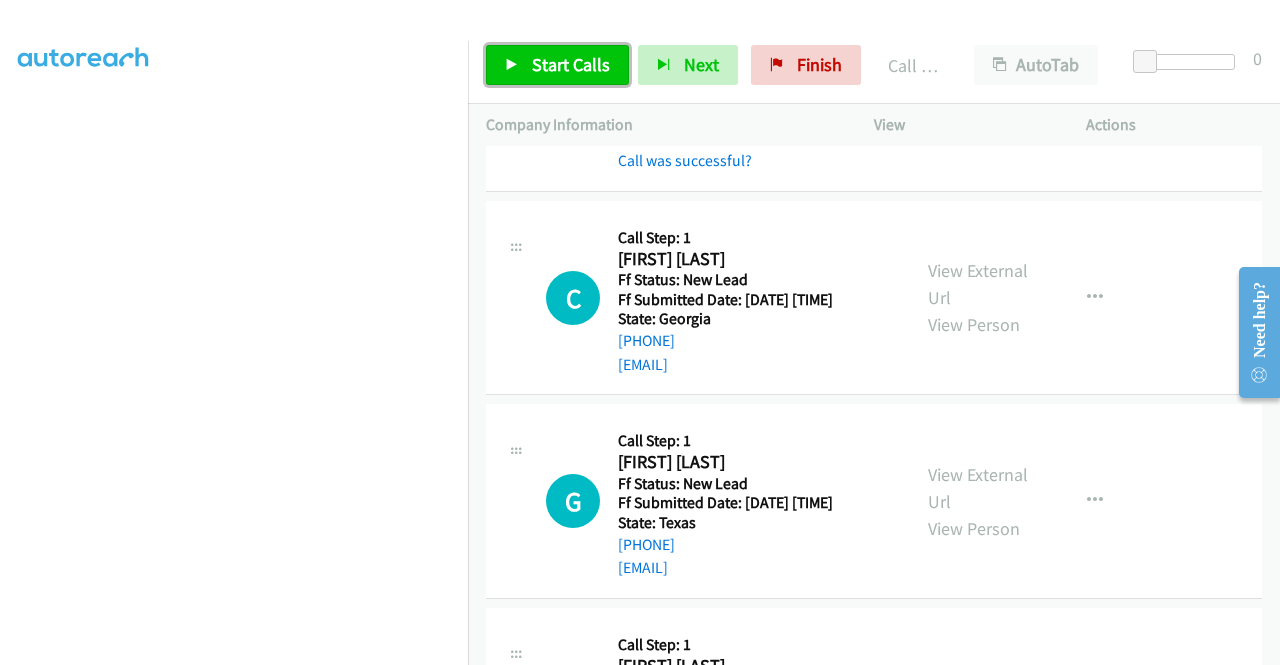 click on "Start Calls" at bounding box center (571, 64) 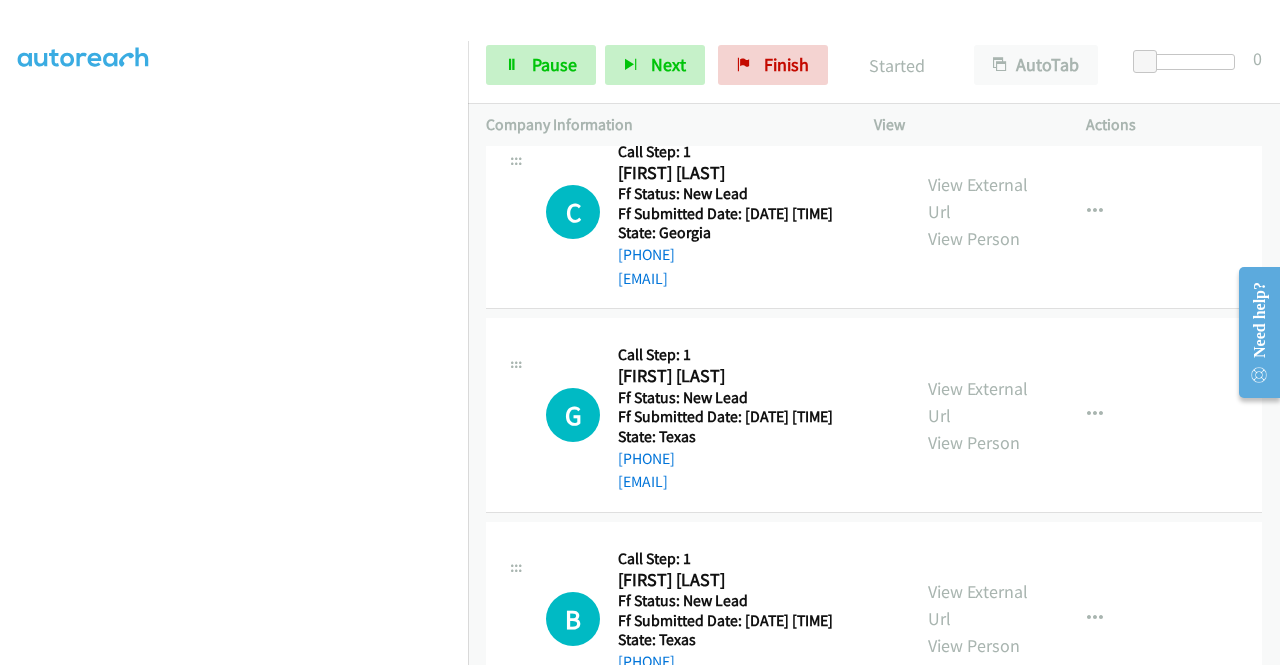 scroll, scrollTop: 4826, scrollLeft: 0, axis: vertical 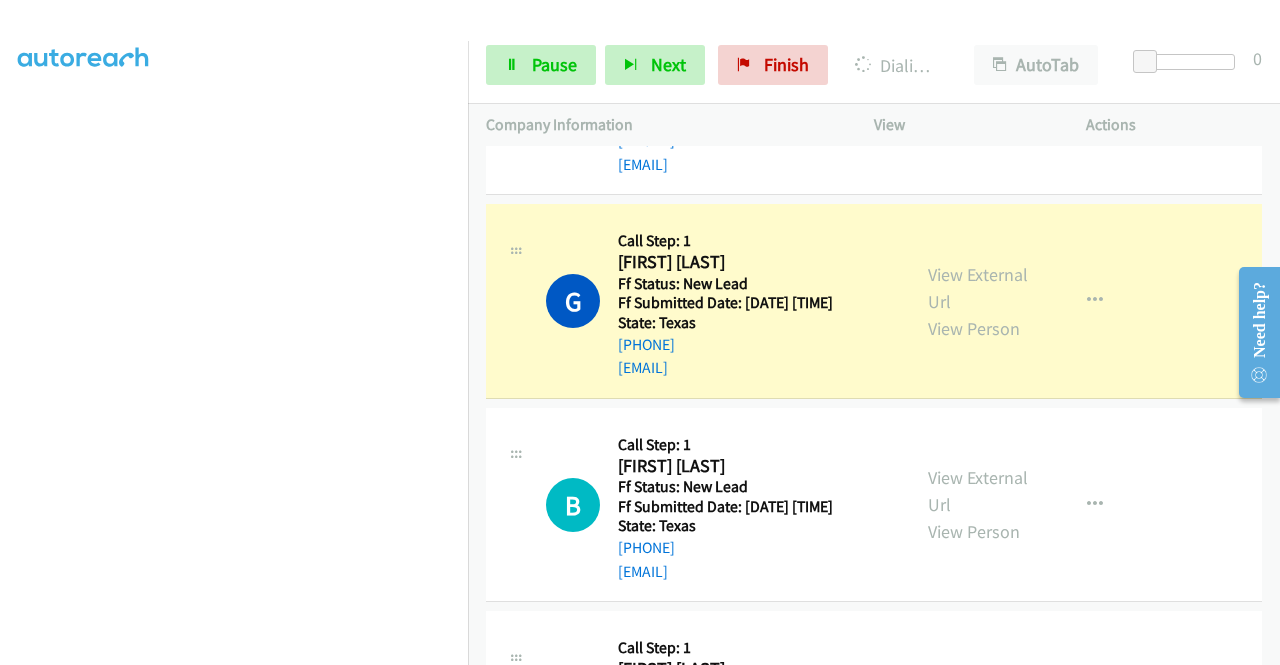 click on "Dialing Mode: Power
|
Switch to Preview
My Lists" at bounding box center (234, 373) 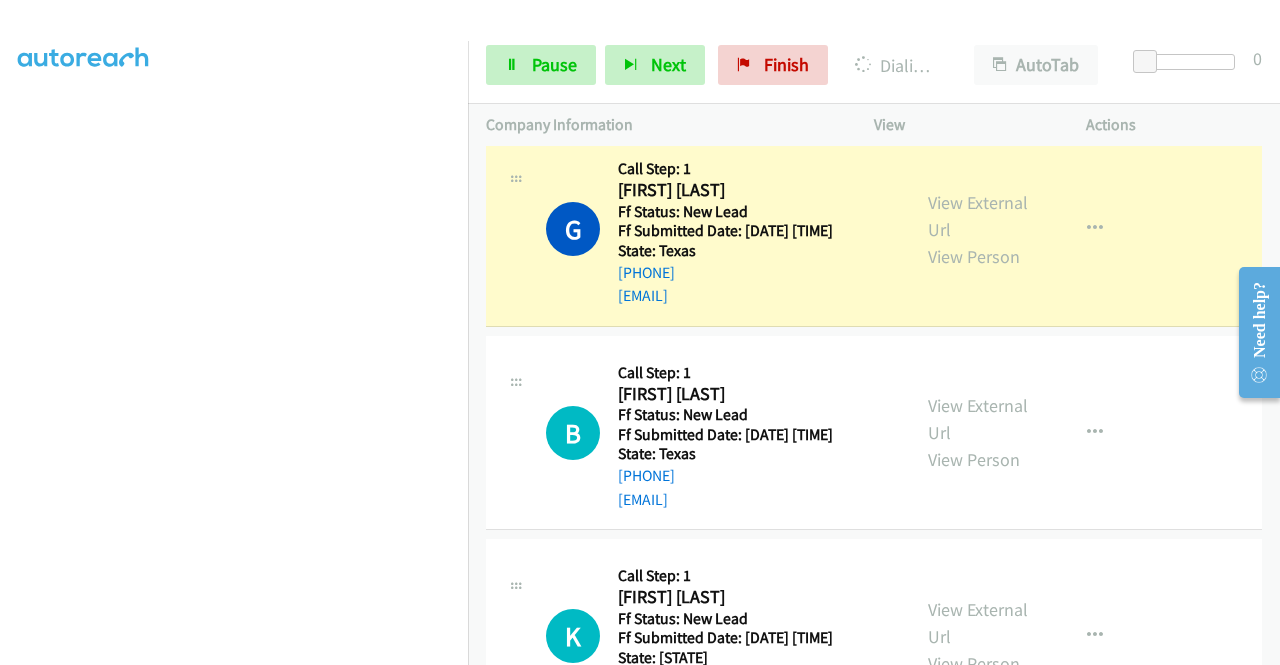 scroll, scrollTop: 5026, scrollLeft: 0, axis: vertical 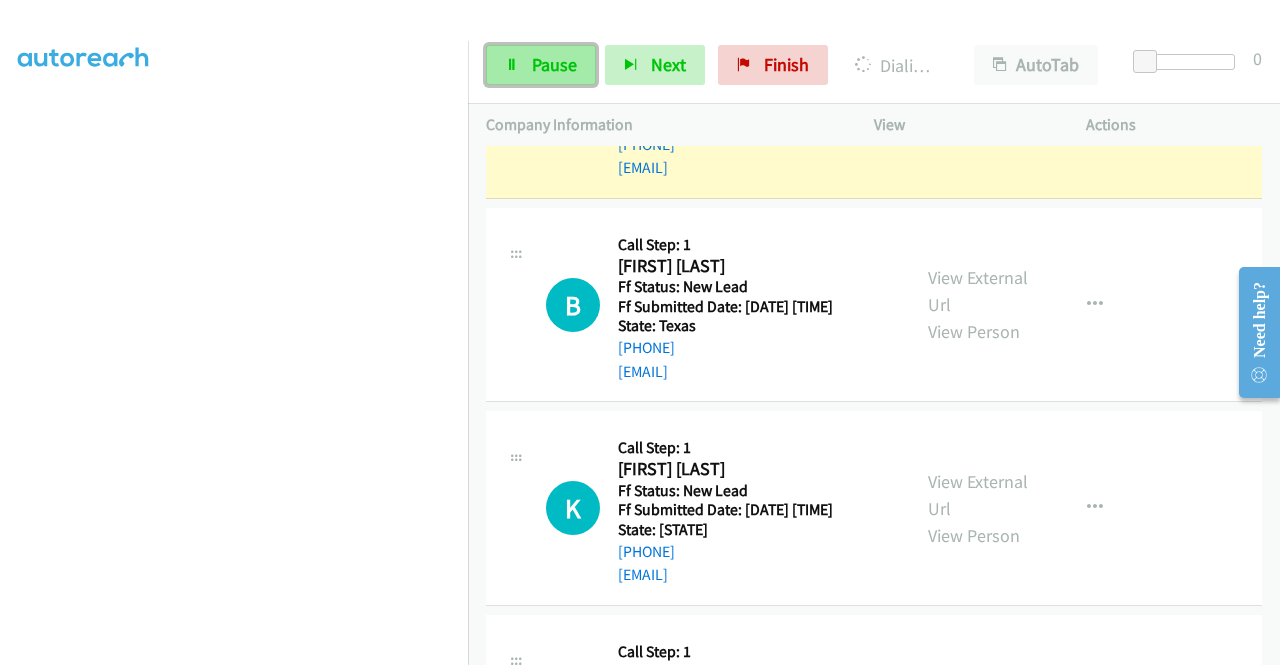 click on "Pause" at bounding box center (554, 64) 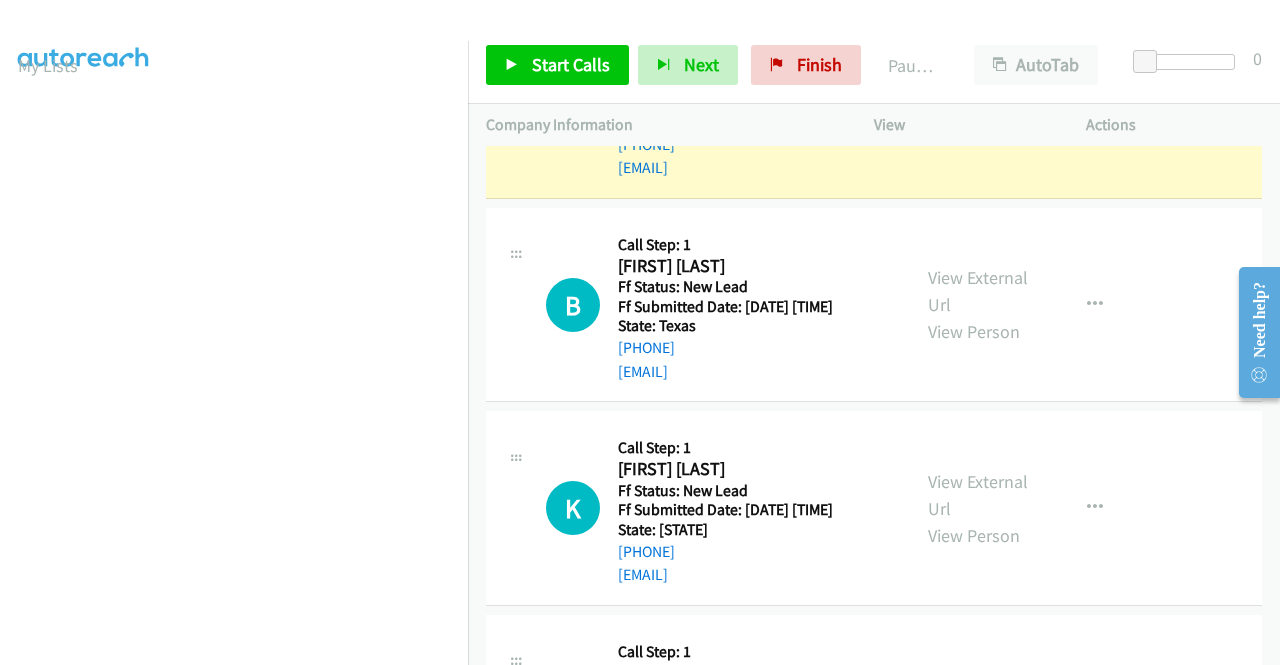 scroll, scrollTop: 56, scrollLeft: 0, axis: vertical 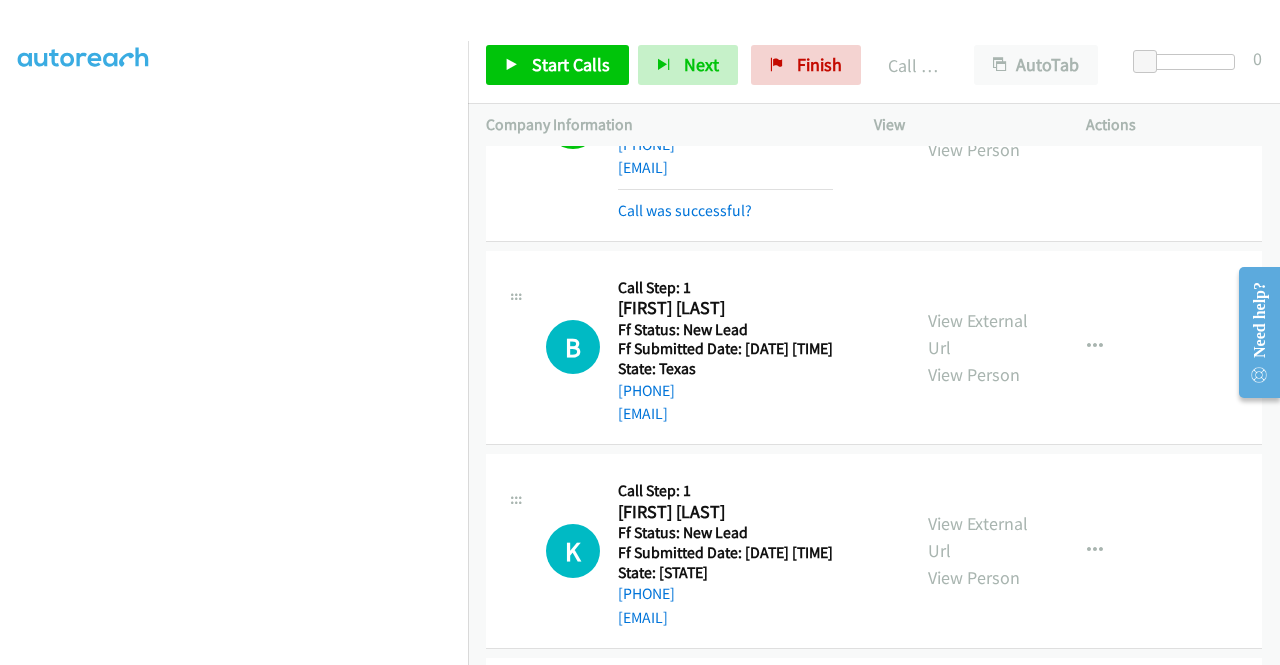 drag, startPoint x: 770, startPoint y: 315, endPoint x: 640, endPoint y: 323, distance: 130.24593 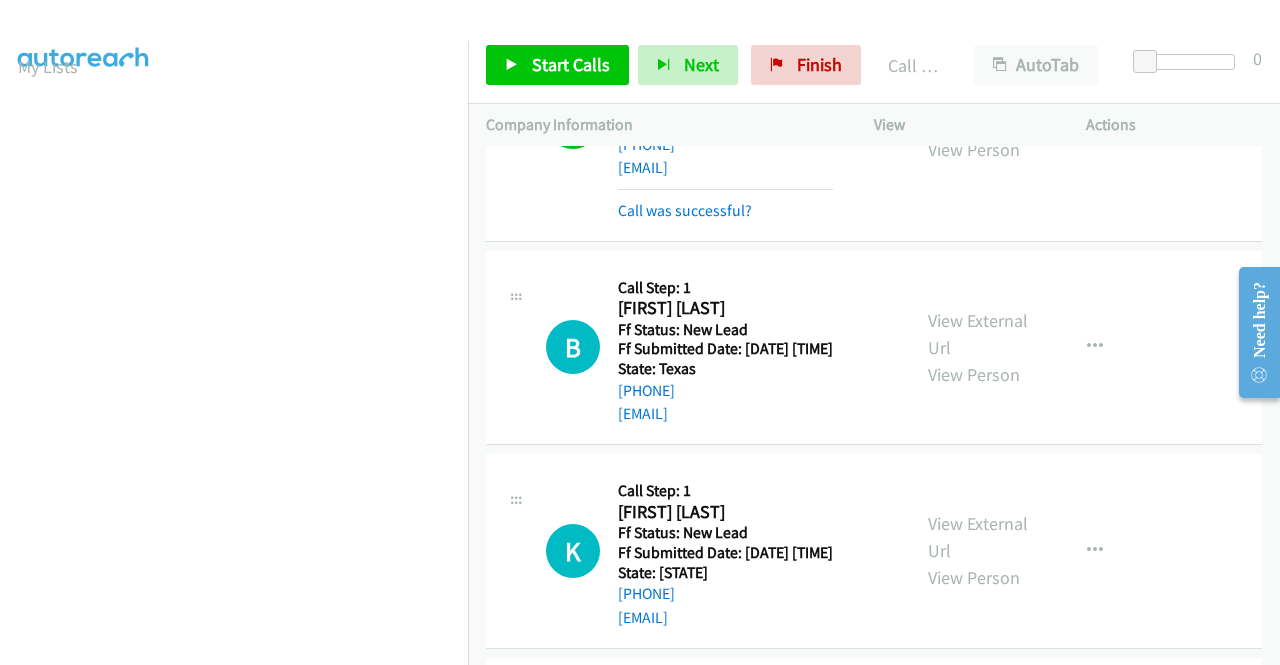 scroll, scrollTop: 113, scrollLeft: 0, axis: vertical 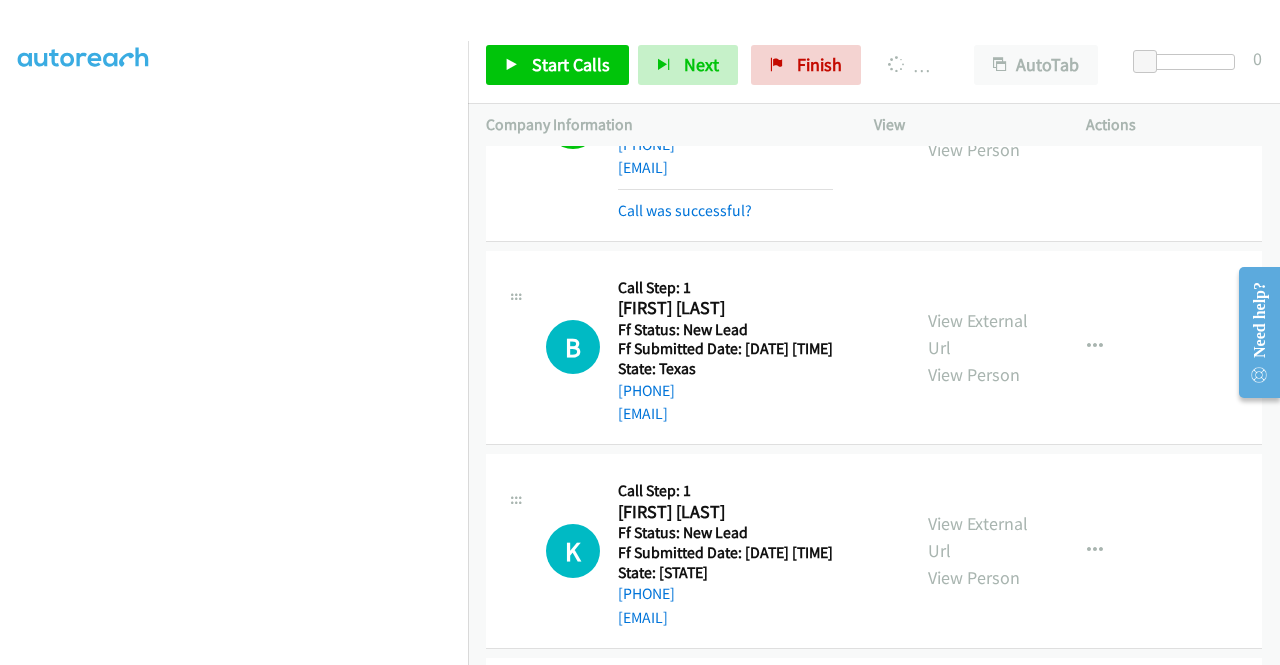 click on "C
Callback Scheduled
Call Step: 1
[FIRST] [LAST]
[TIMEZONE]
Ff Status: New Lead
Ff Submitted Date: [DATE] [TIME]
State: [STATE]
[PHONE]
[EMAIL]
Call was successful?
View External Url
View Person
View External Url
Email
Schedule/Manage Callback
Skip Call
Add to do not call list" at bounding box center [874, -102] 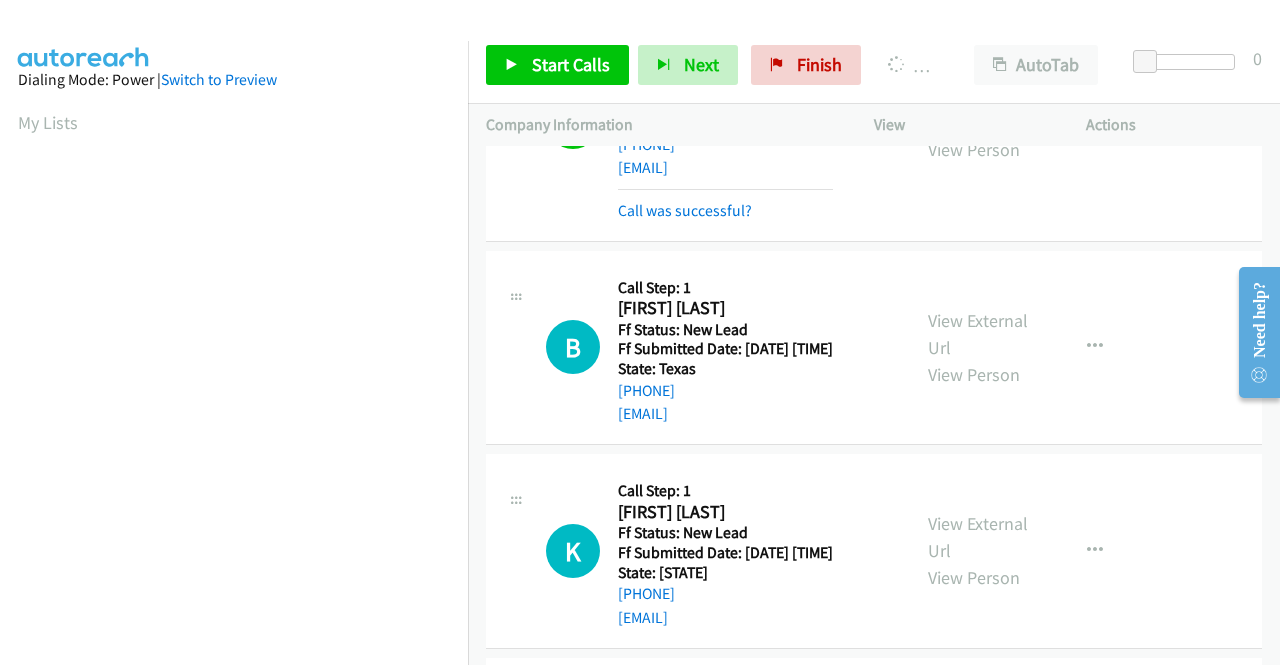 drag, startPoint x: 475, startPoint y: 595, endPoint x: 448, endPoint y: 553, distance: 49.92995 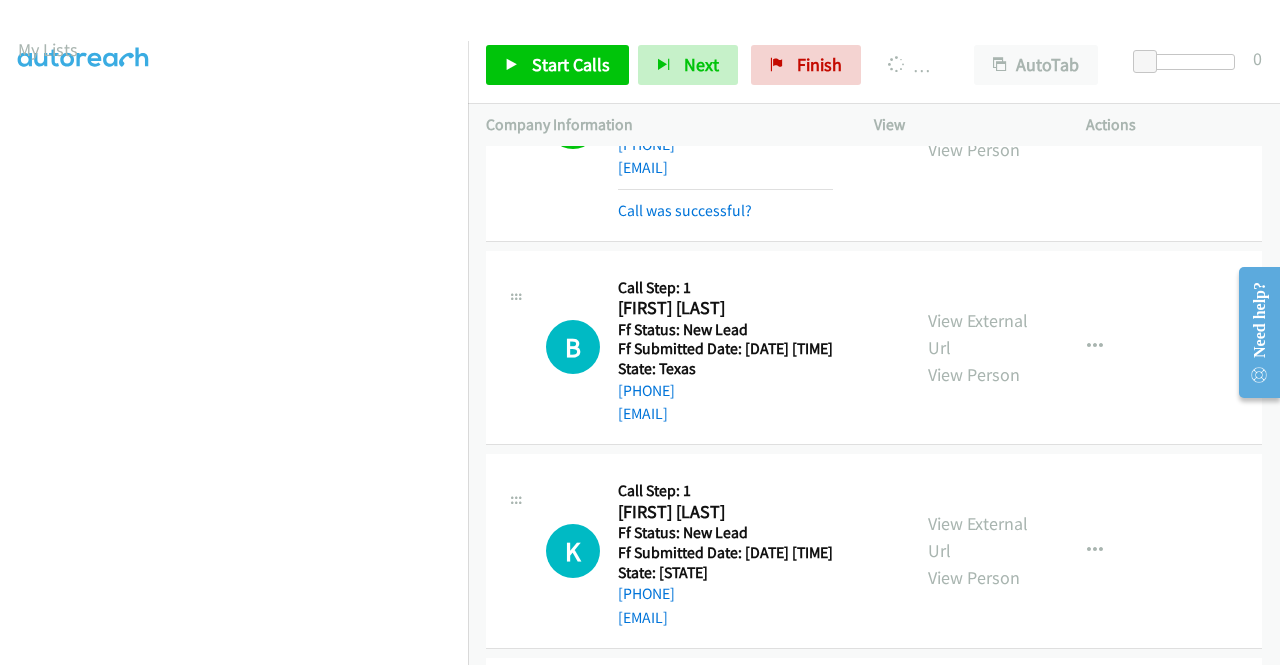 scroll, scrollTop: 0, scrollLeft: 0, axis: both 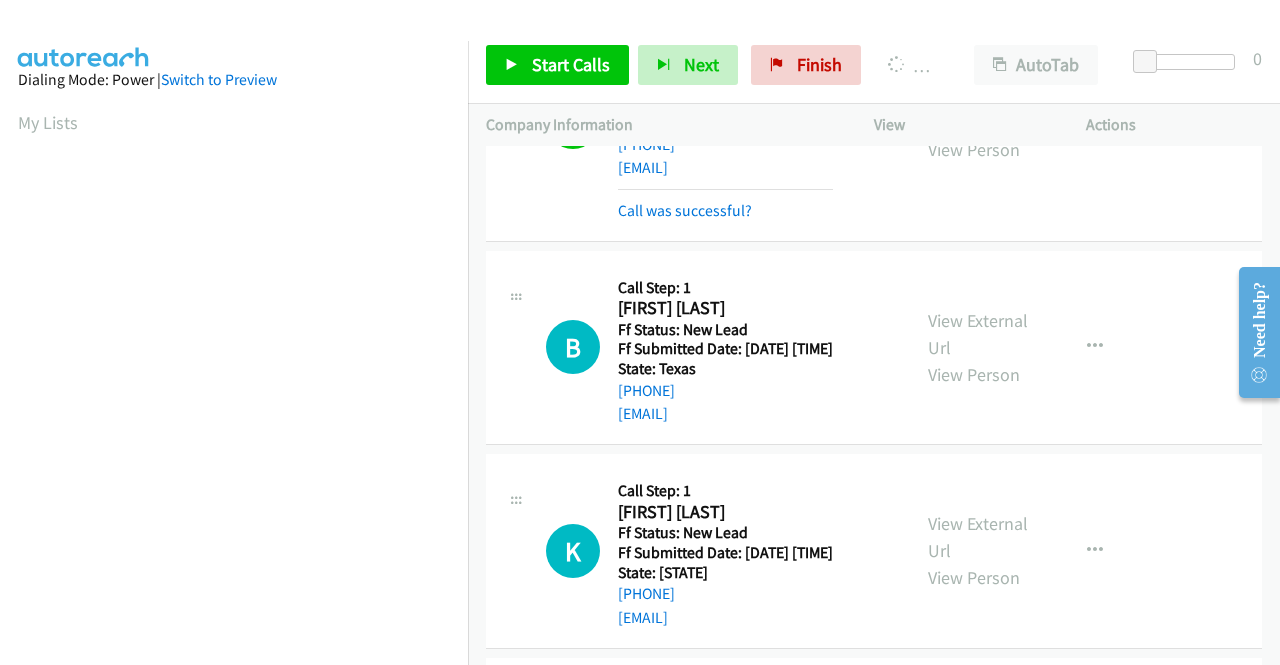 click on "G
Callback Scheduled
Call Step: 1
[FIRST] [LAST]
[TIMEZONE]
Ff Status: New Lead
Ff Submitted Date: [DATE] [TIME]
State: [STATE]
[PHONE]
[EMAIL]
Call was successful?
View External Url
View Person
View External Url
Email
Schedule/Manage Callback
Skip Call
Add to do not call list" at bounding box center (874, 123) 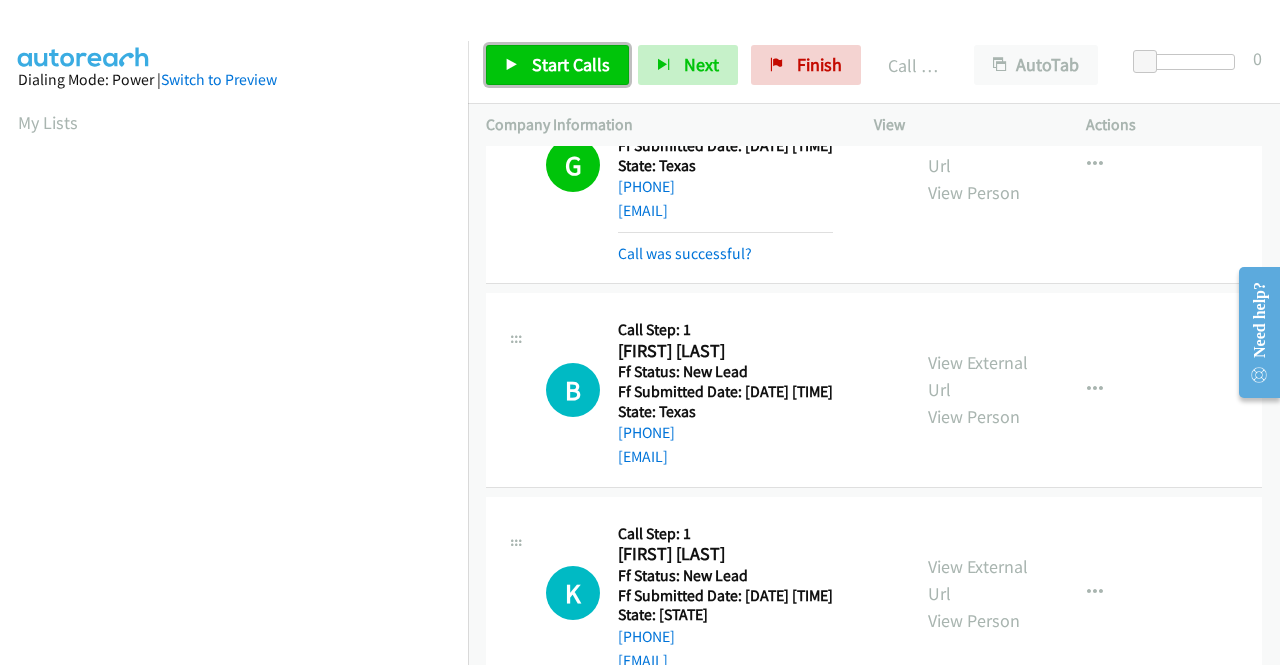 click on "Start Calls" at bounding box center (571, 64) 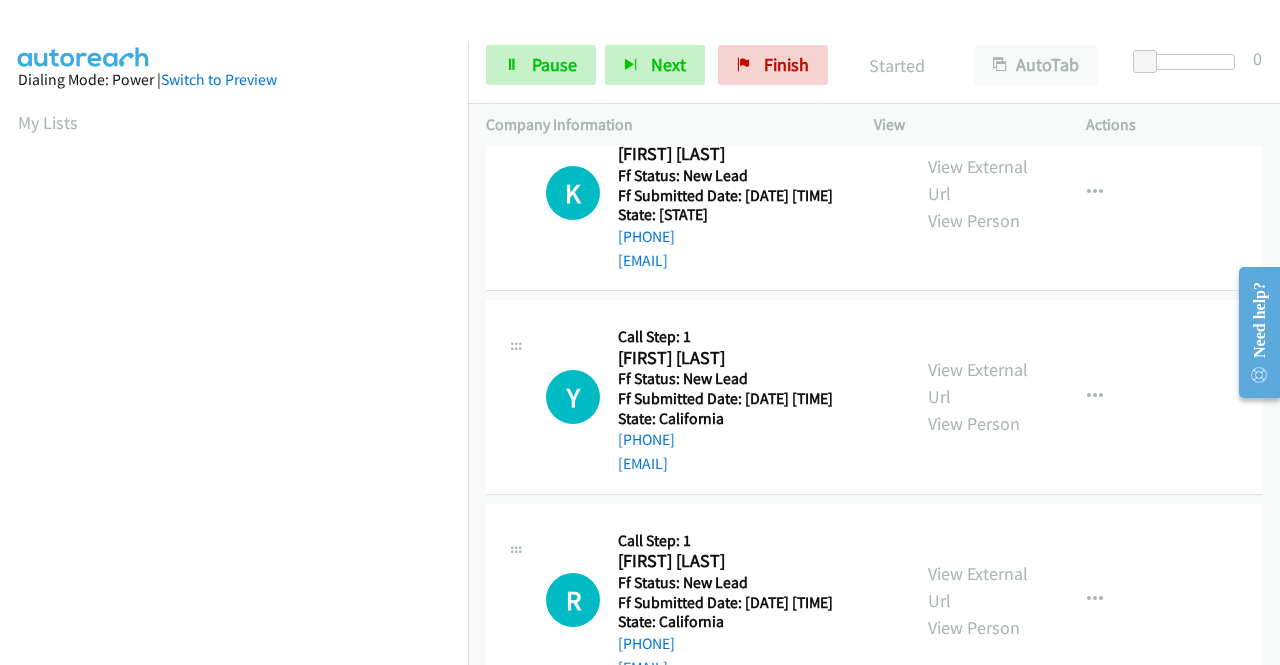 scroll, scrollTop: 5626, scrollLeft: 0, axis: vertical 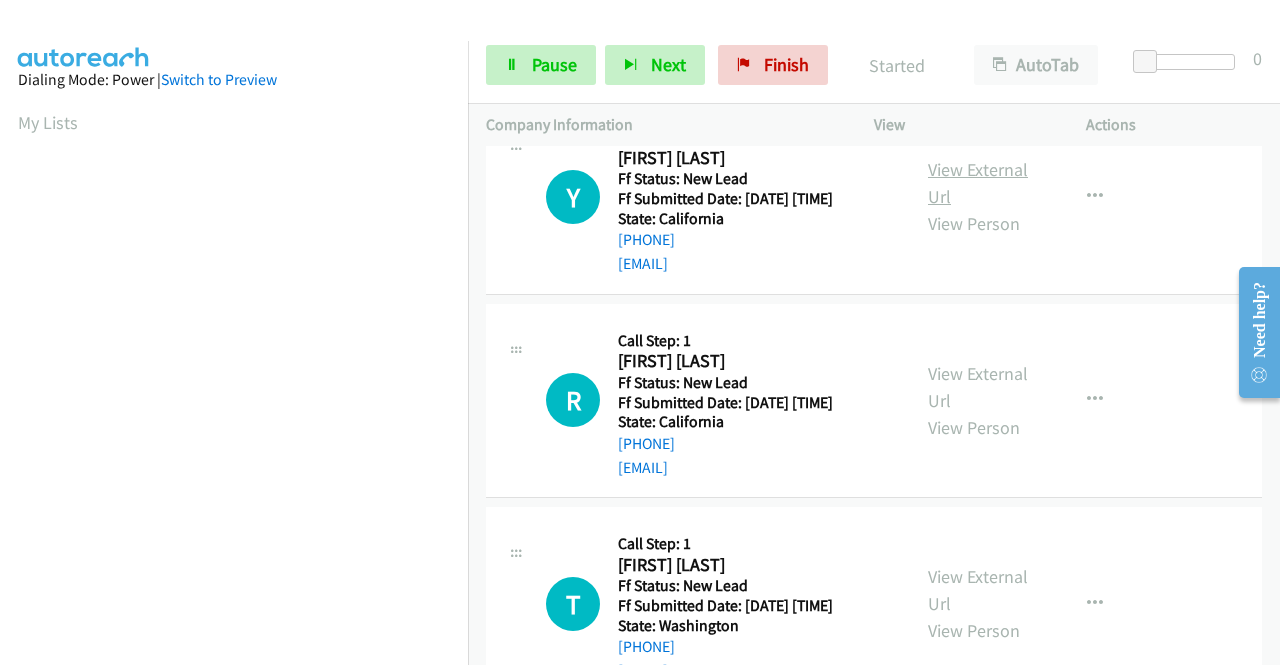 click on "View External Url" at bounding box center (978, 183) 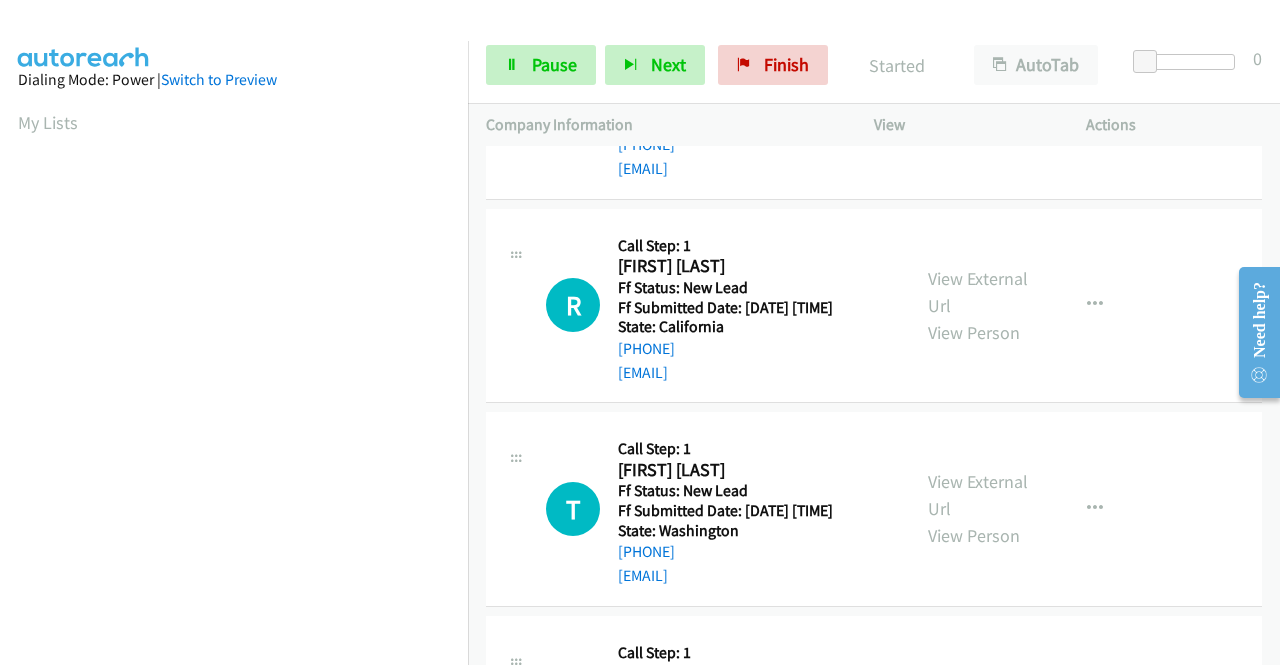 scroll, scrollTop: 5926, scrollLeft: 0, axis: vertical 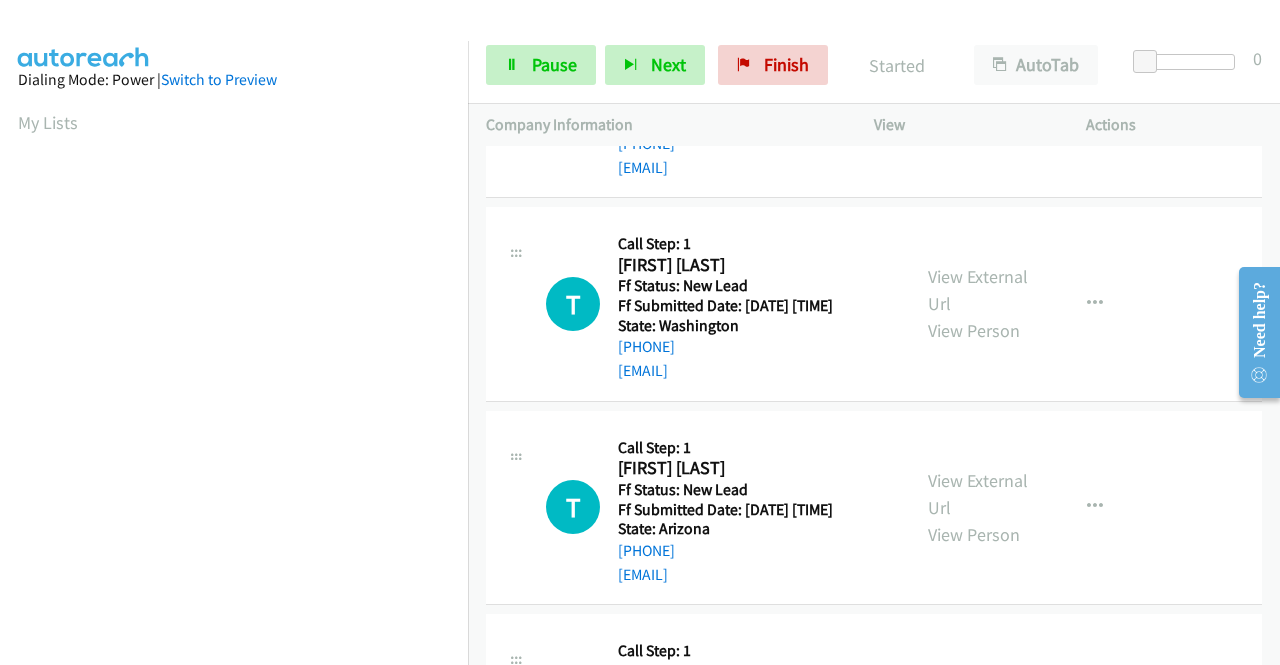 click on "View External Url" at bounding box center (978, 87) 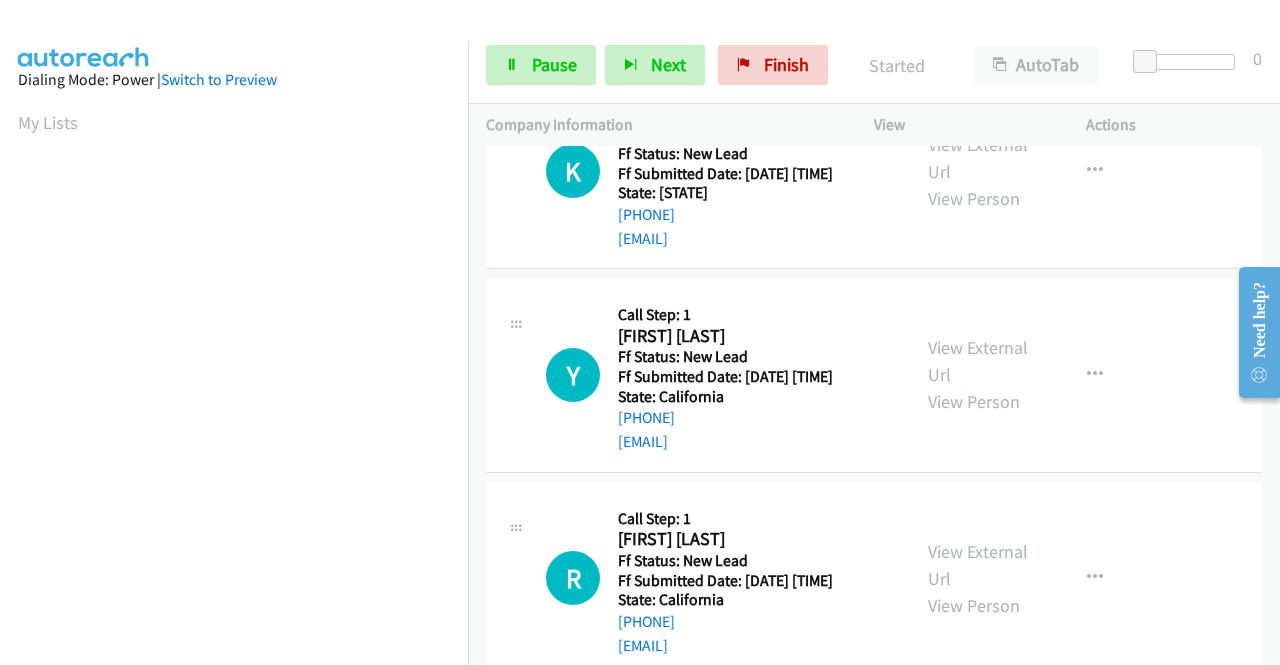 scroll, scrollTop: 5526, scrollLeft: 0, axis: vertical 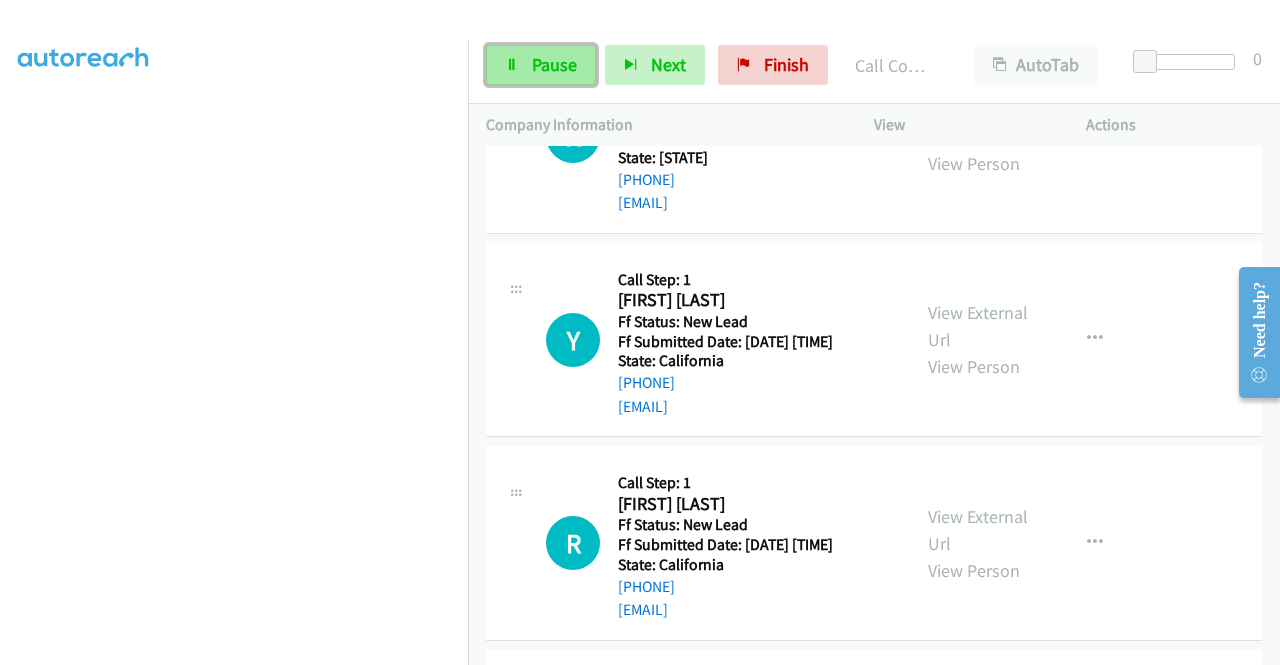 click on "Pause" at bounding box center [554, 64] 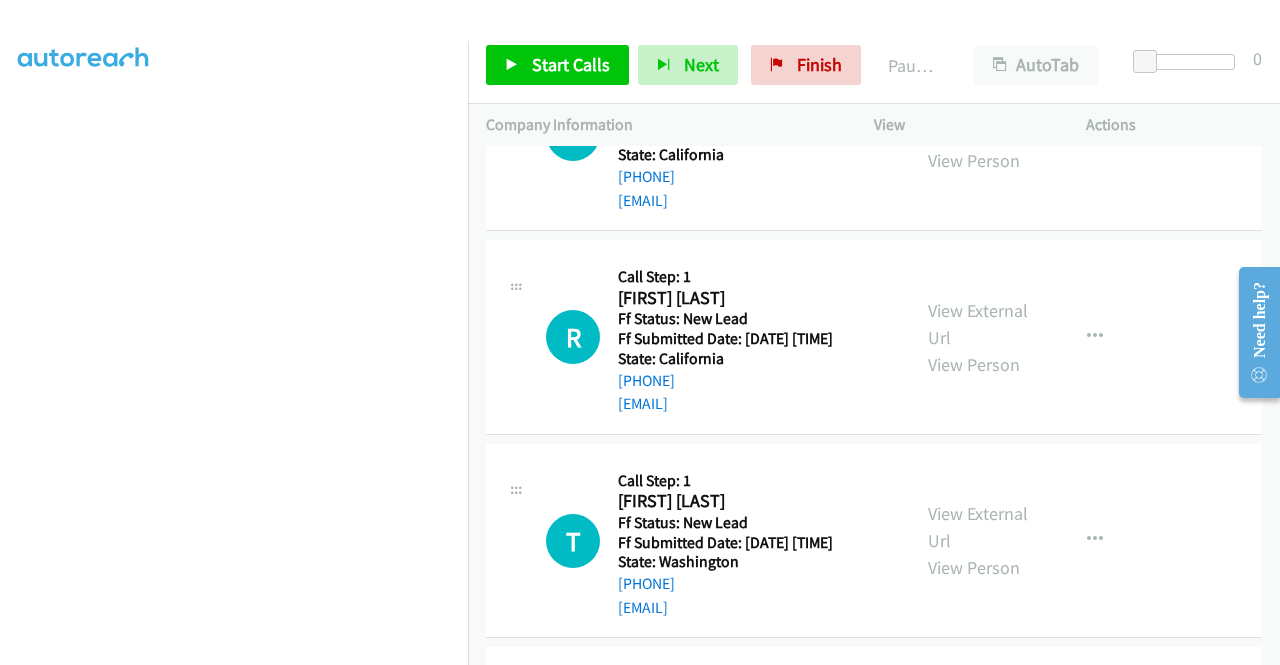 scroll, scrollTop: 5626, scrollLeft: 0, axis: vertical 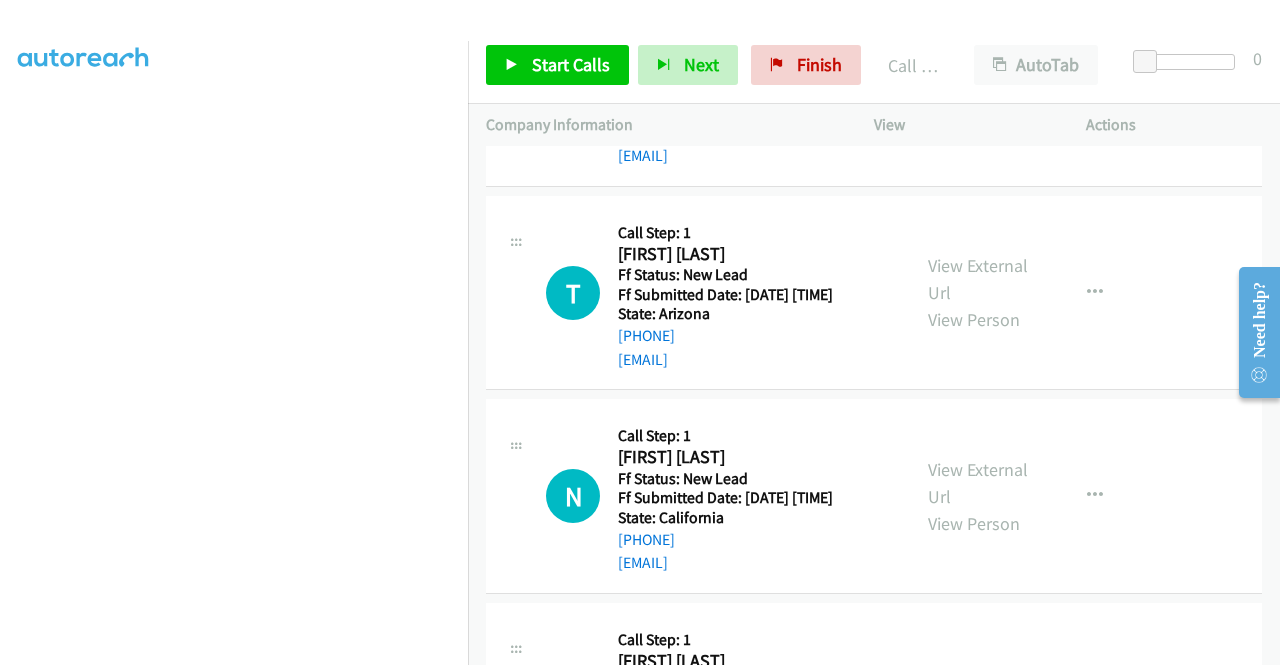 click on "View External Url" at bounding box center (978, 76) 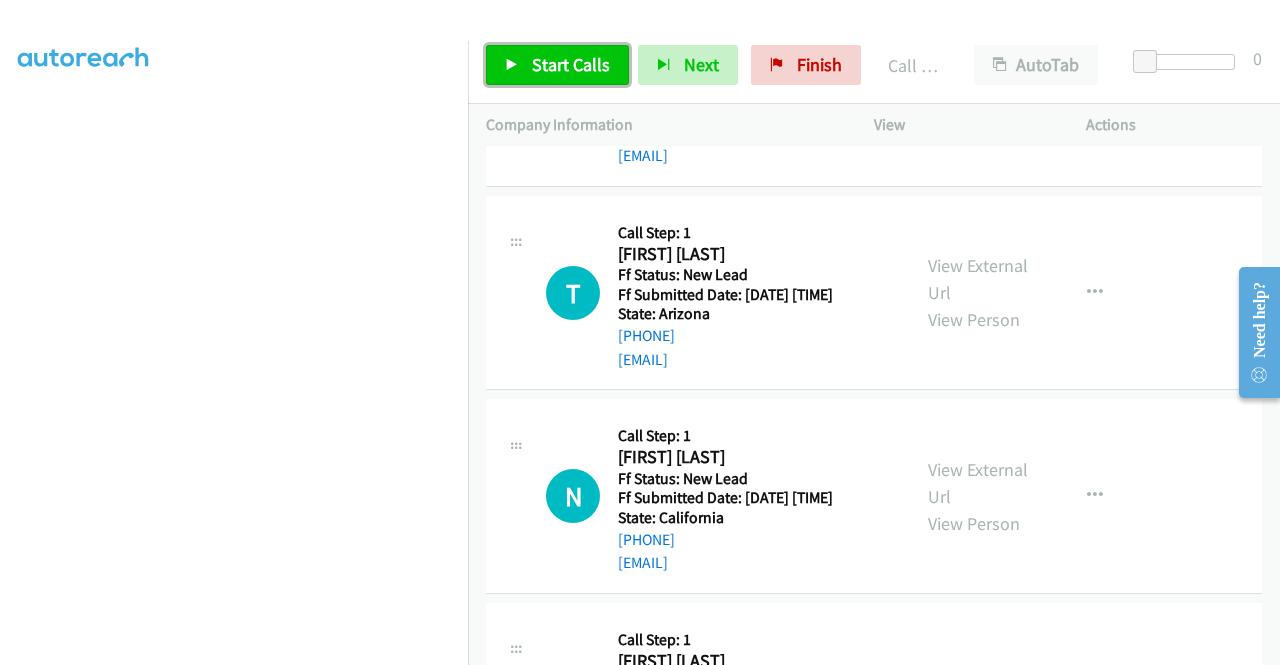 click on "Start Calls" at bounding box center (557, 65) 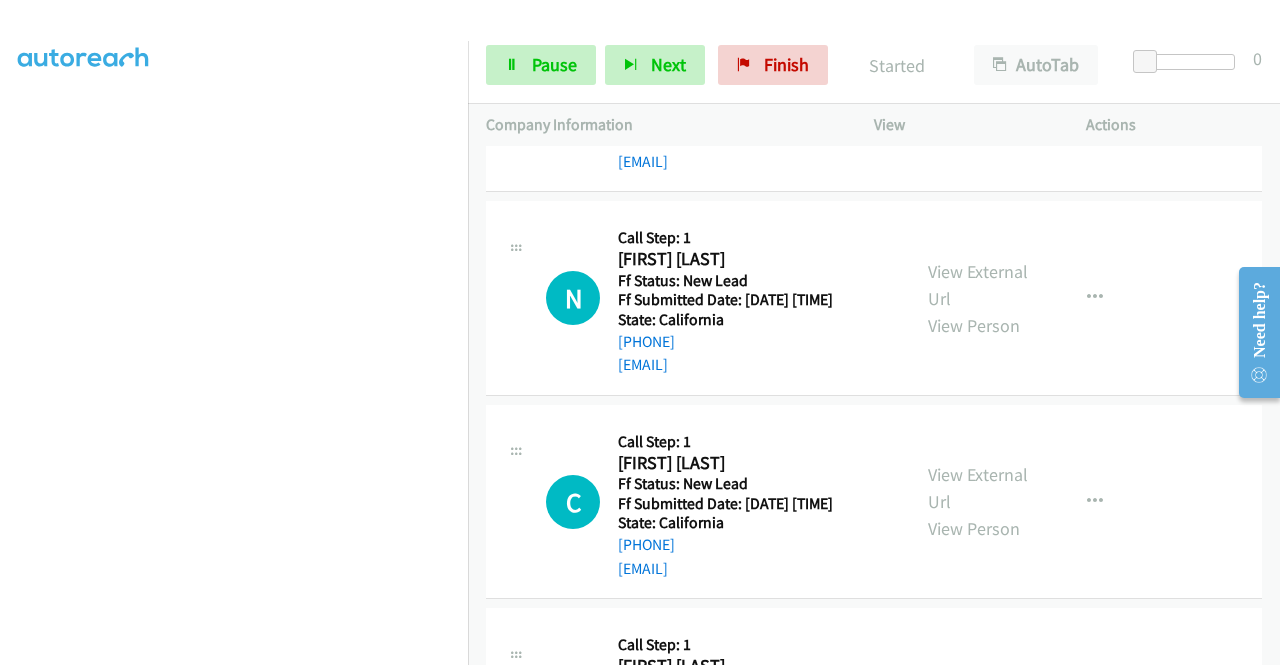 scroll, scrollTop: 6426, scrollLeft: 0, axis: vertical 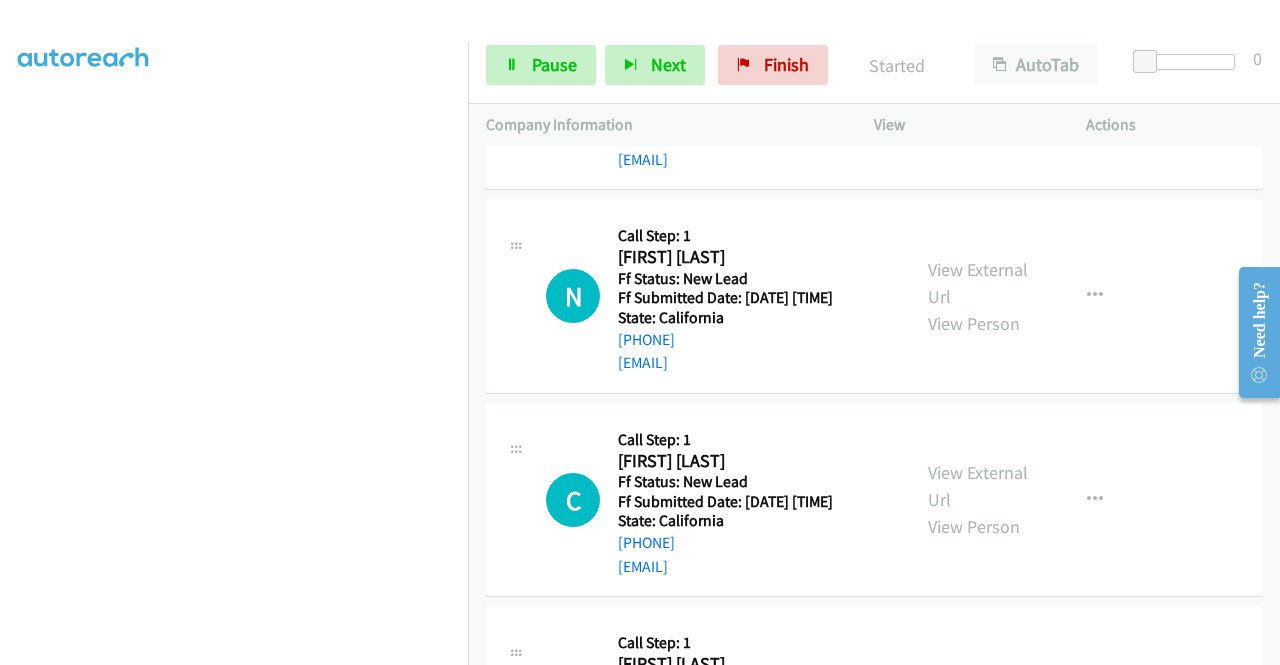 click on "View External Url" at bounding box center (978, 79) 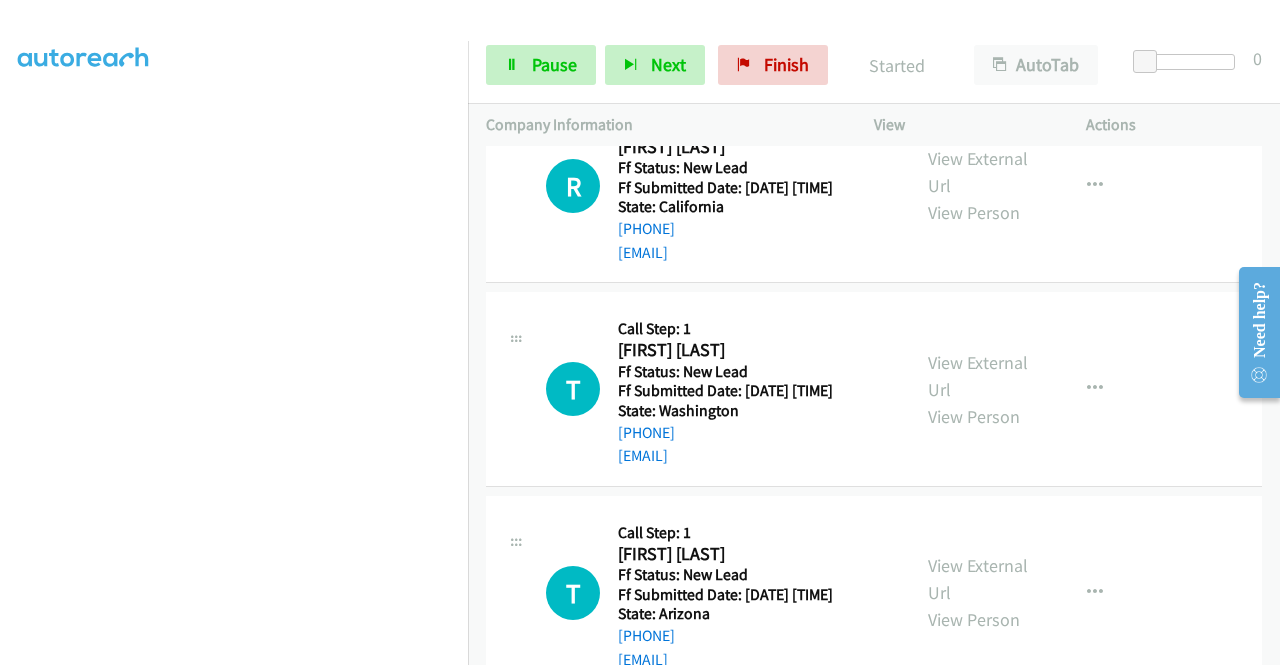scroll, scrollTop: 6126, scrollLeft: 0, axis: vertical 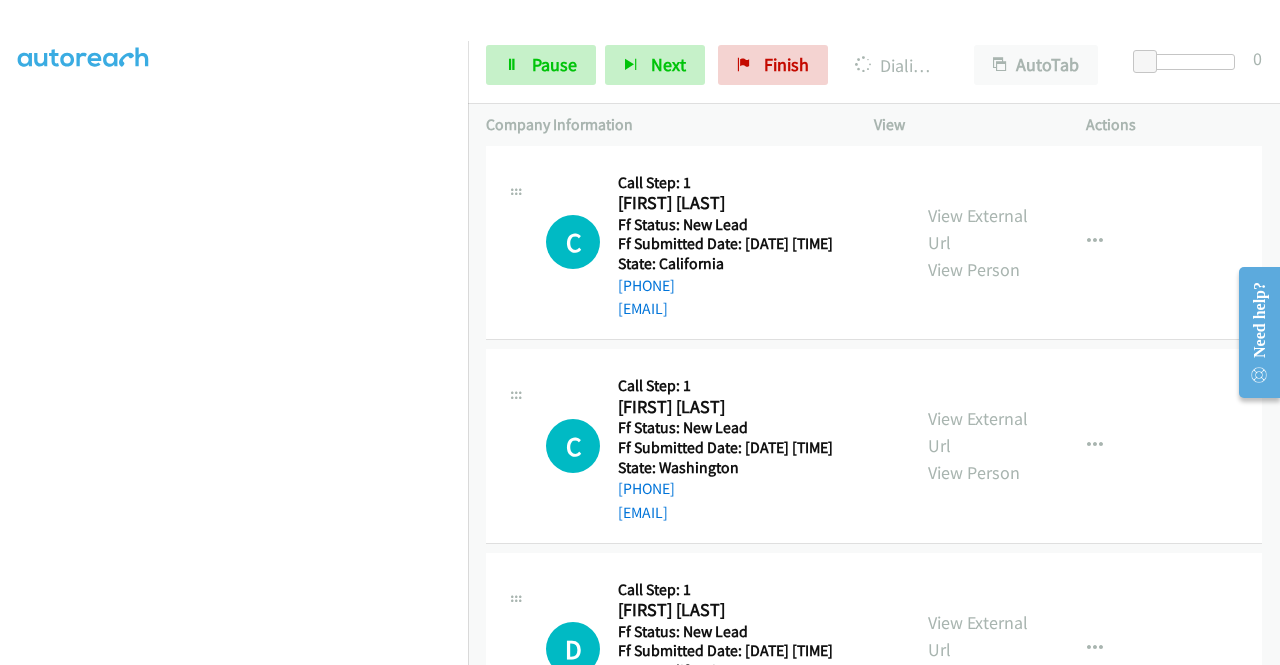 click on "View External Url" at bounding box center (978, 25) 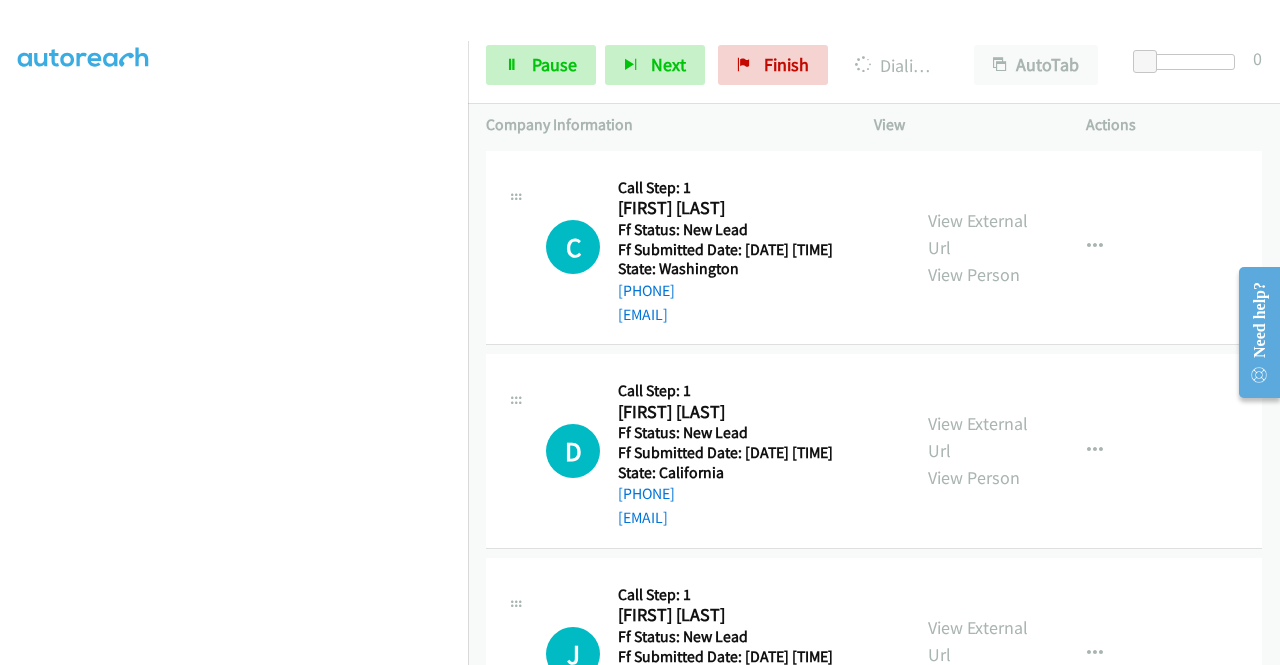 scroll, scrollTop: 6968, scrollLeft: 0, axis: vertical 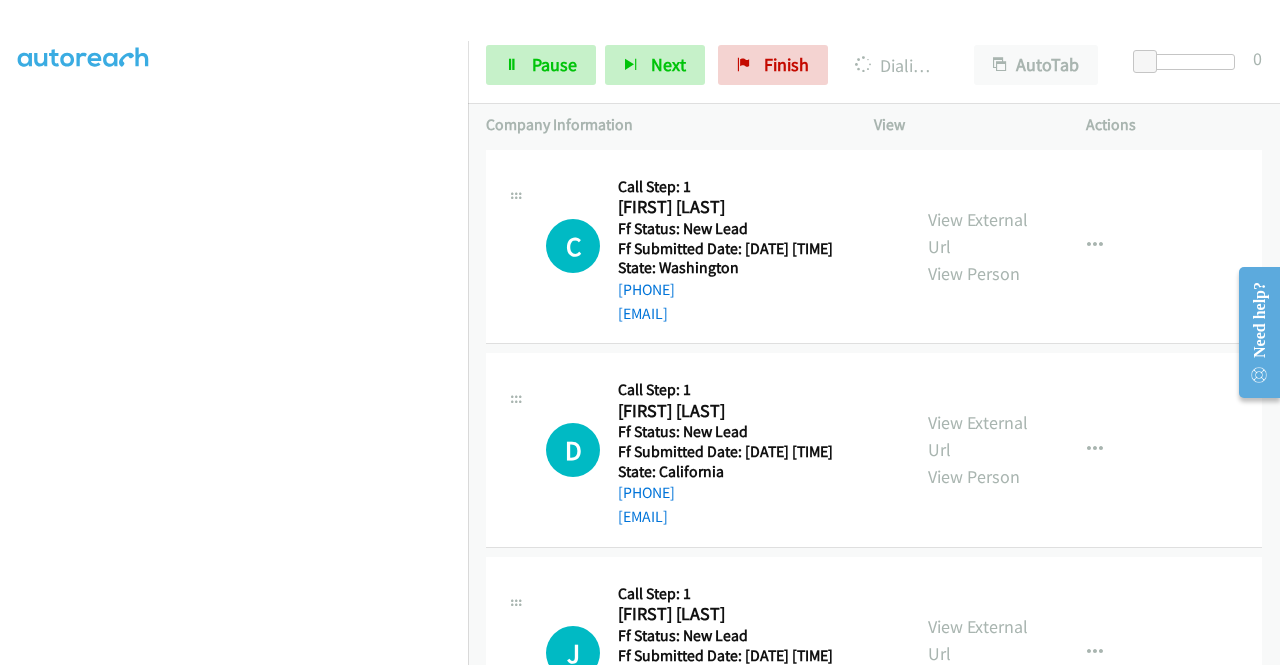 click on "View External Url" at bounding box center [978, 29] 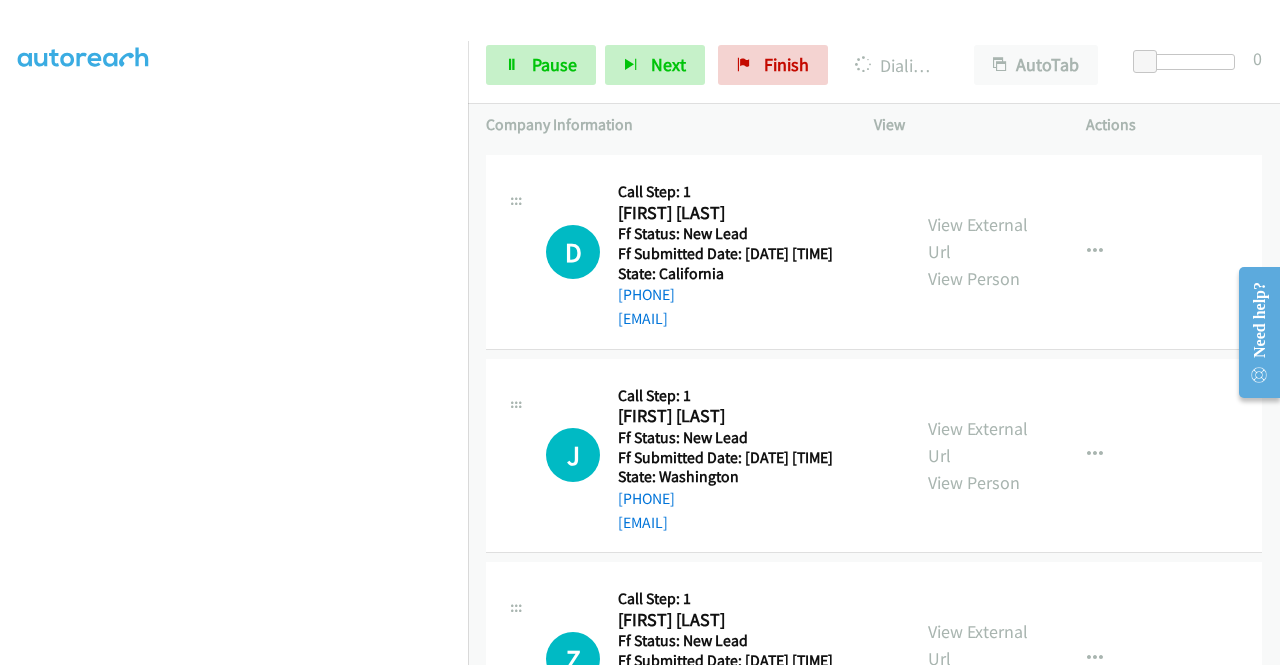 scroll, scrollTop: 7168, scrollLeft: 0, axis: vertical 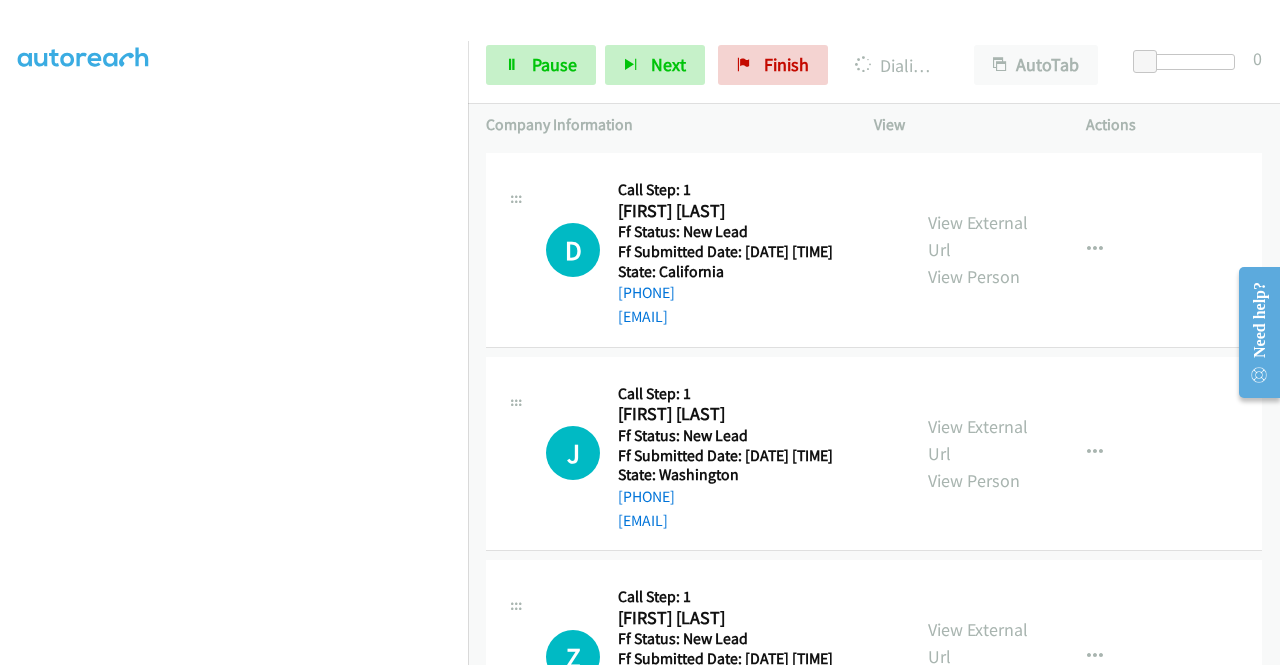click on "View External Url" at bounding box center (978, 33) 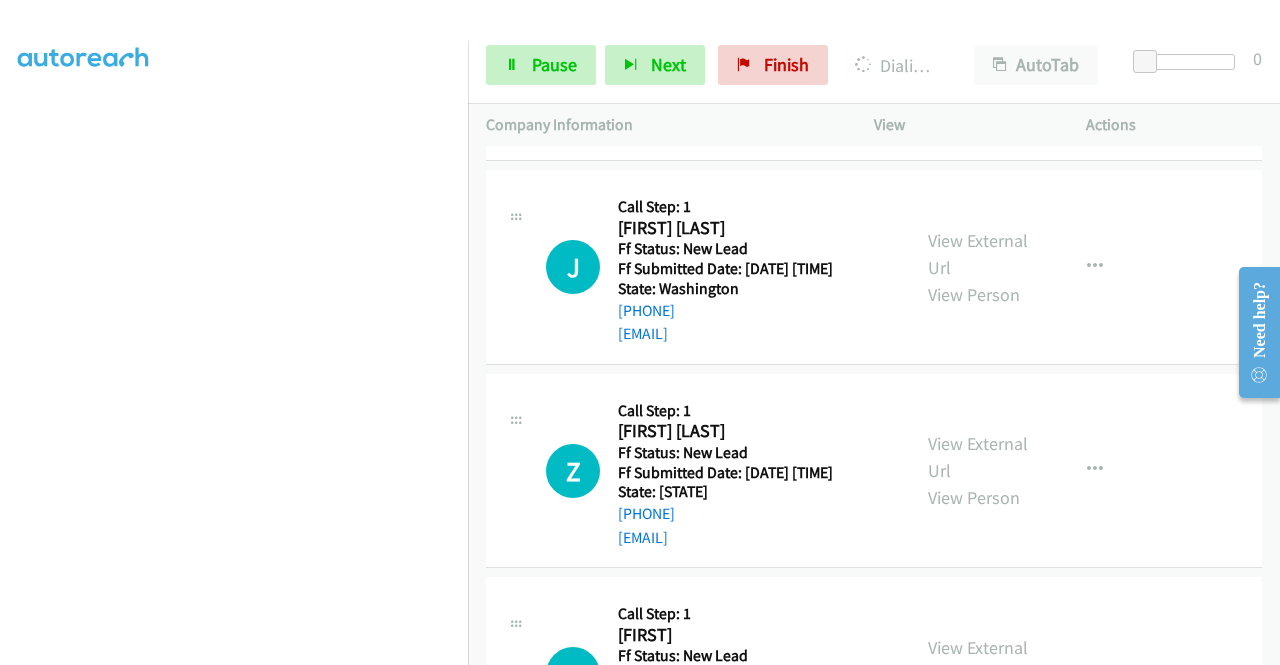 scroll, scrollTop: 7410, scrollLeft: 0, axis: vertical 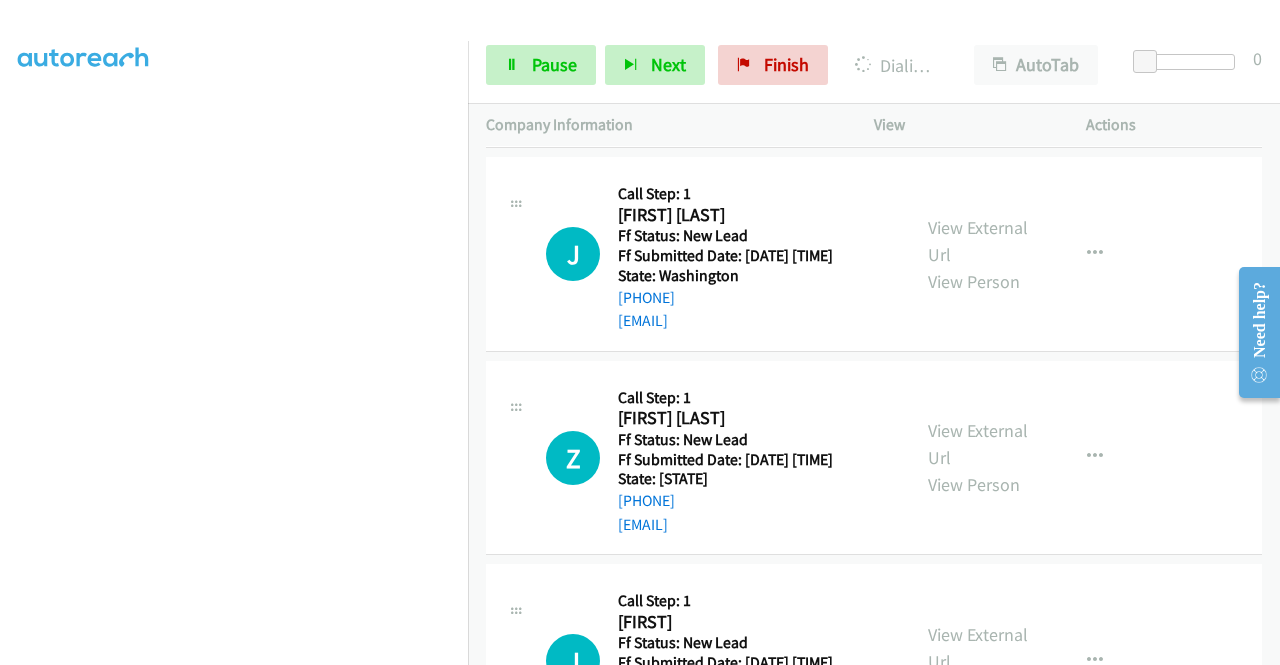 click on "View External Url" at bounding box center [978, 37] 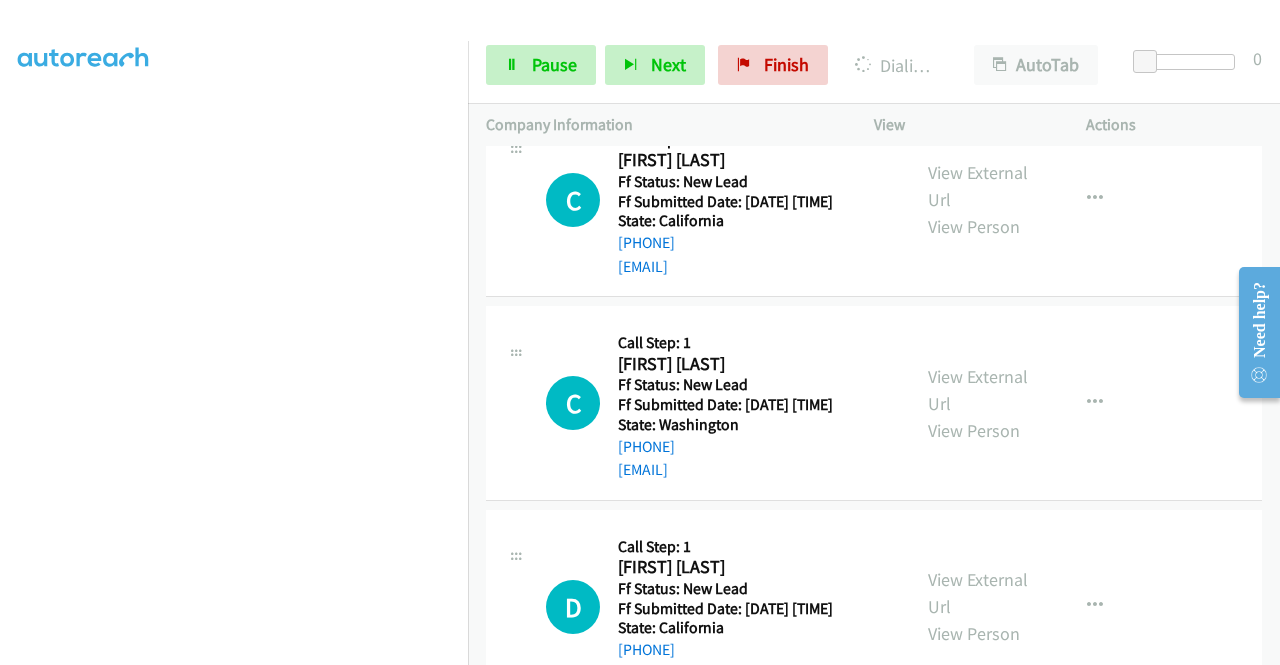 scroll, scrollTop: 6810, scrollLeft: 0, axis: vertical 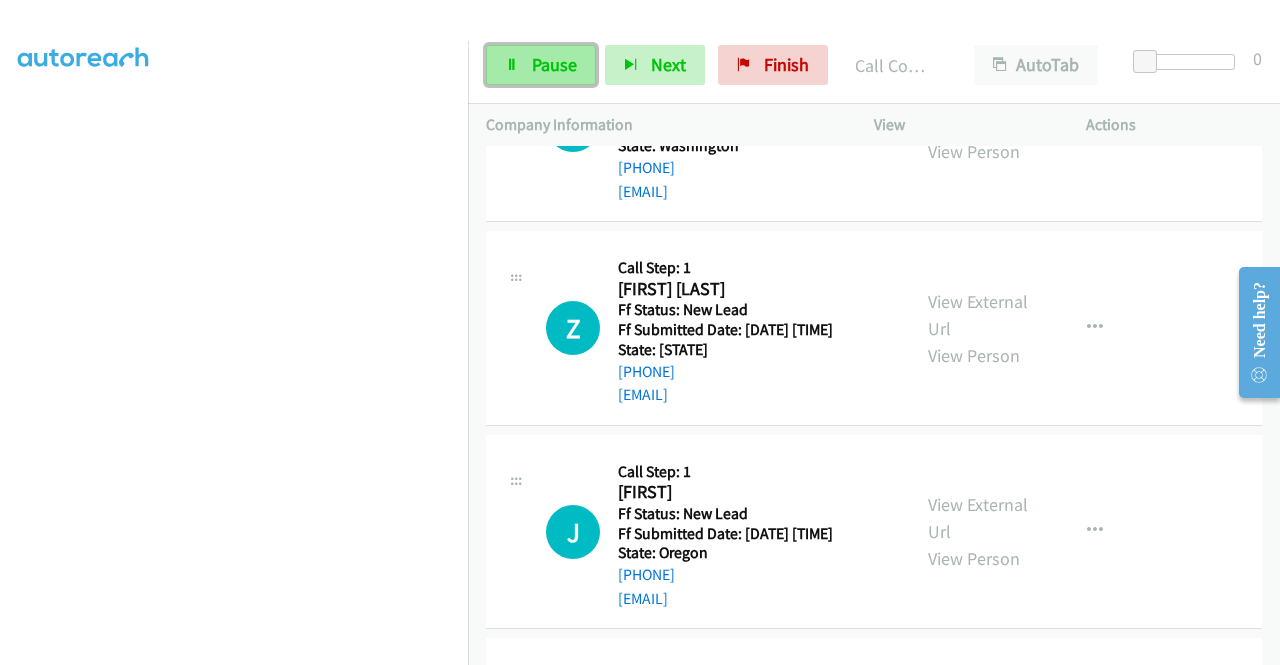click on "Pause" at bounding box center (541, 65) 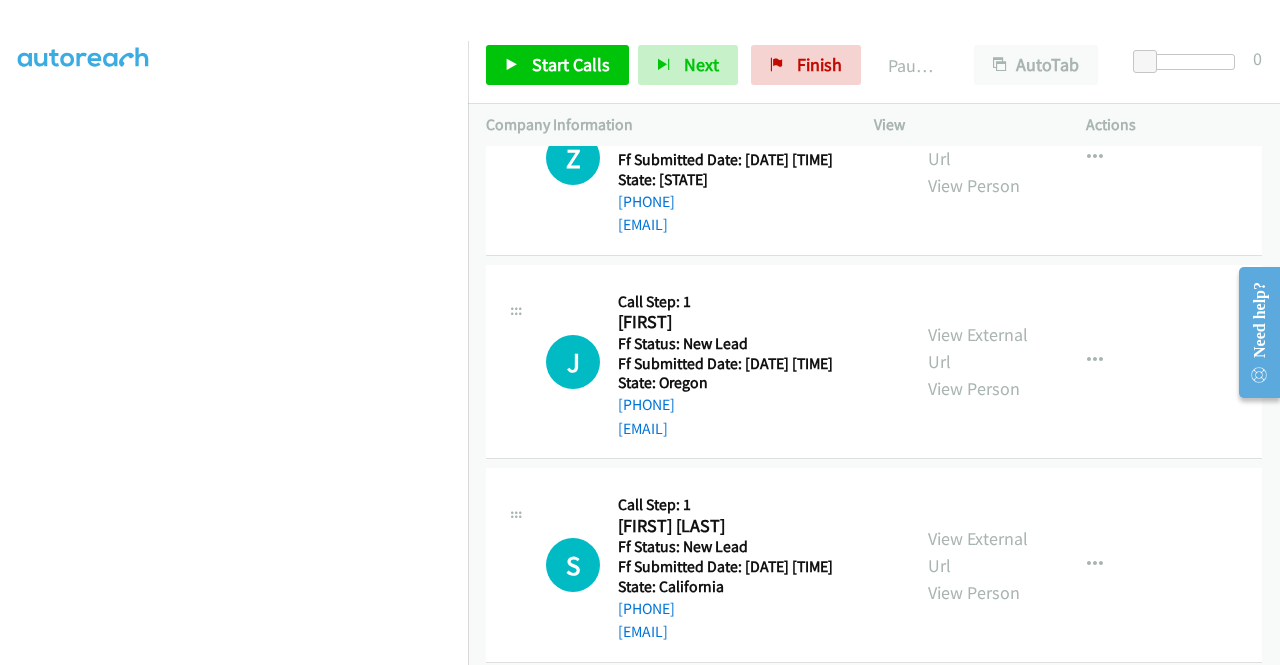scroll, scrollTop: 8010, scrollLeft: 0, axis: vertical 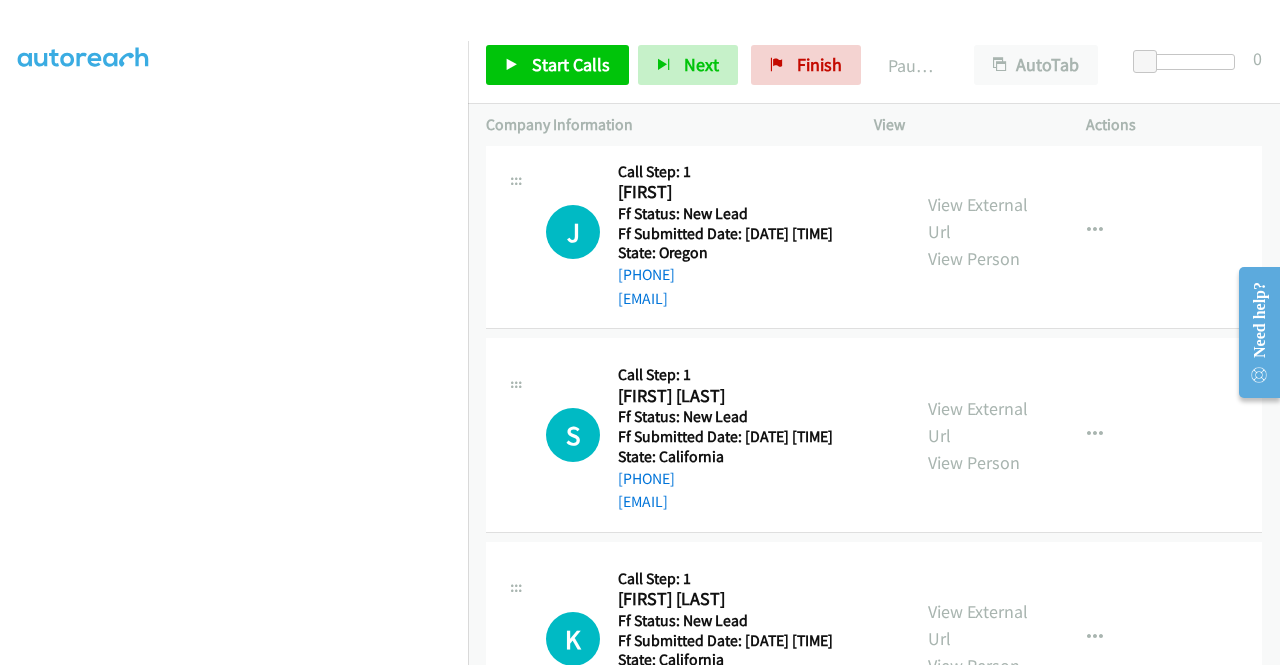 click on "View External Url" at bounding box center [978, -189] 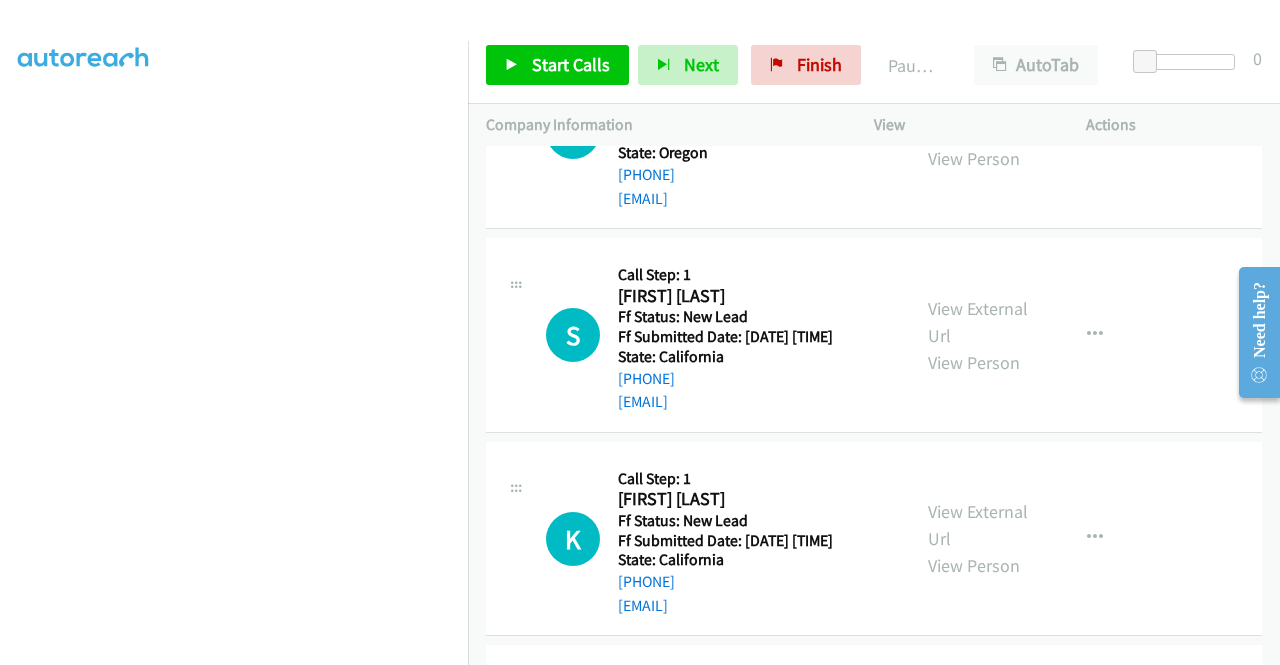 click on "View External Url" at bounding box center [978, -85] 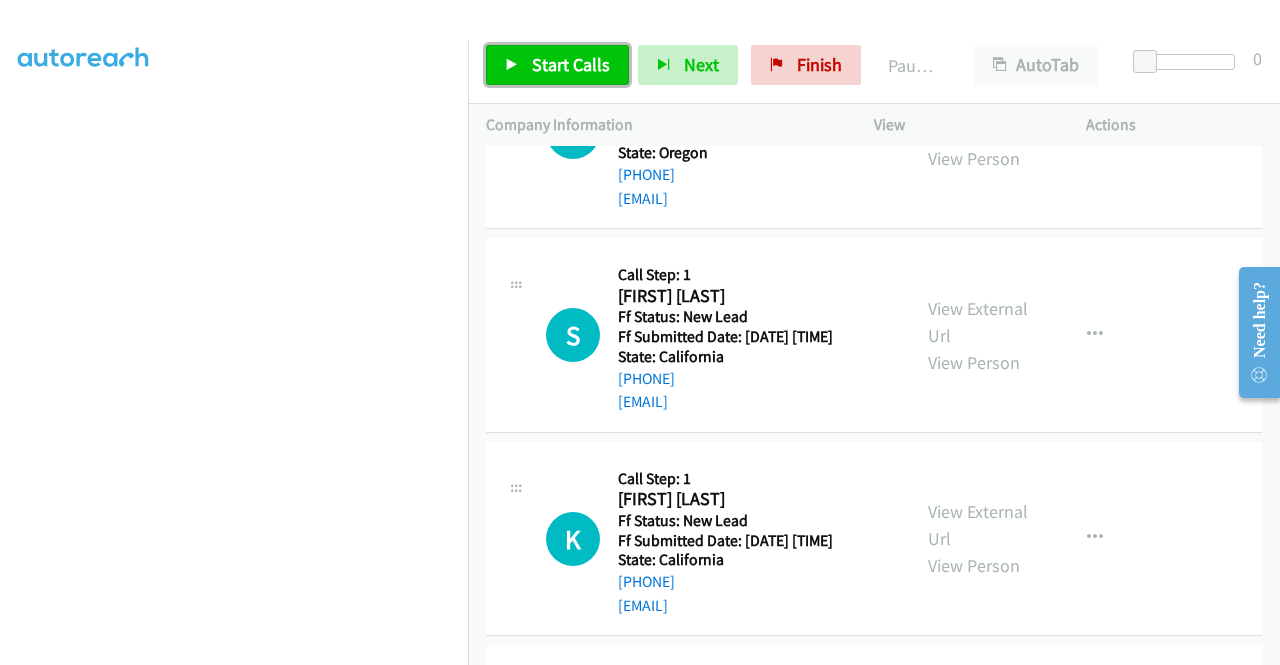 click on "Start Calls" at bounding box center [571, 64] 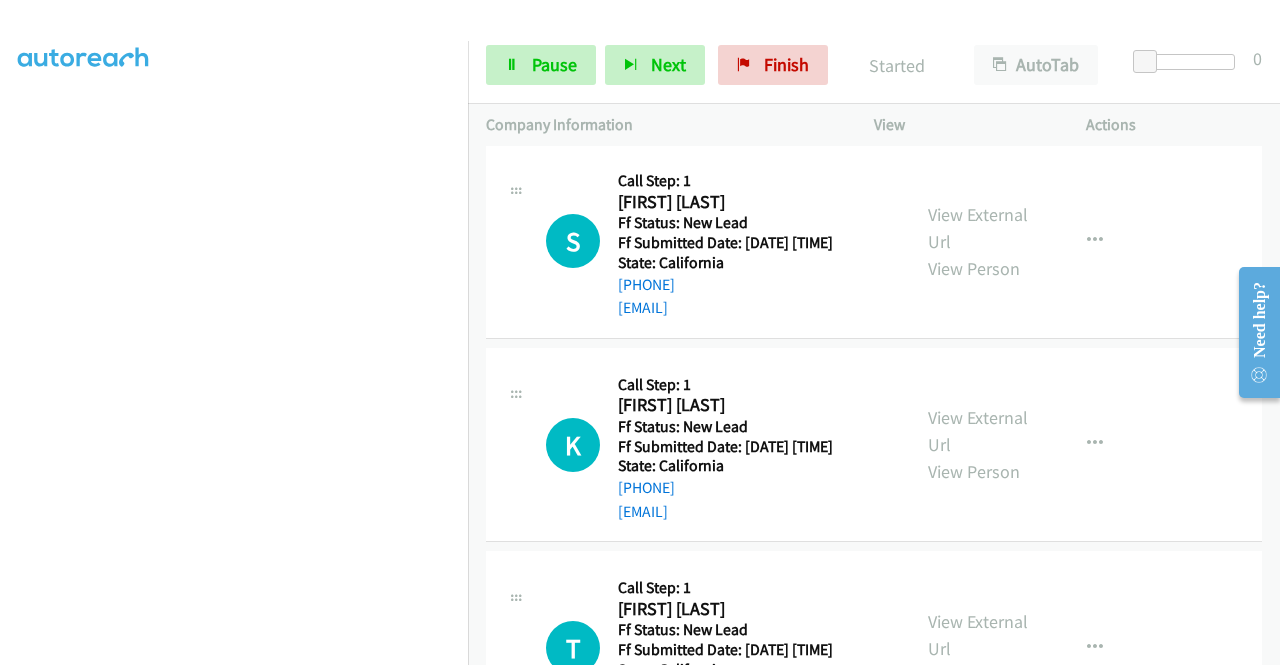 scroll, scrollTop: 8310, scrollLeft: 0, axis: vertical 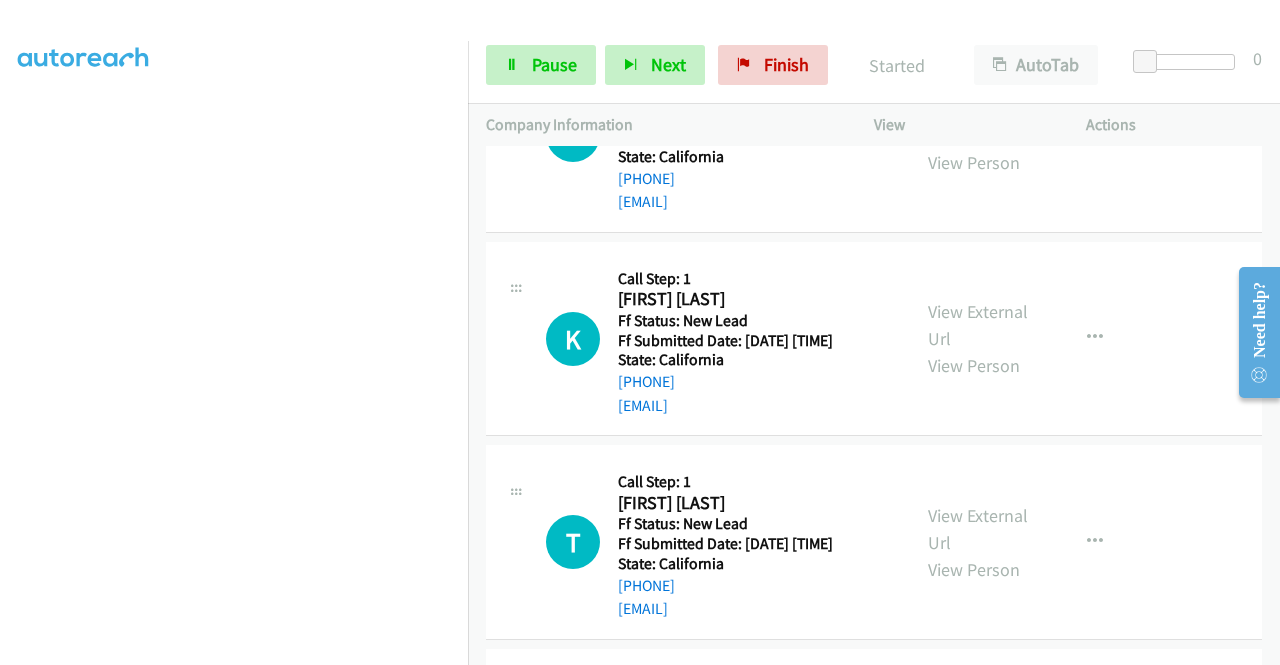 click on "View External Url" at bounding box center [978, -82] 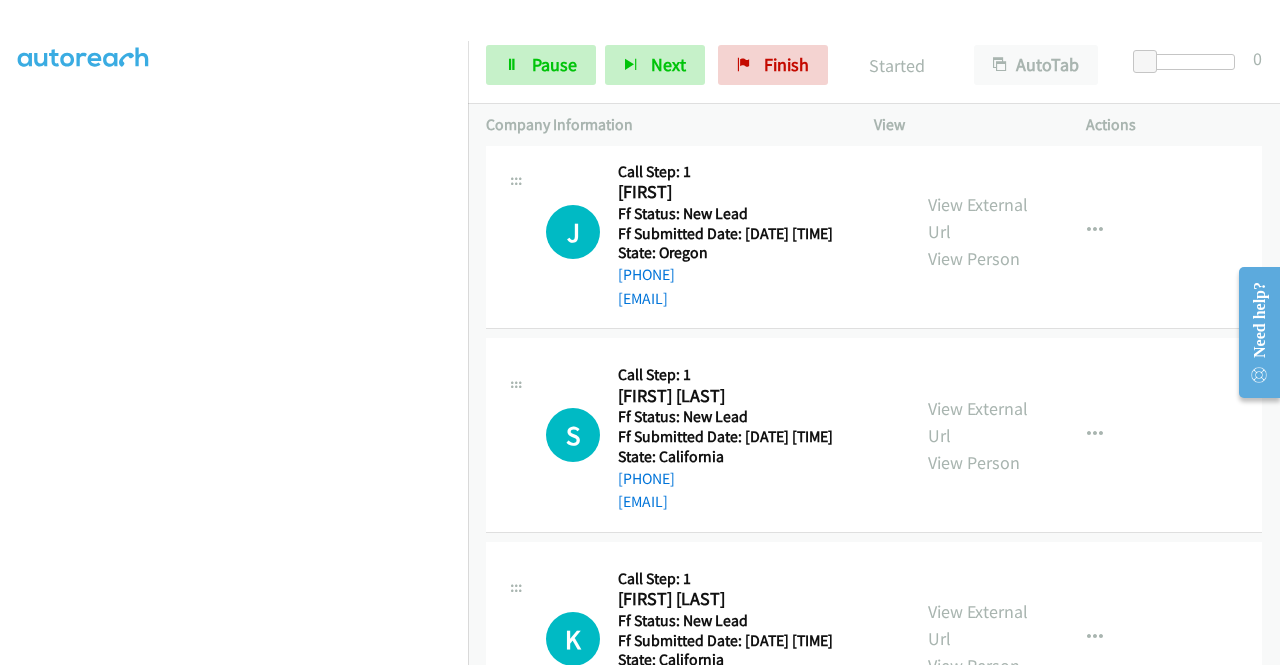 scroll, scrollTop: 7810, scrollLeft: 0, axis: vertical 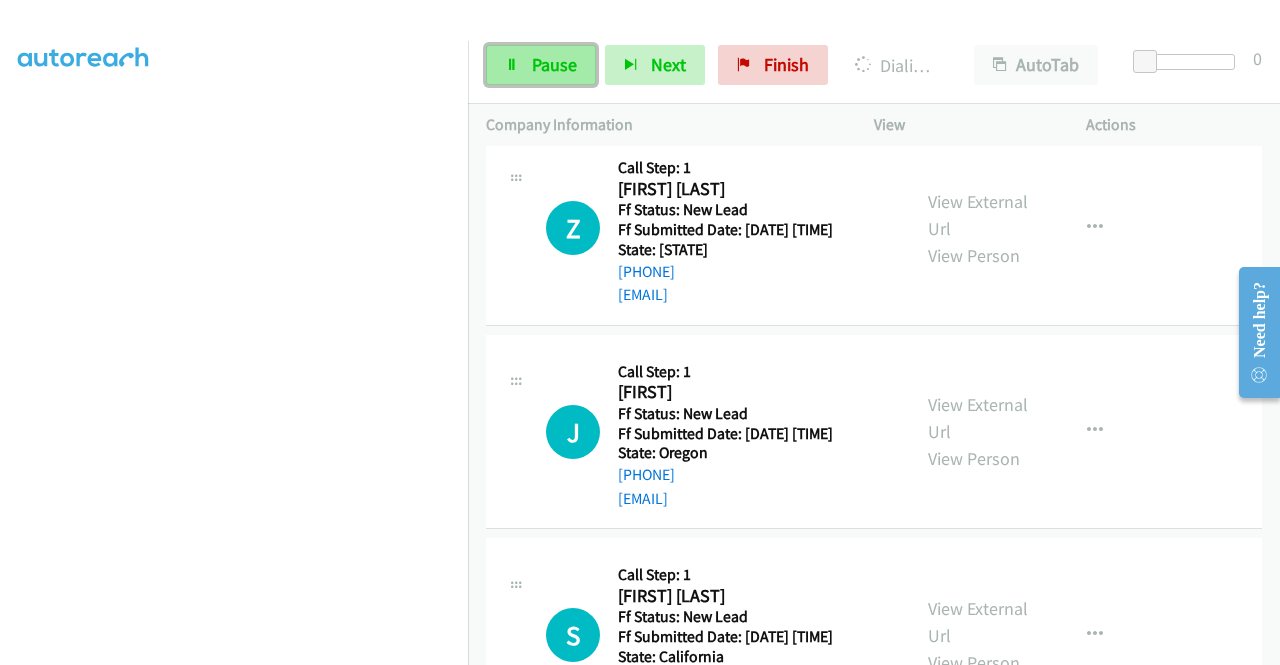 click on "Pause" at bounding box center (541, 65) 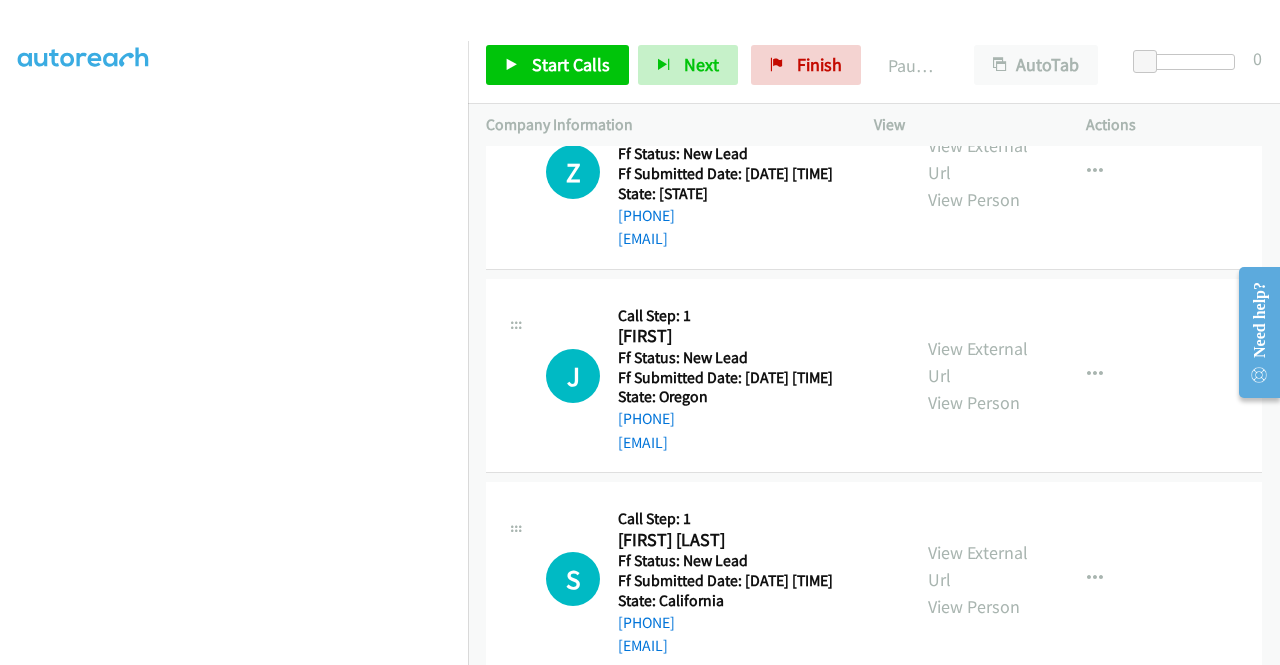 scroll, scrollTop: 7910, scrollLeft: 0, axis: vertical 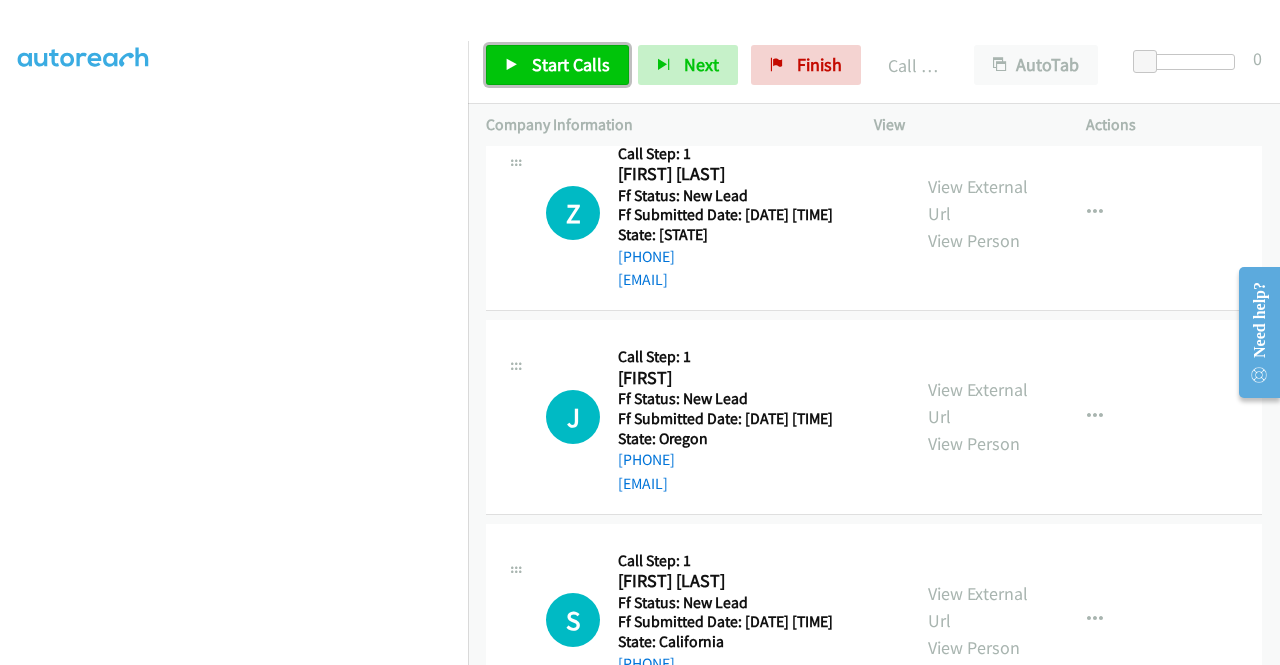 click on "Start Calls" at bounding box center [571, 64] 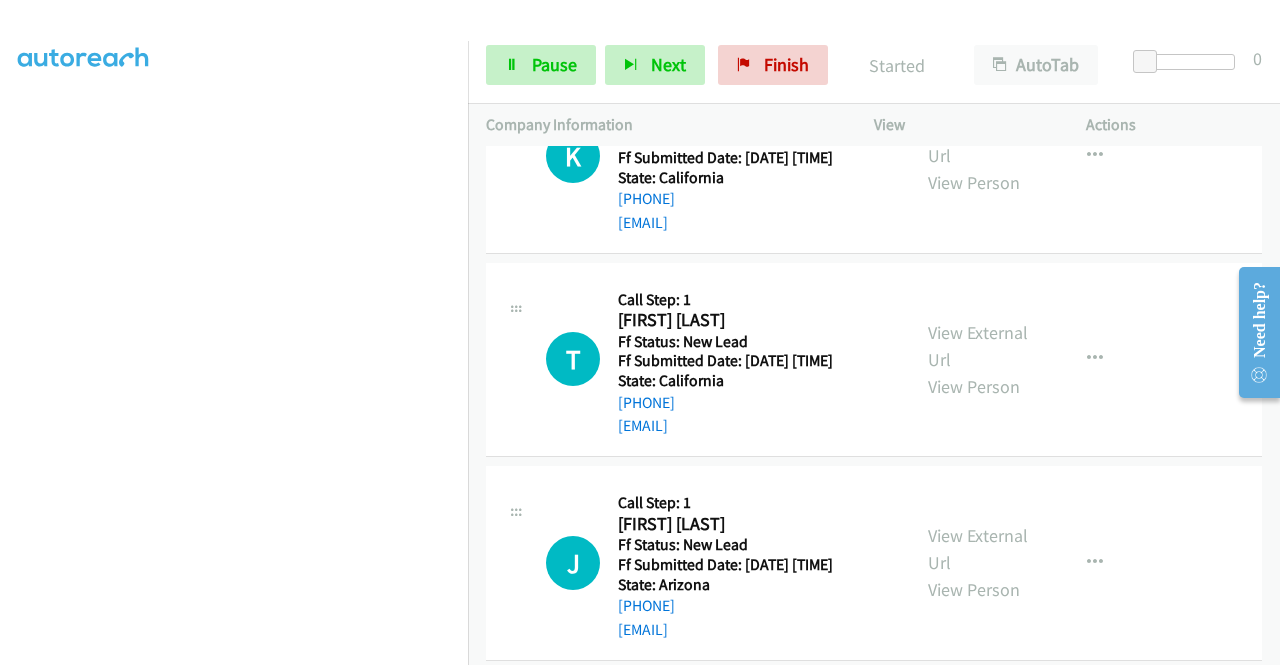 scroll, scrollTop: 8710, scrollLeft: 0, axis: vertical 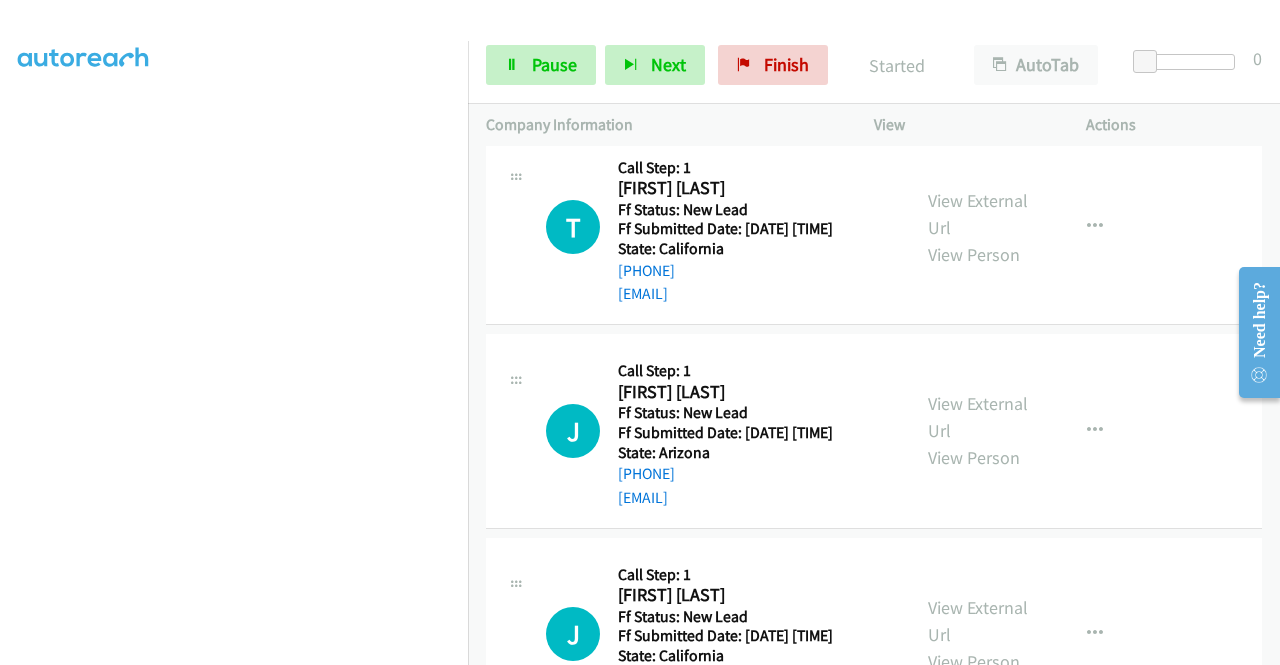 click on "View External Url" at bounding box center [978, -193] 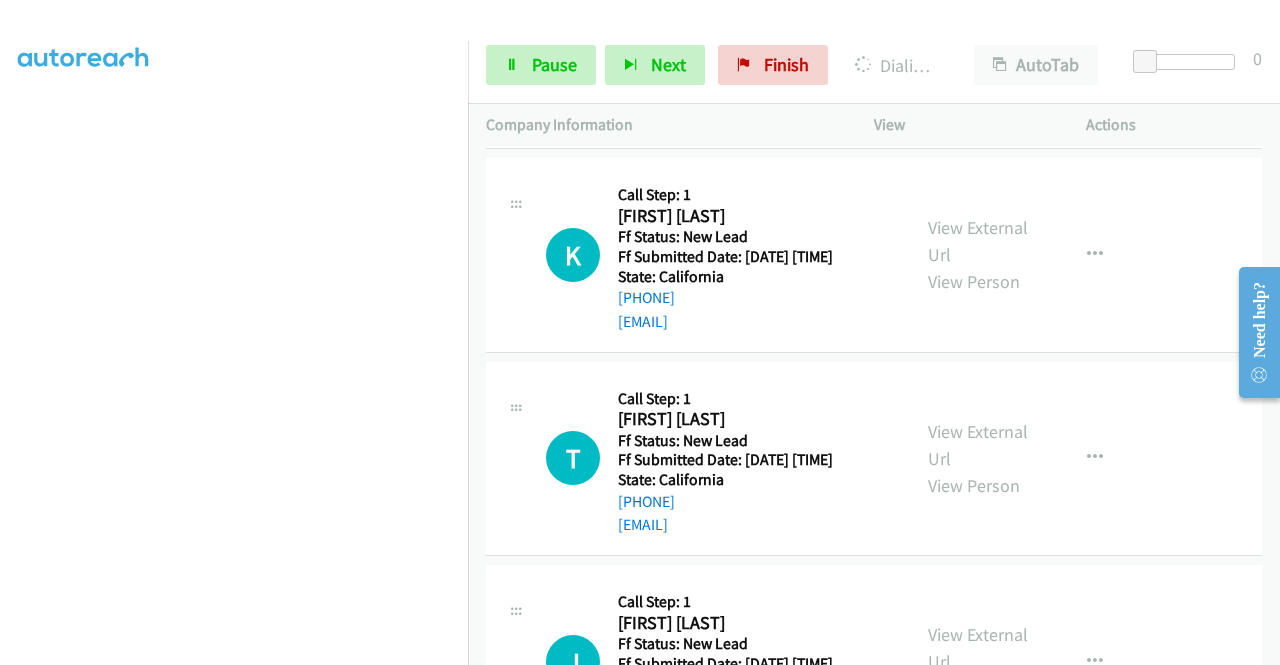 scroll, scrollTop: 8510, scrollLeft: 0, axis: vertical 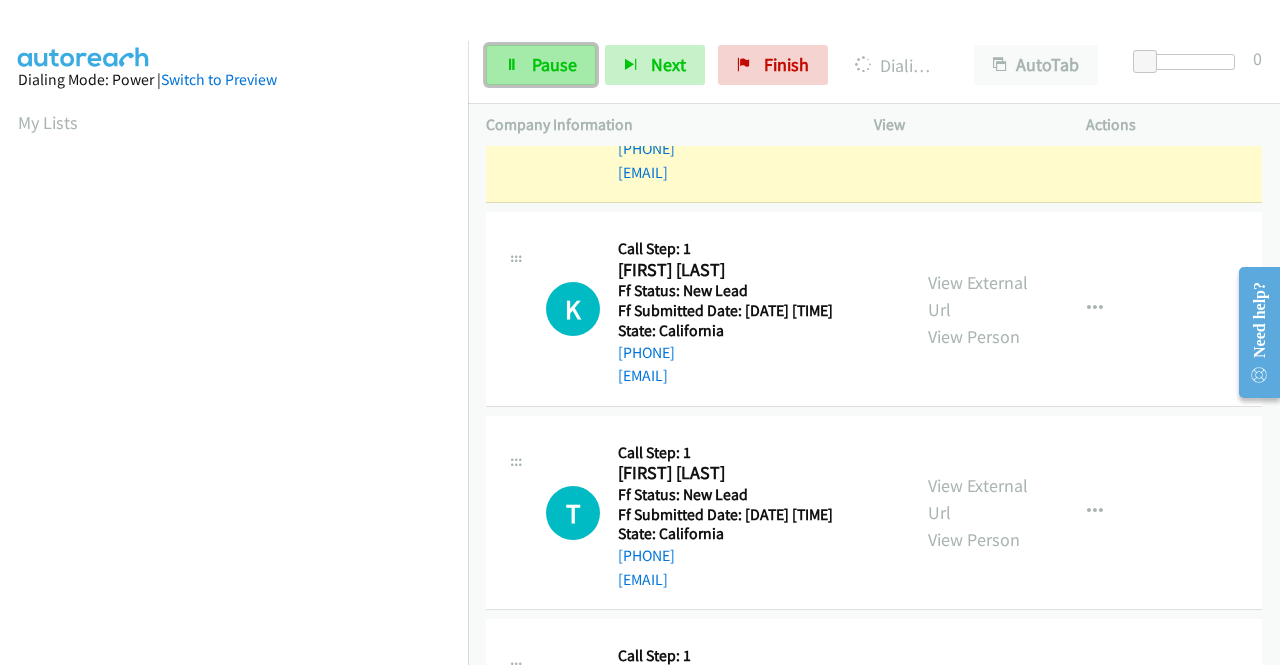 click on "Pause" at bounding box center (554, 64) 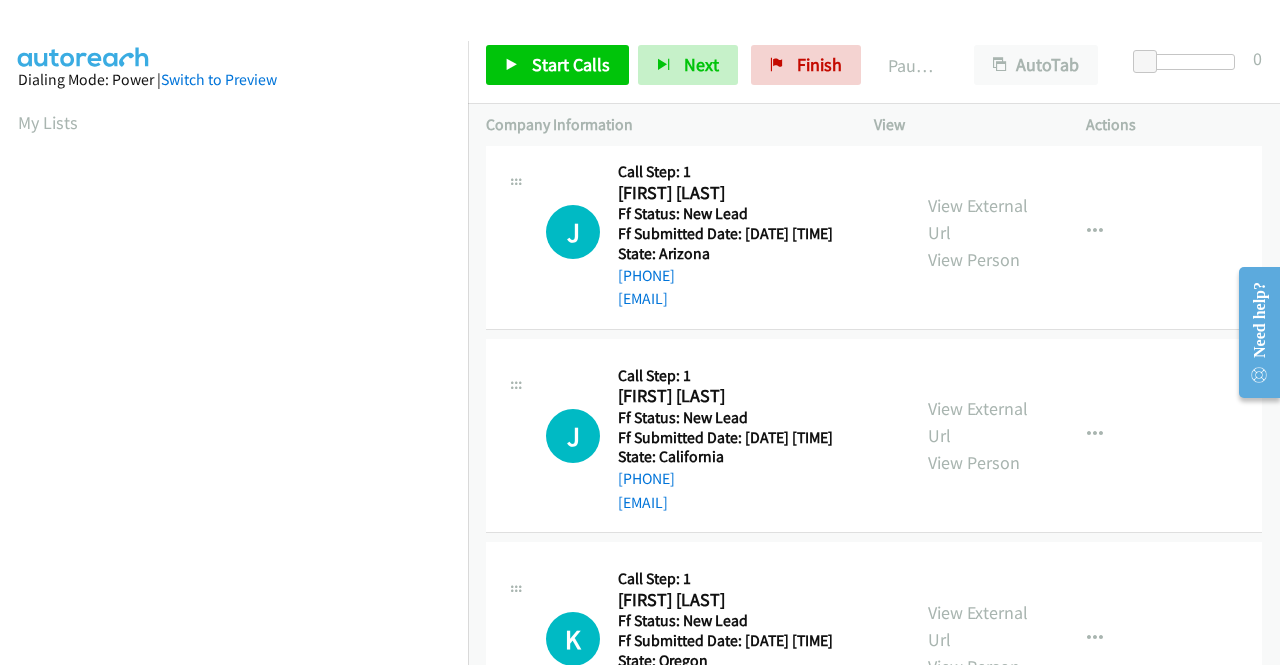 scroll, scrollTop: 9010, scrollLeft: 0, axis: vertical 